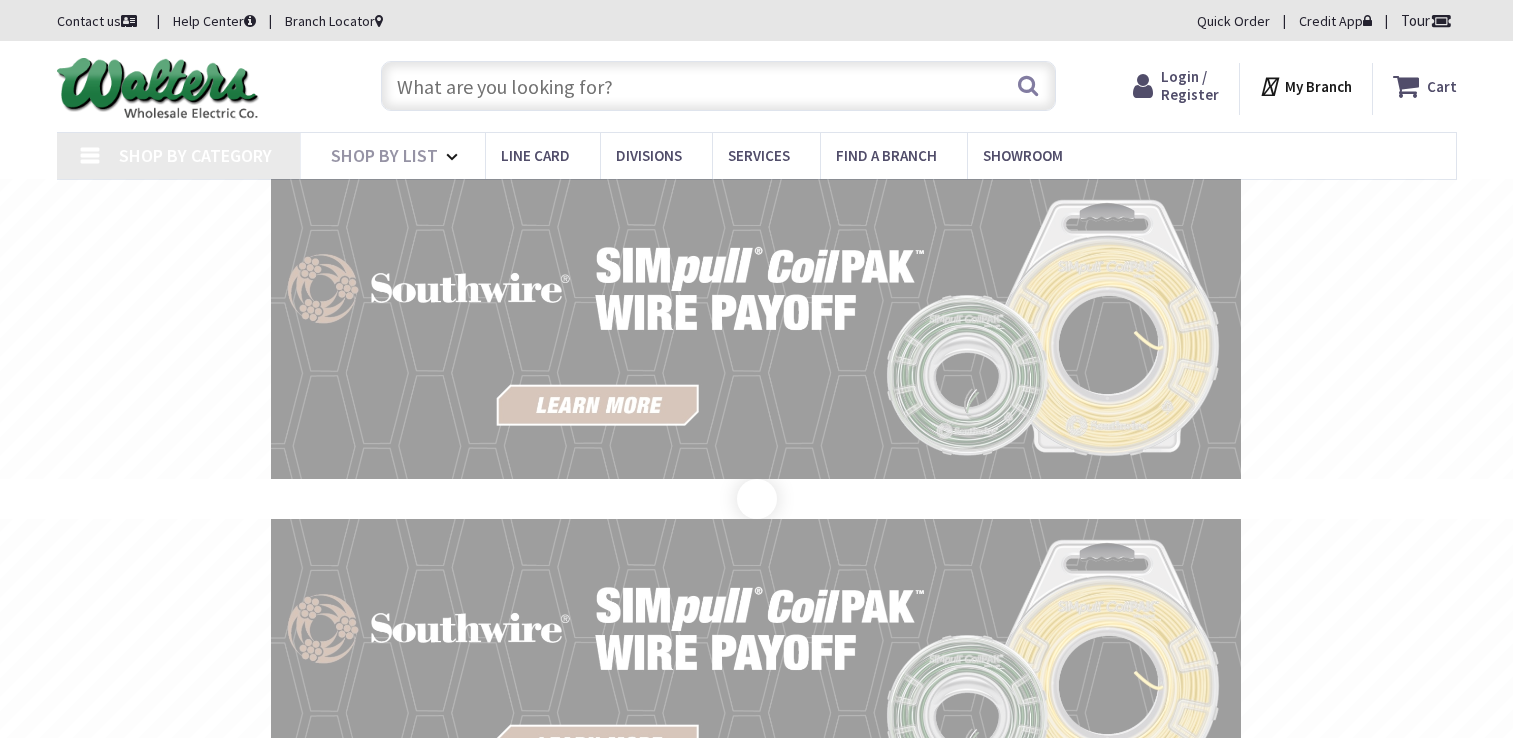 scroll, scrollTop: 0, scrollLeft: 0, axis: both 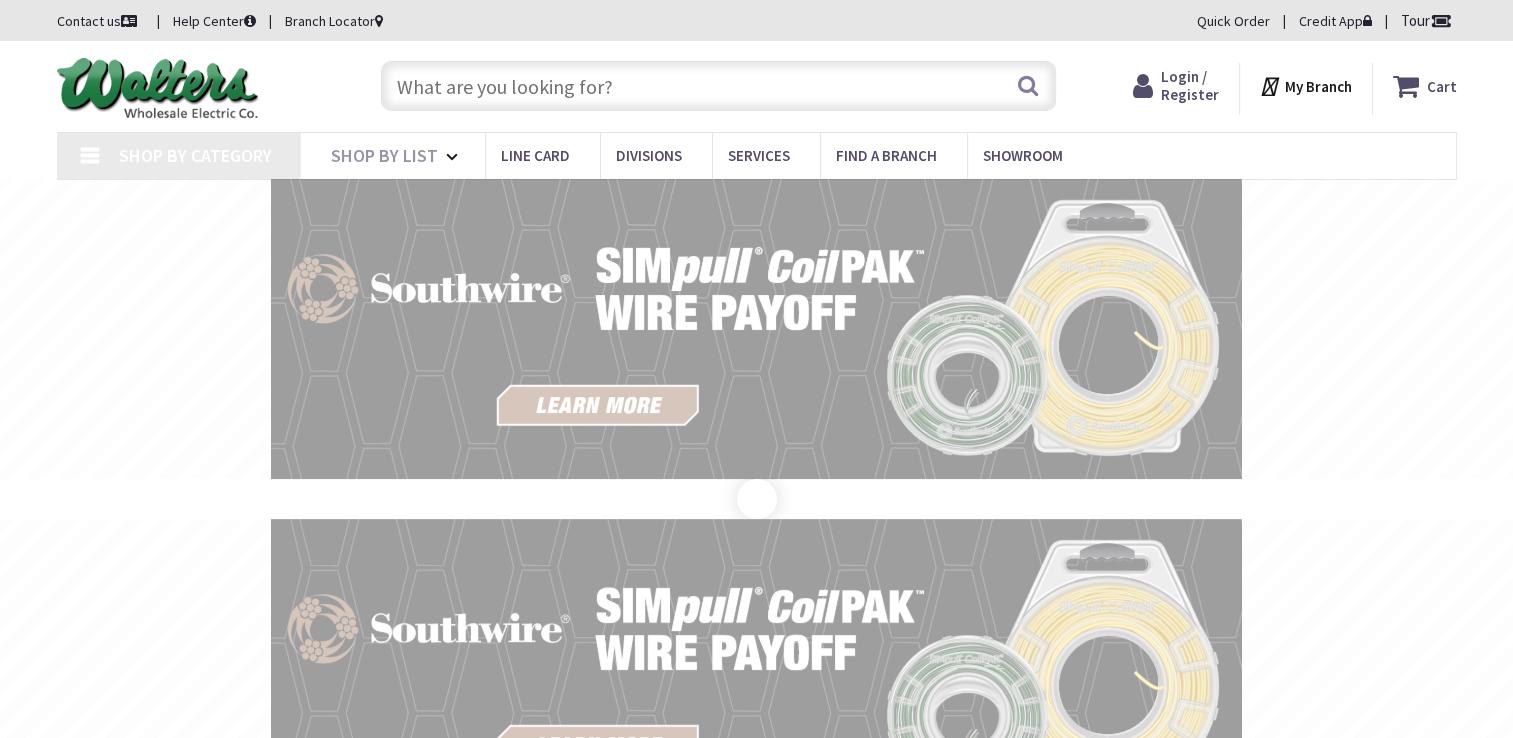 type on "[STREET_ADDRESS]" 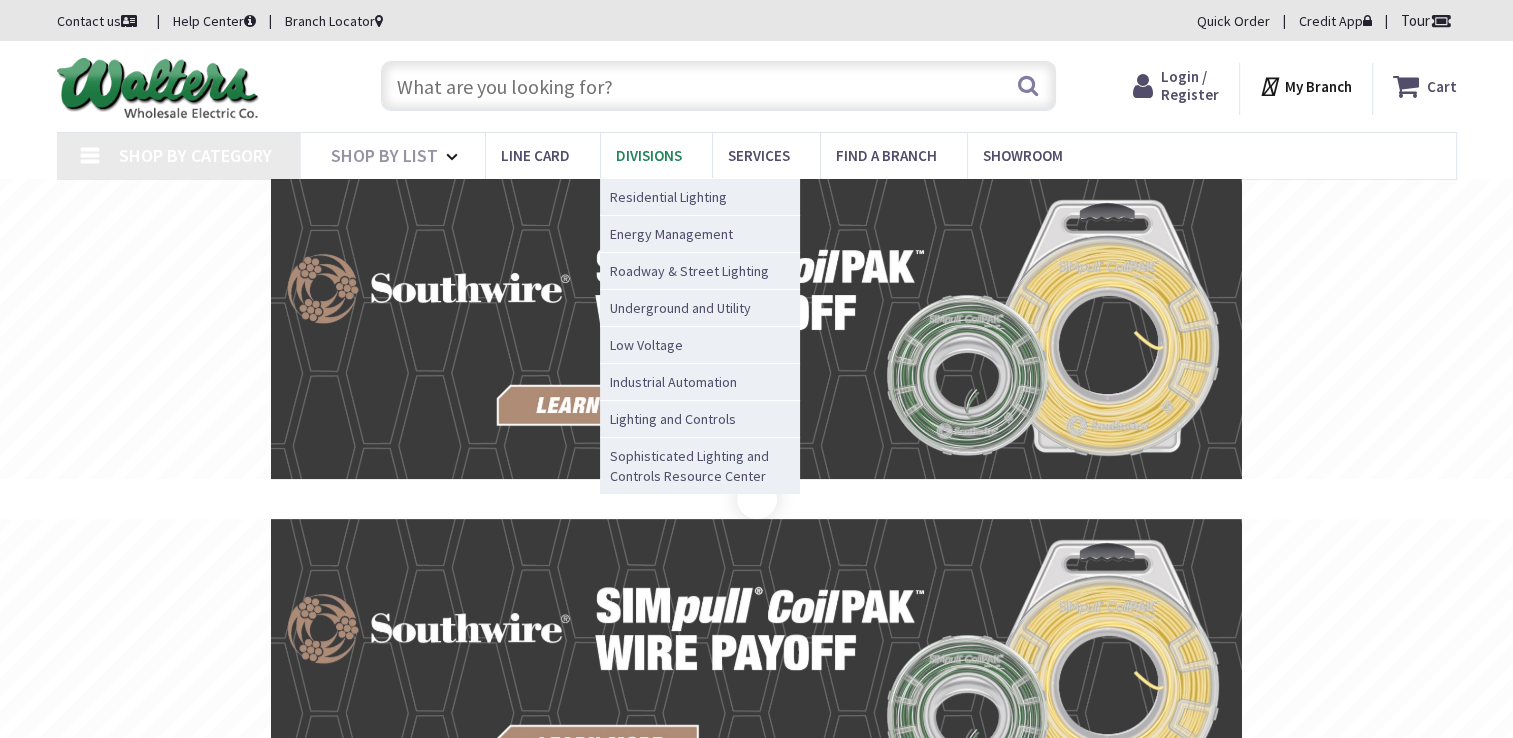 scroll, scrollTop: 0, scrollLeft: 0, axis: both 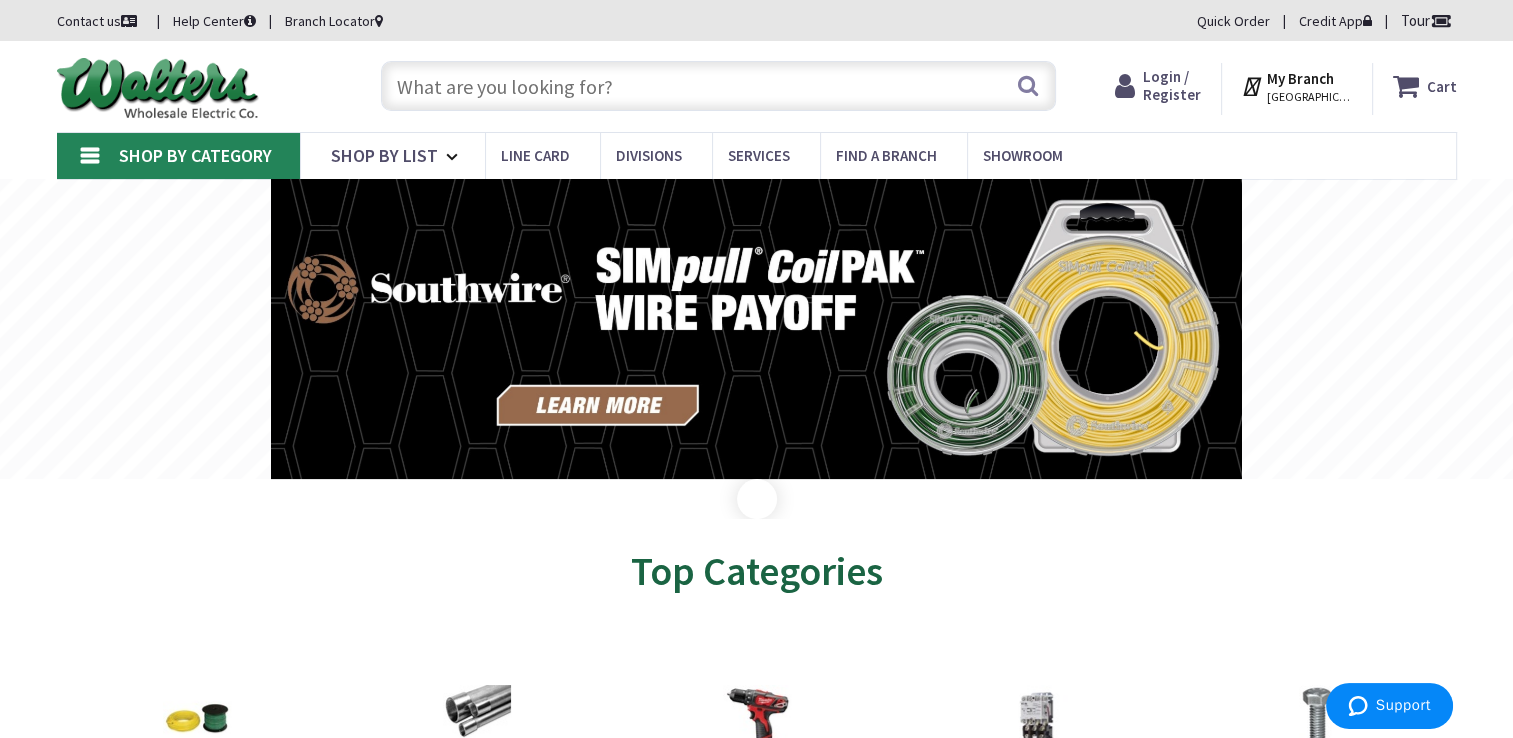 click at bounding box center [1129, 86] 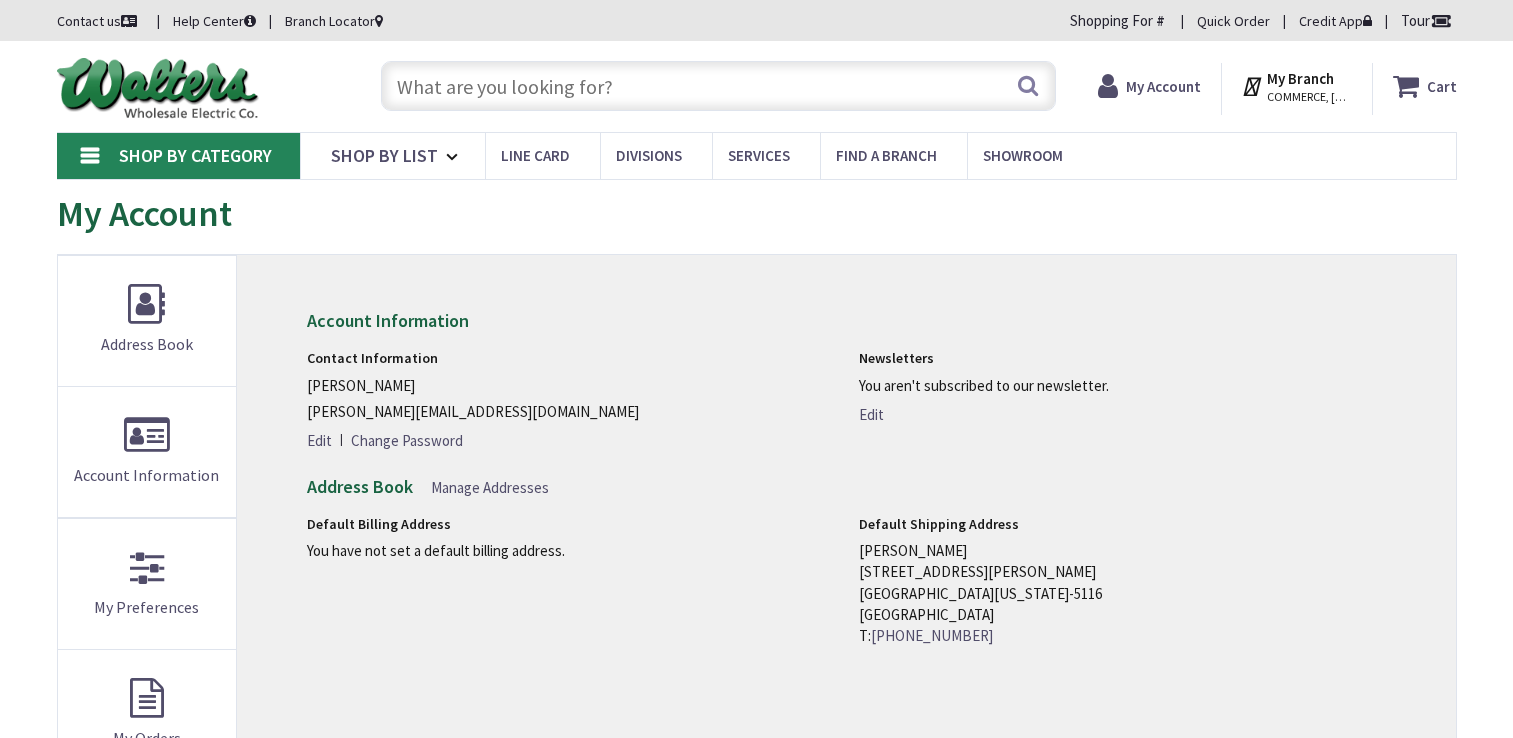 scroll, scrollTop: 0, scrollLeft: 0, axis: both 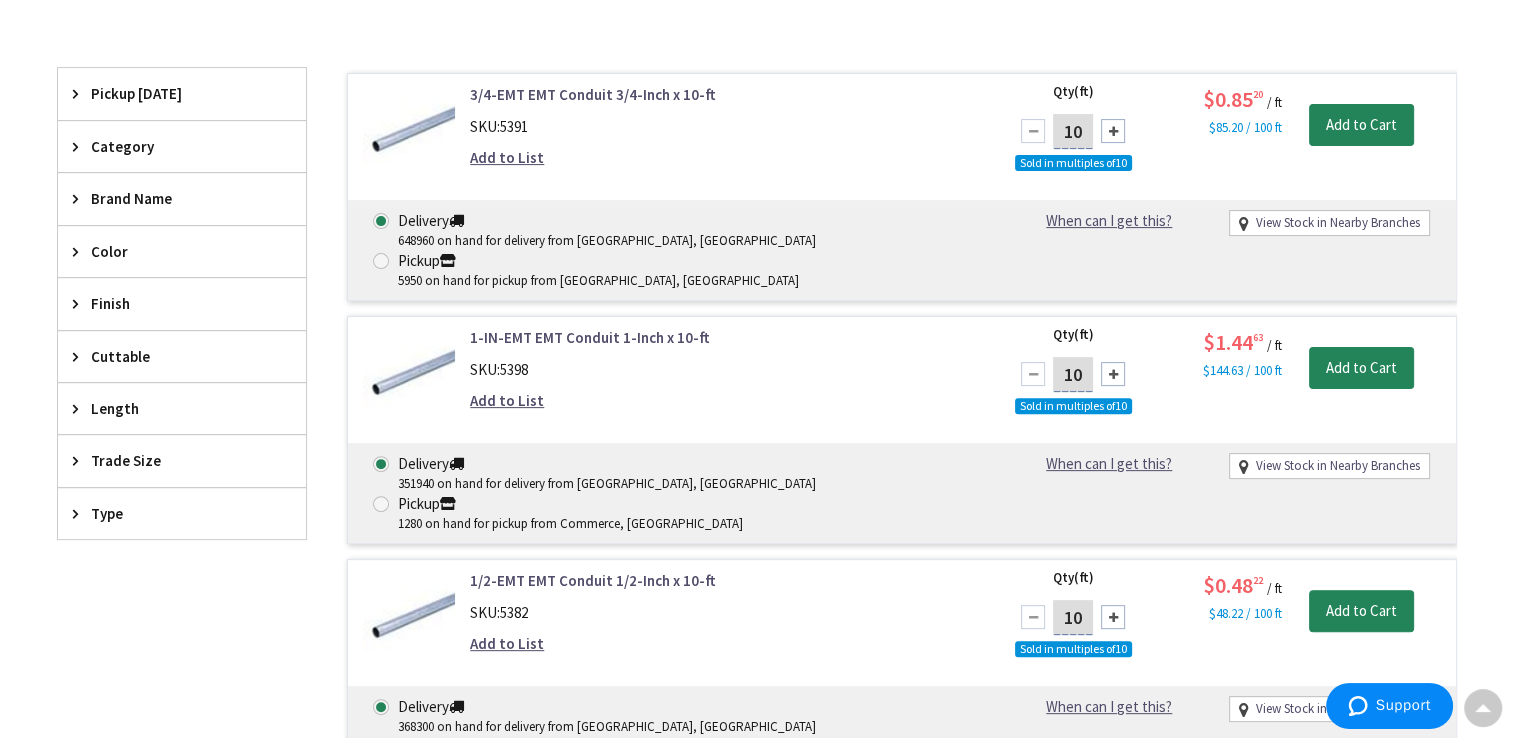 drag, startPoint x: 1081, startPoint y: 136, endPoint x: 1044, endPoint y: 130, distance: 37.48333 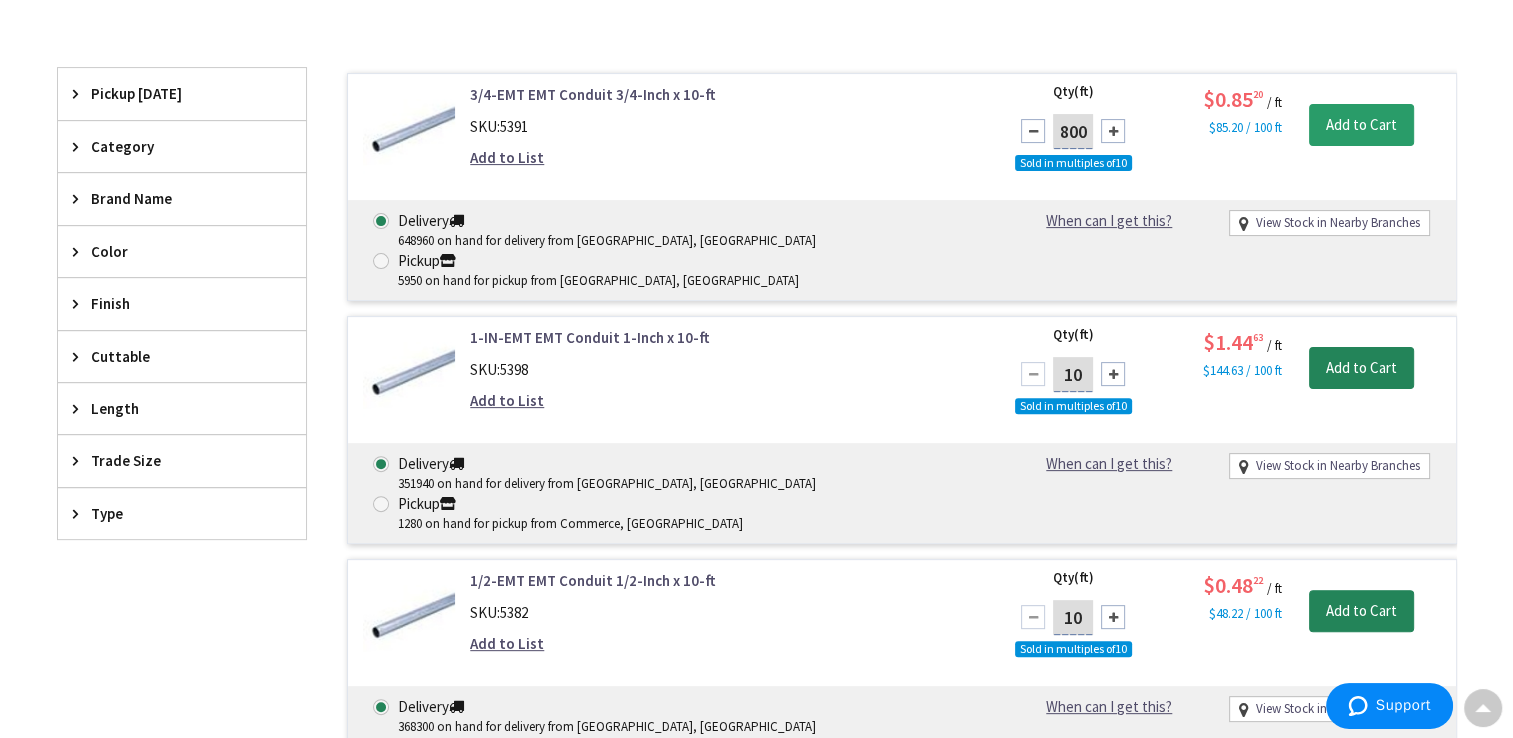 type on "800" 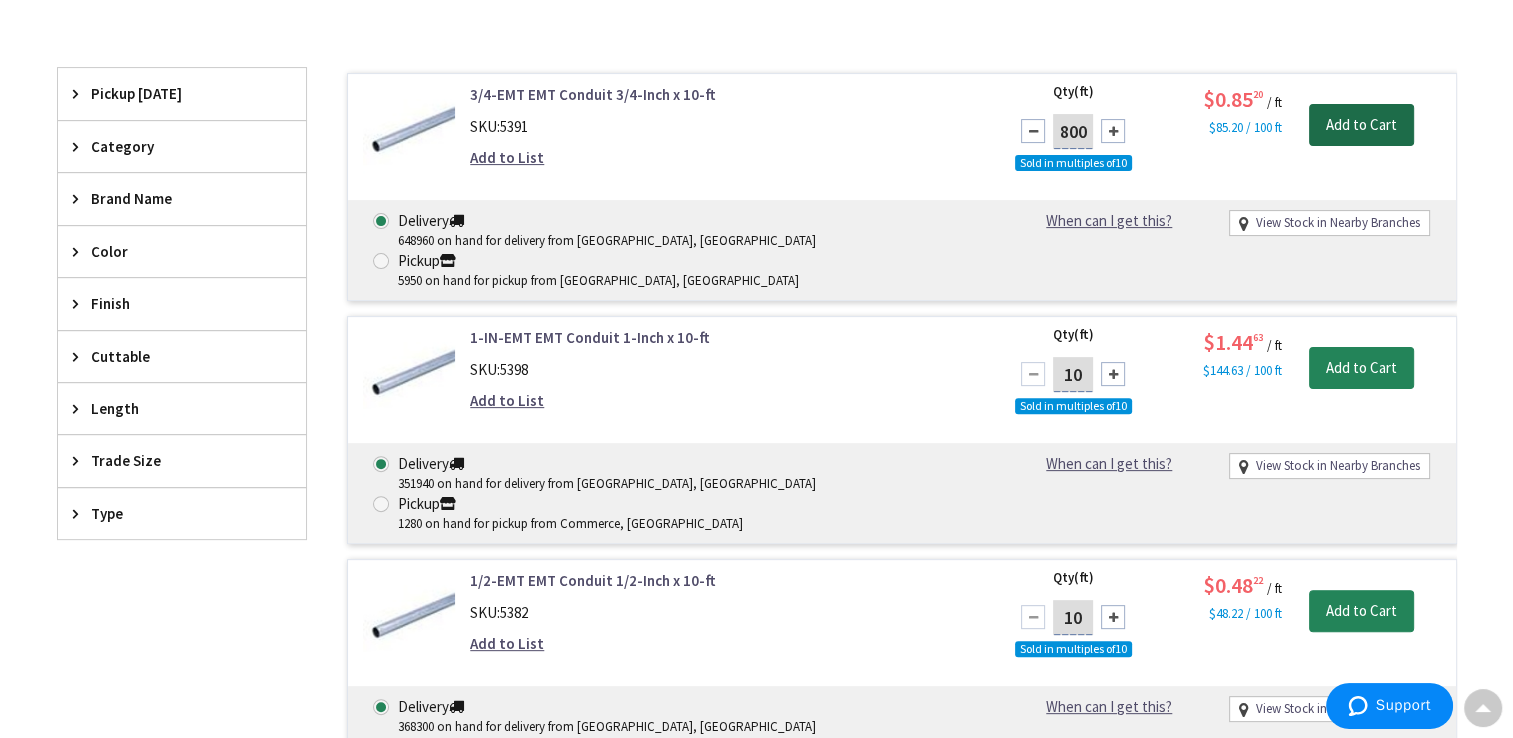 click on "Add to Cart" at bounding box center [1361, 125] 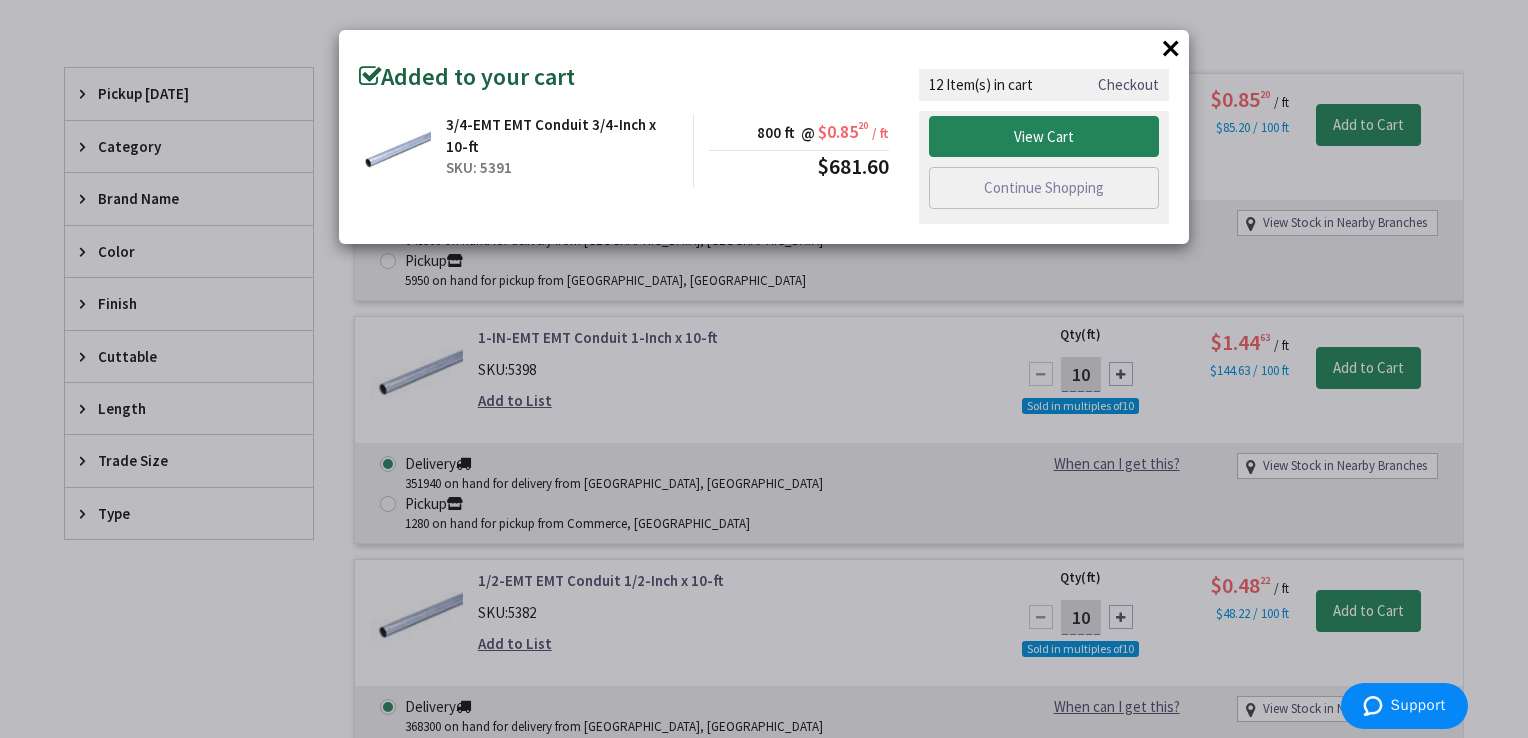 click on "×" at bounding box center (1171, 48) 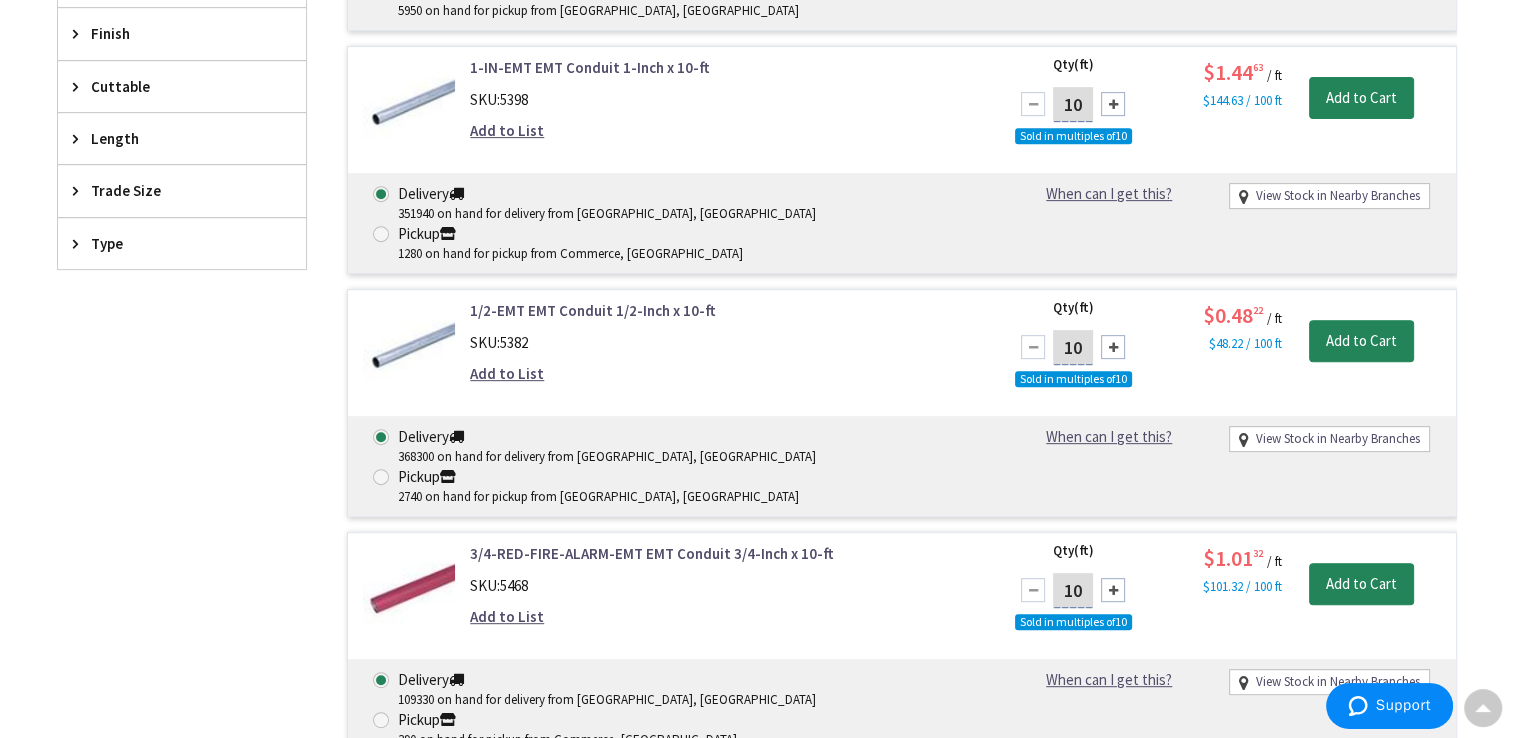 scroll, scrollTop: 824, scrollLeft: 0, axis: vertical 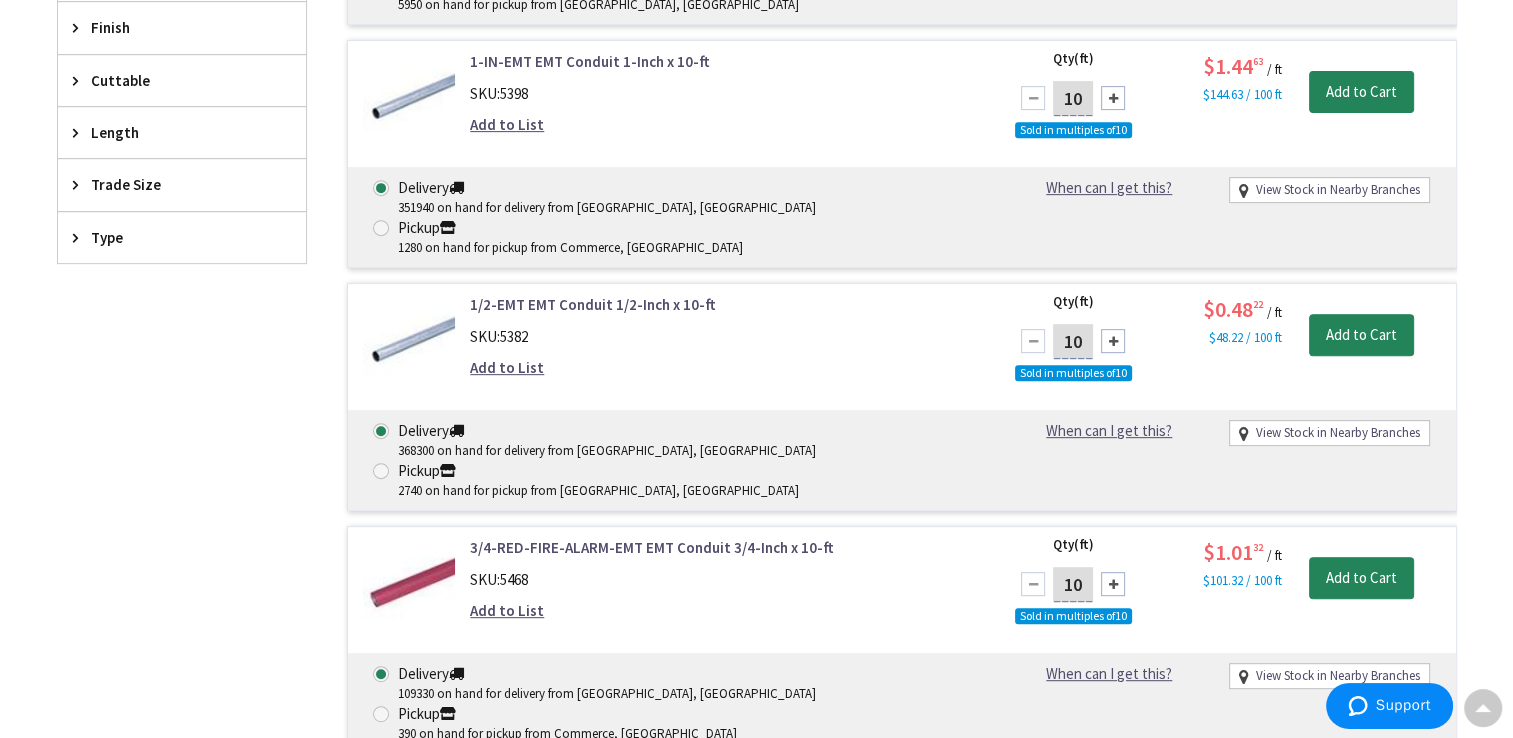 click on "10" at bounding box center (1073, 341) 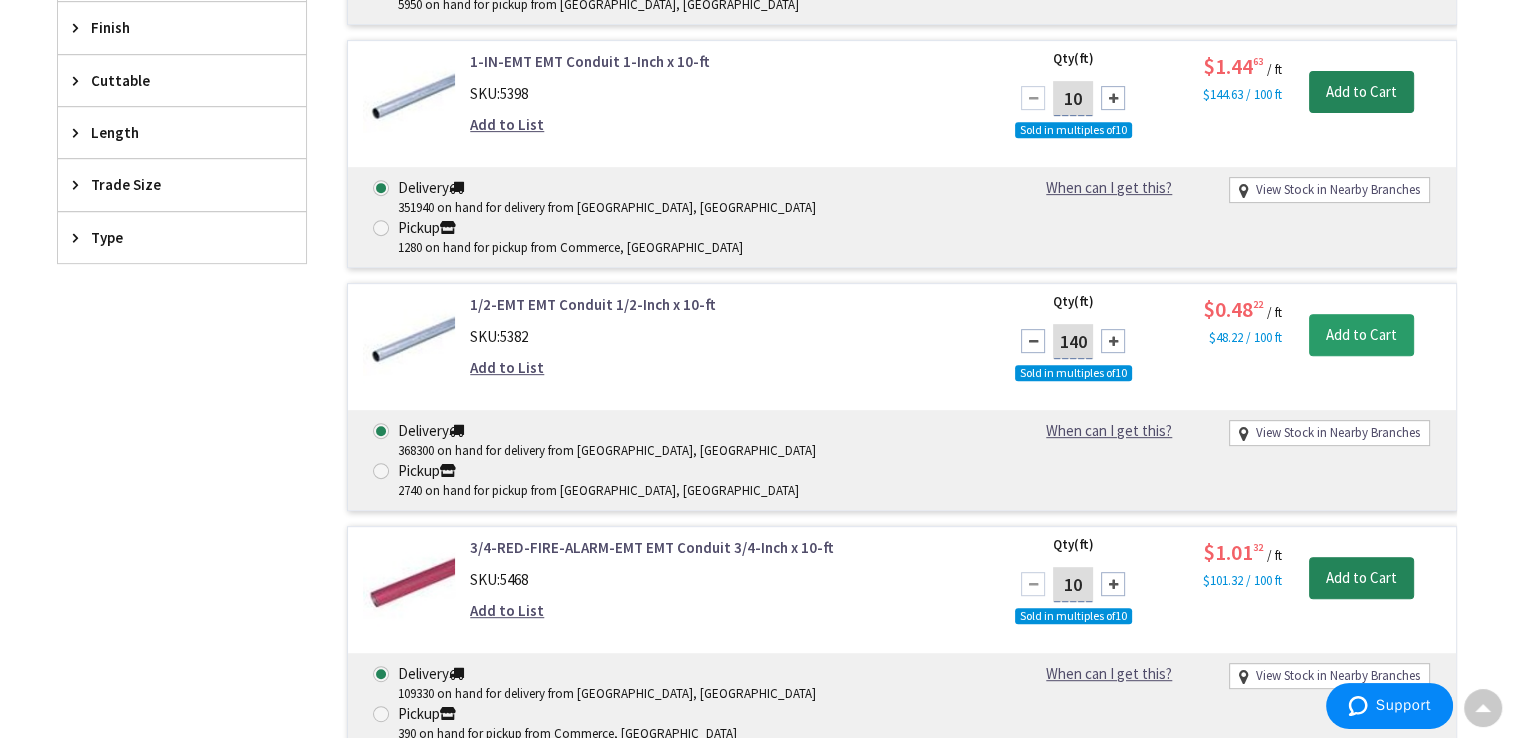 type on "140" 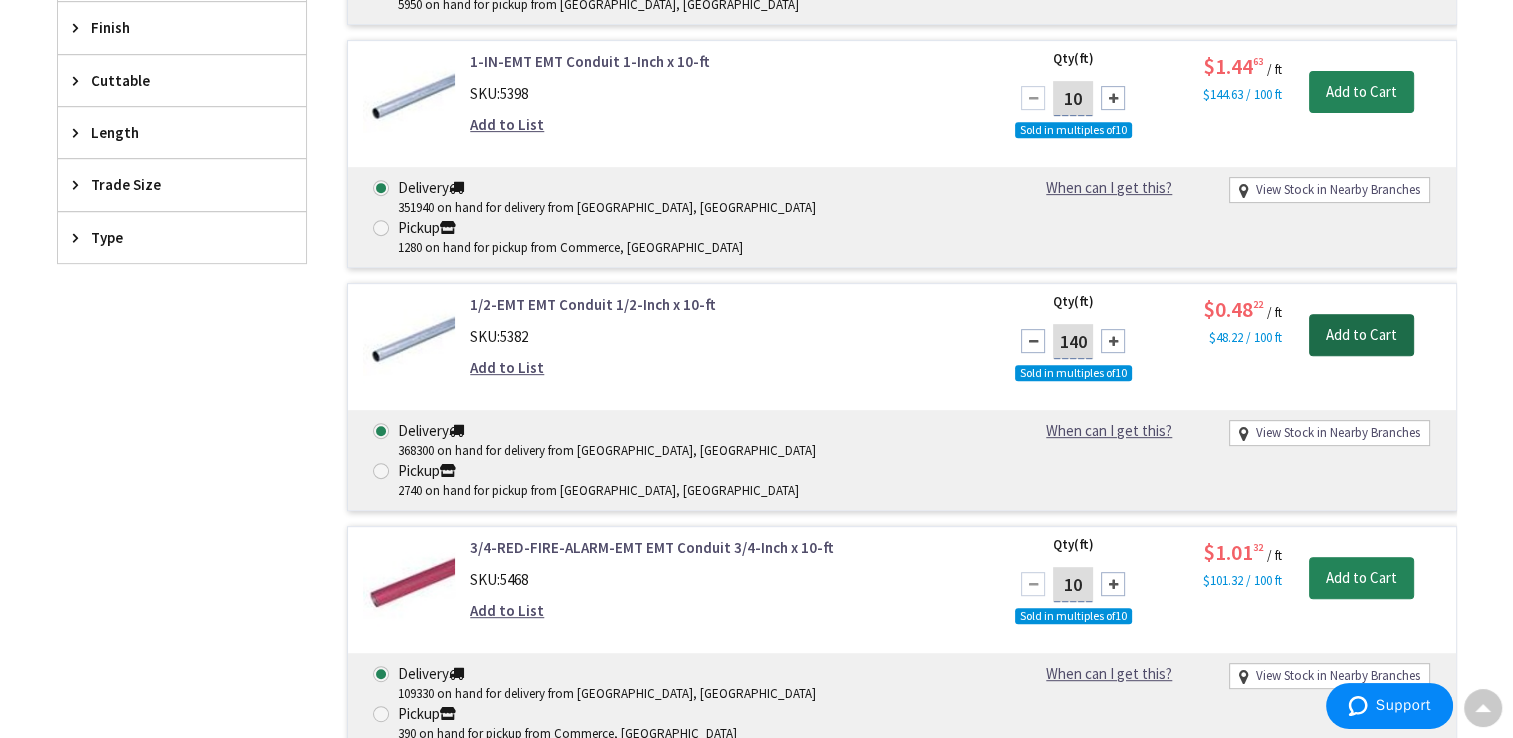 click on "Add to Cart" at bounding box center (1361, 335) 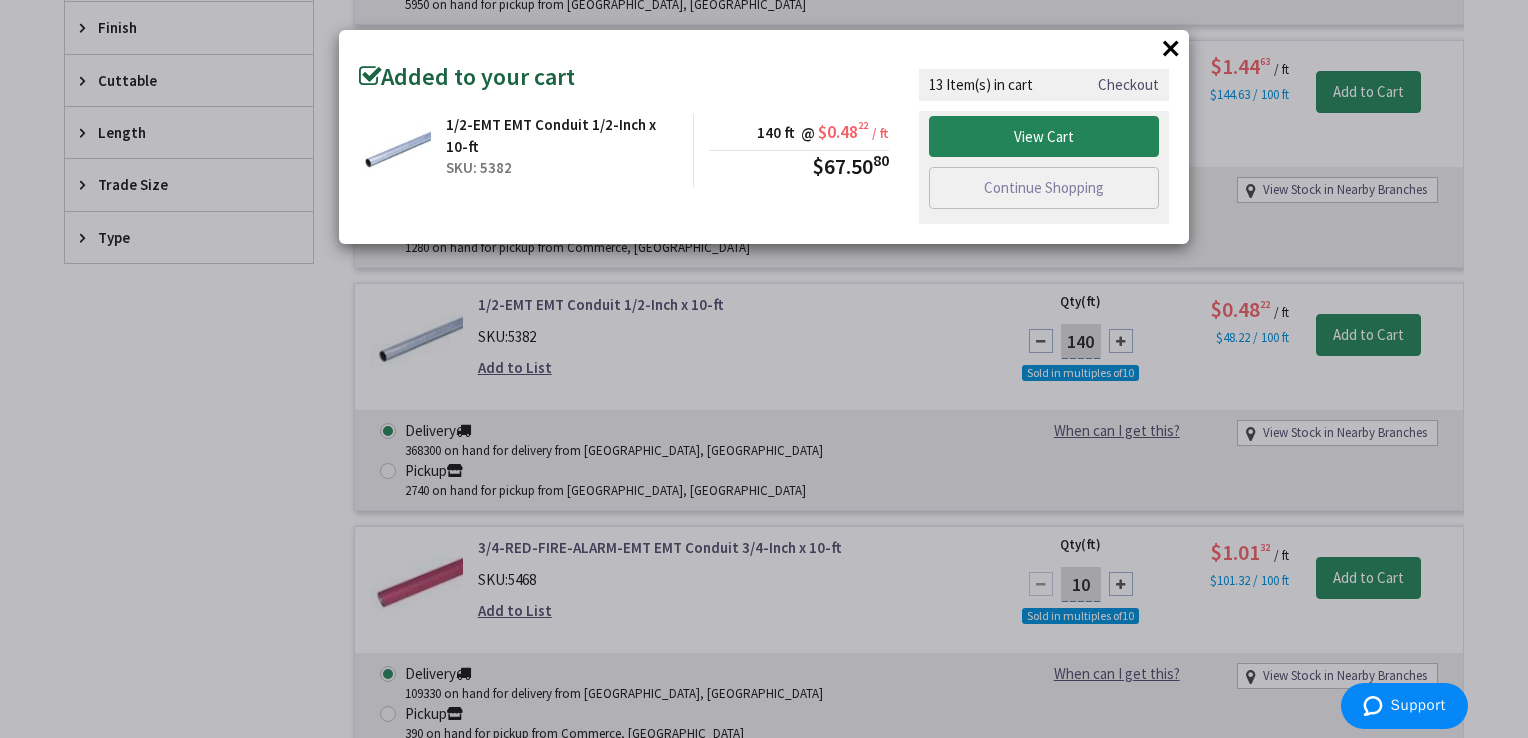 click on "×" at bounding box center [1171, 48] 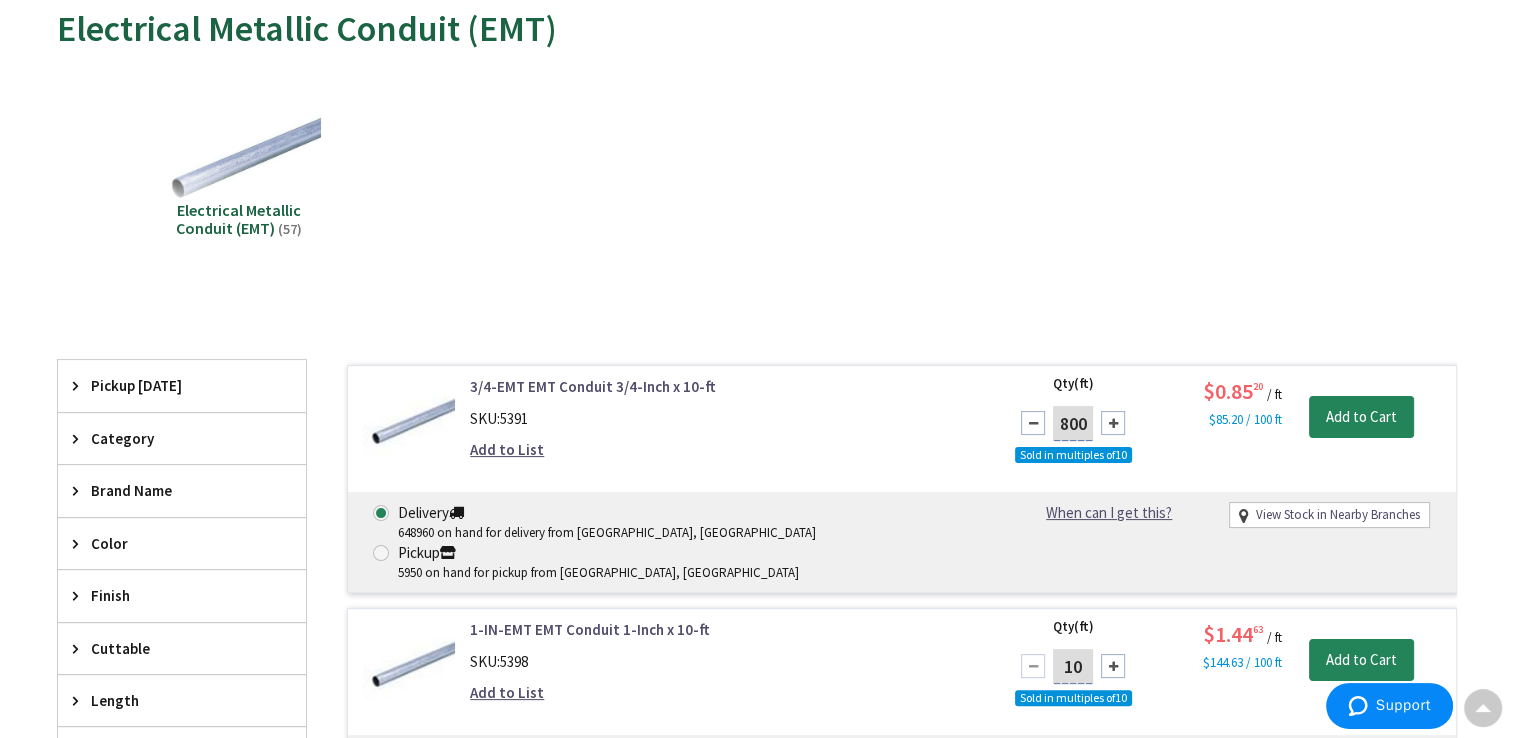 scroll, scrollTop: 0, scrollLeft: 0, axis: both 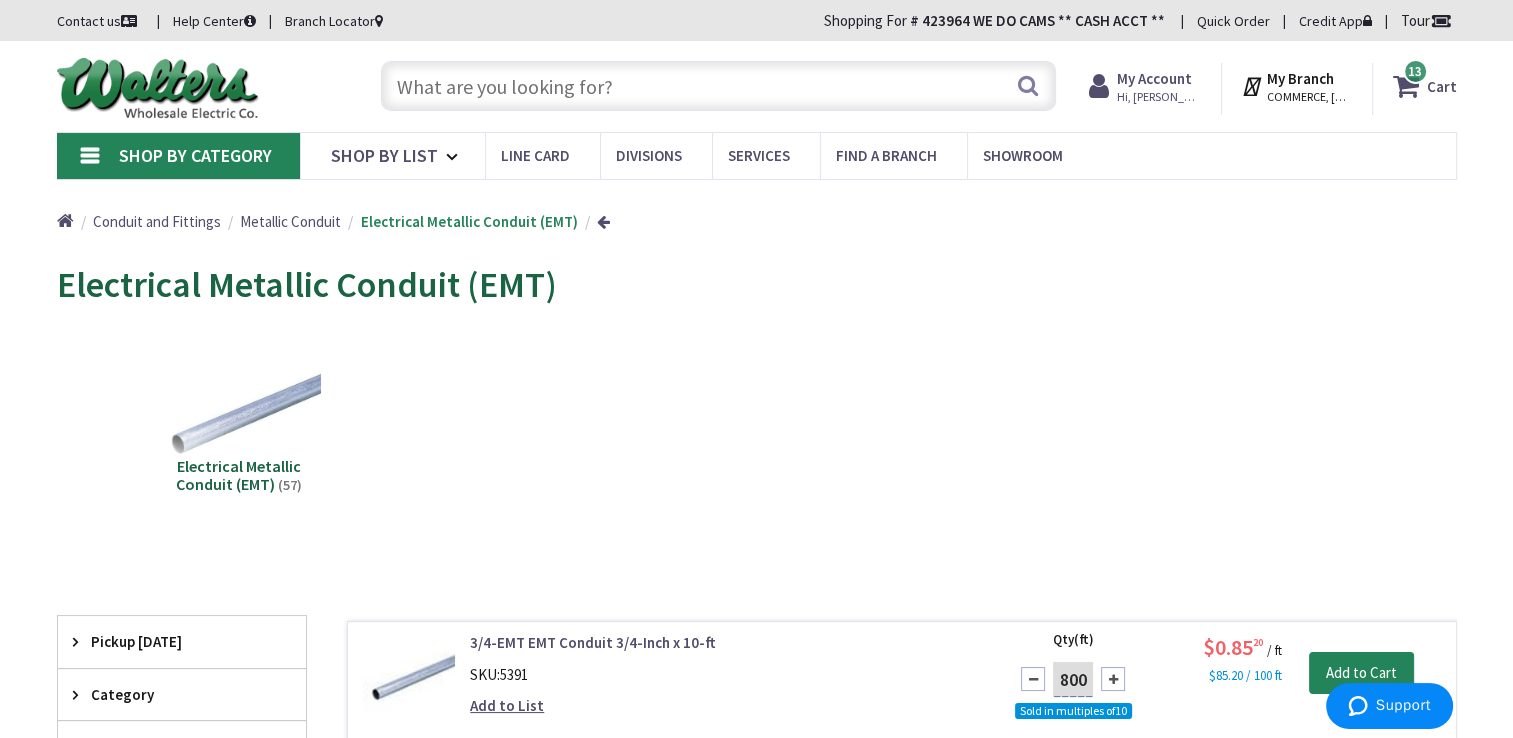click on "Shop By Category" at bounding box center (178, 156) 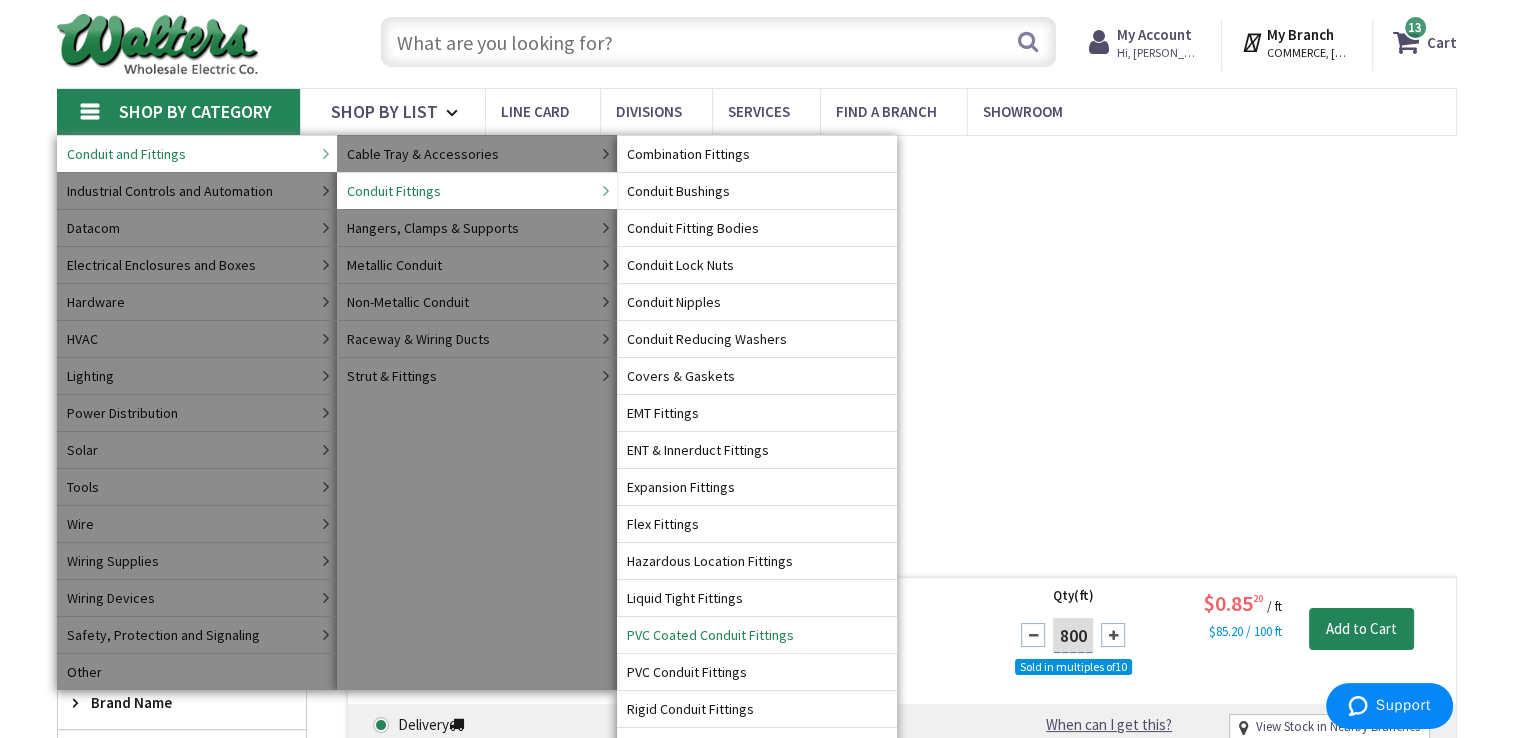 scroll, scrollTop: 44, scrollLeft: 0, axis: vertical 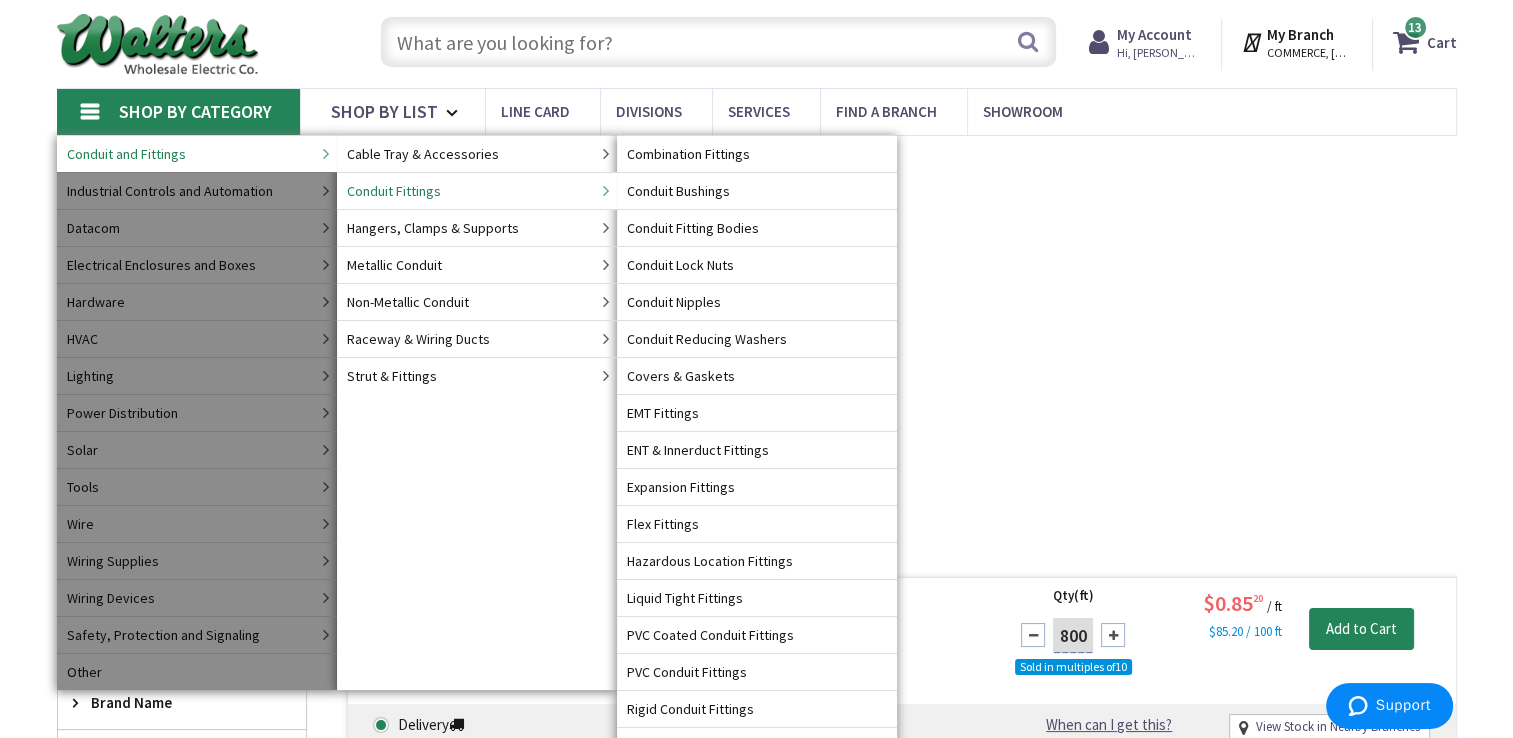 click on "Conduit Fittings" at bounding box center [394, 191] 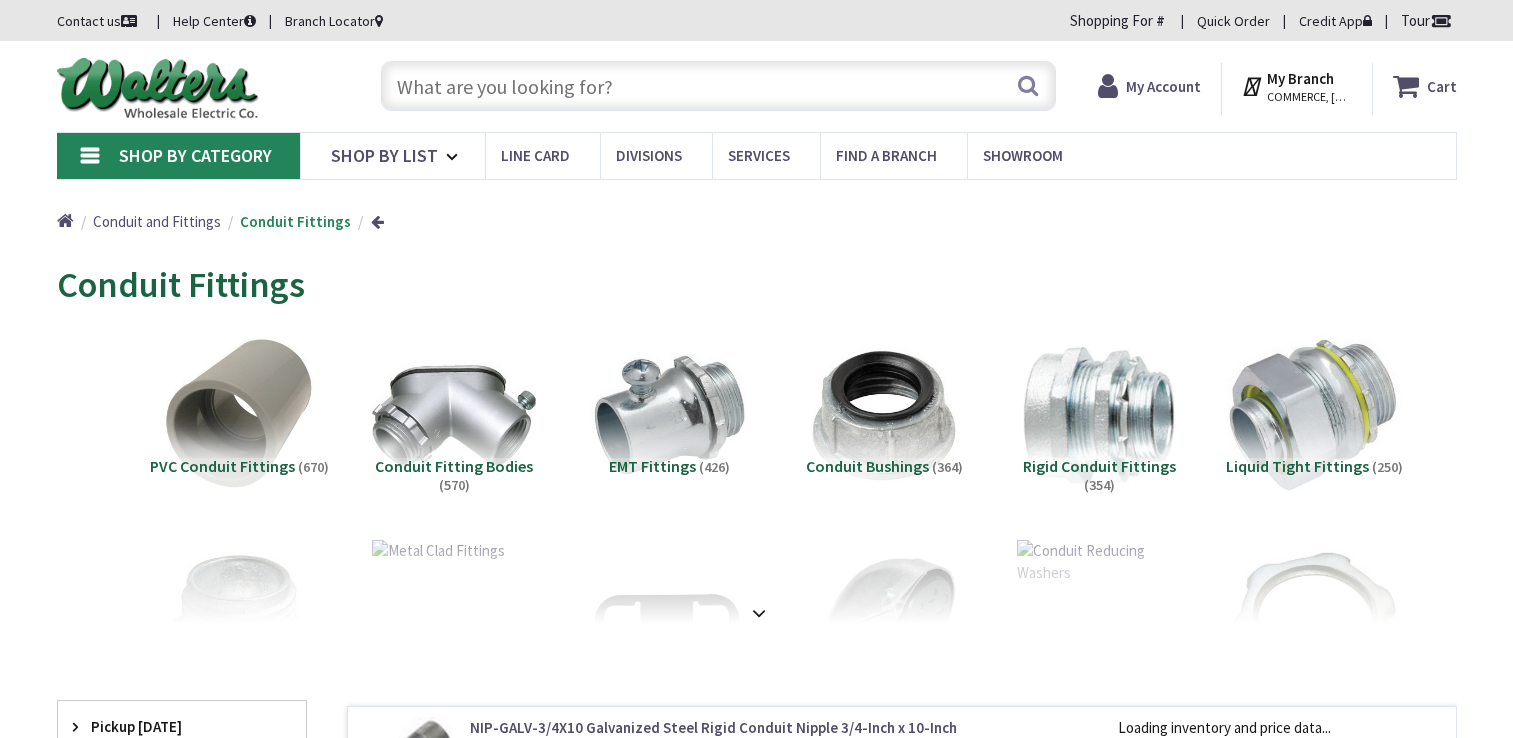 scroll, scrollTop: 0, scrollLeft: 0, axis: both 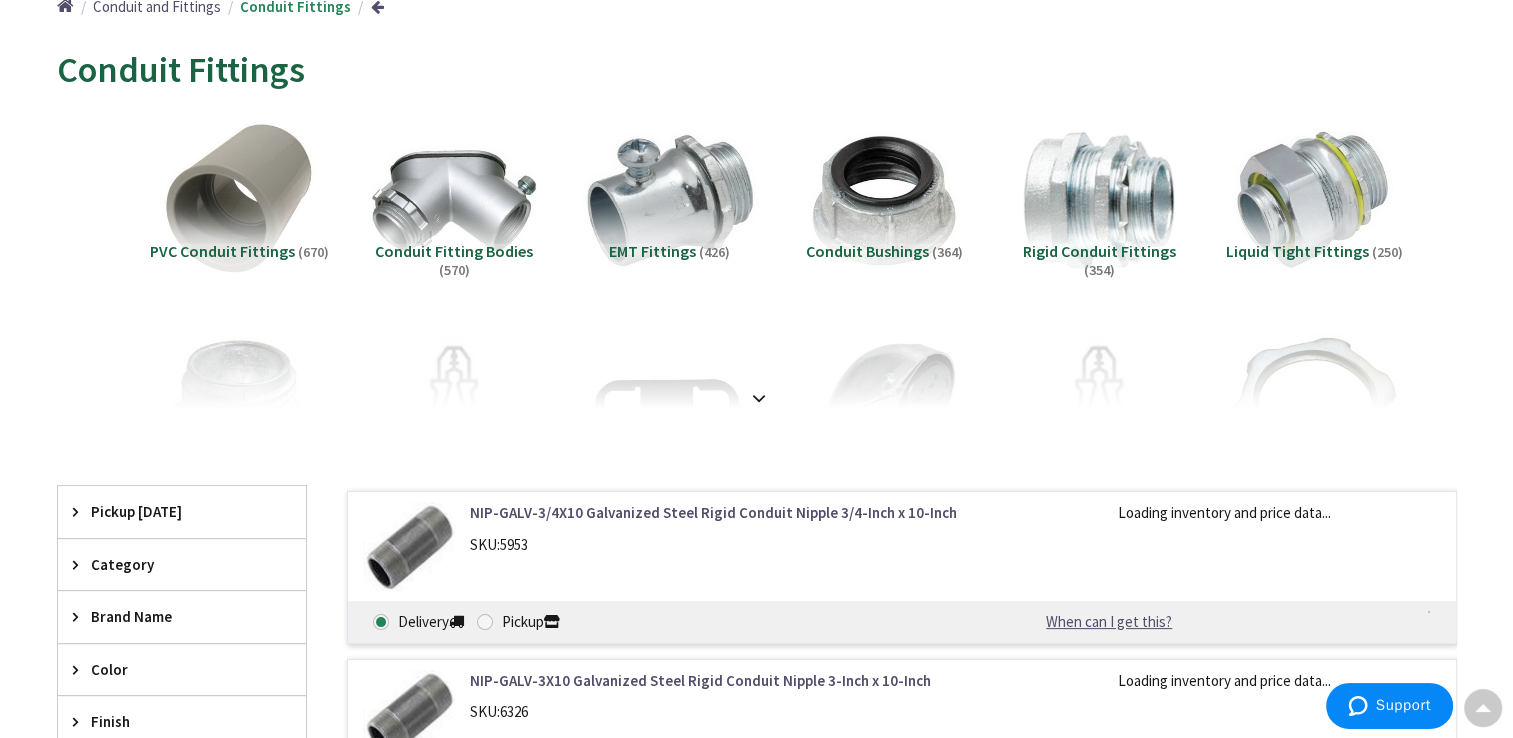 click at bounding box center (668, 200) 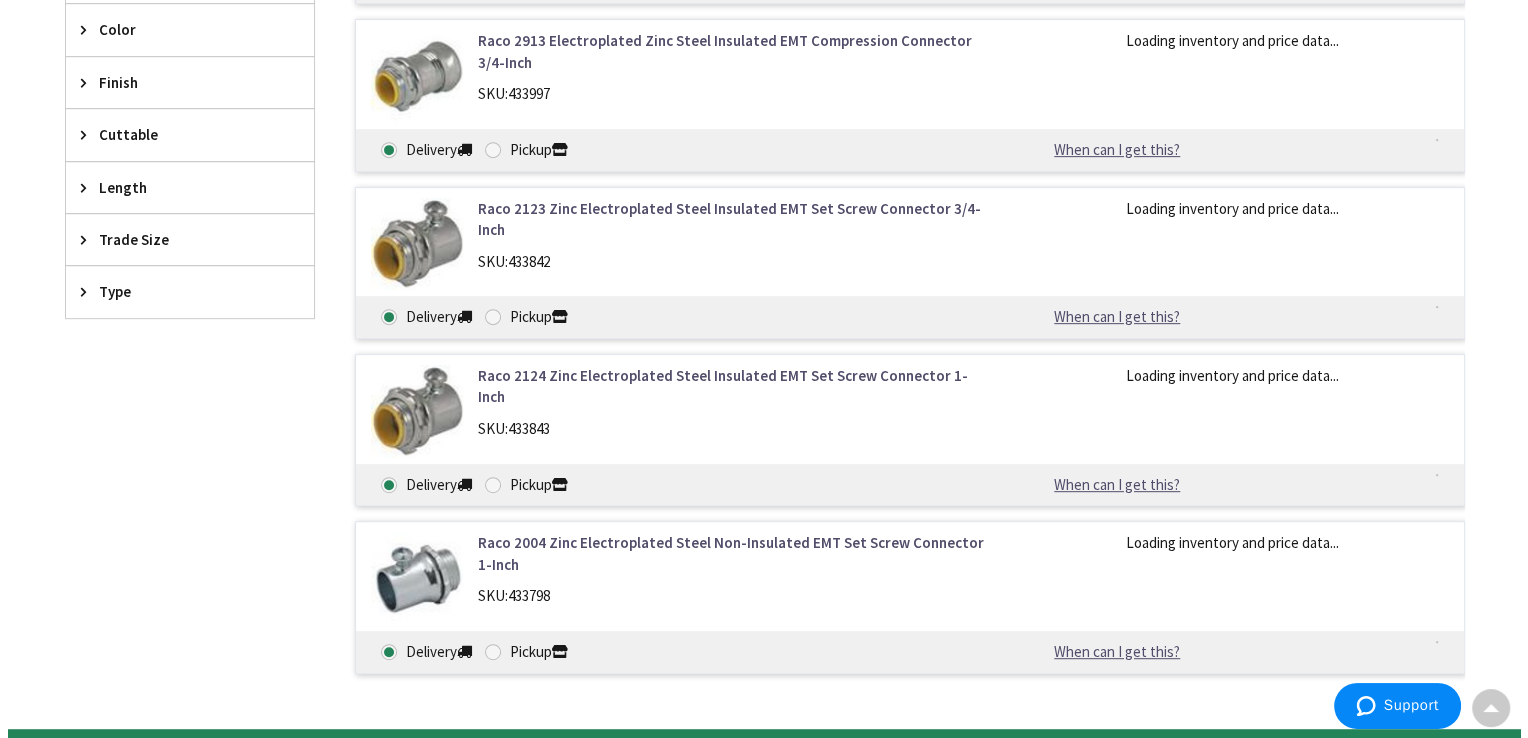 scroll, scrollTop: 876, scrollLeft: 0, axis: vertical 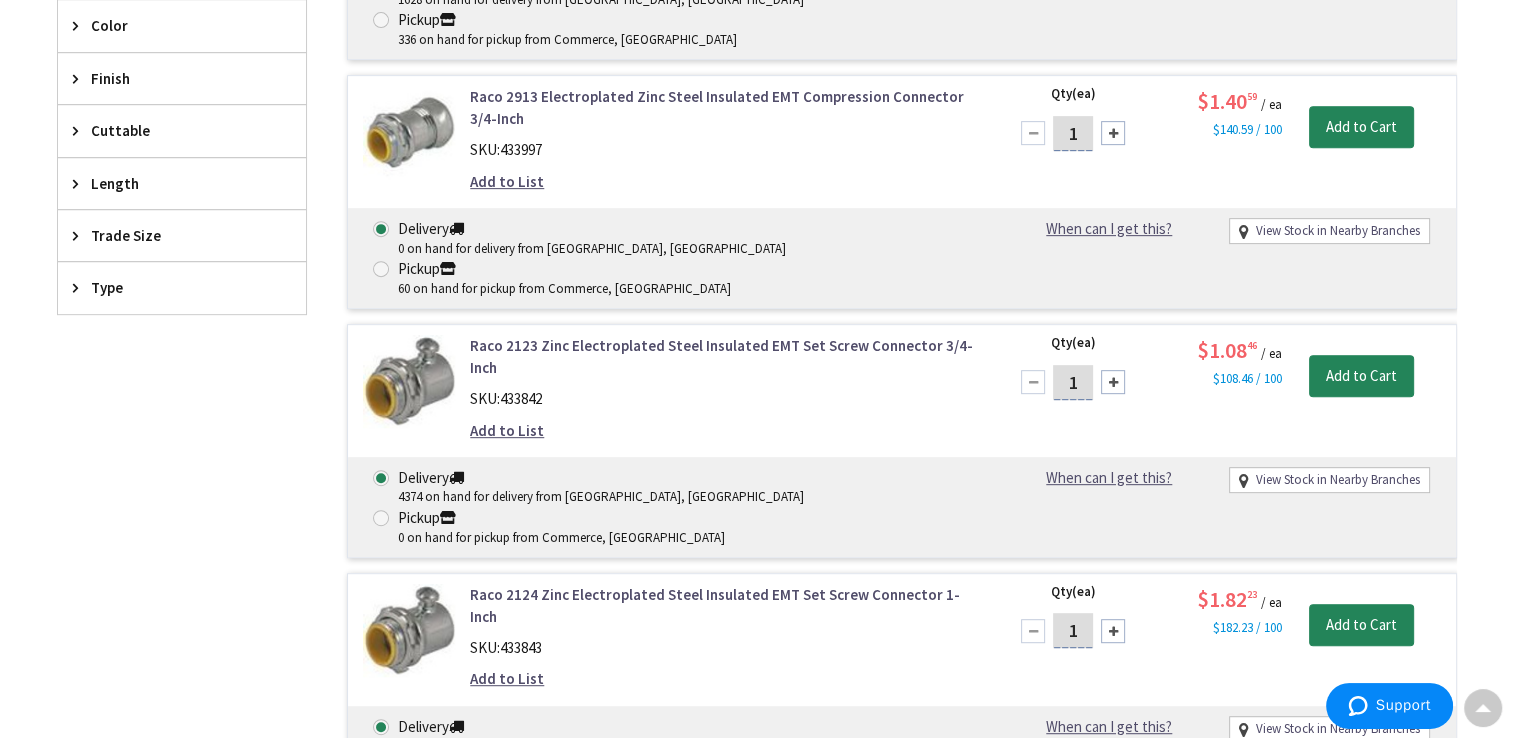 click on "1" at bounding box center [1073, 382] 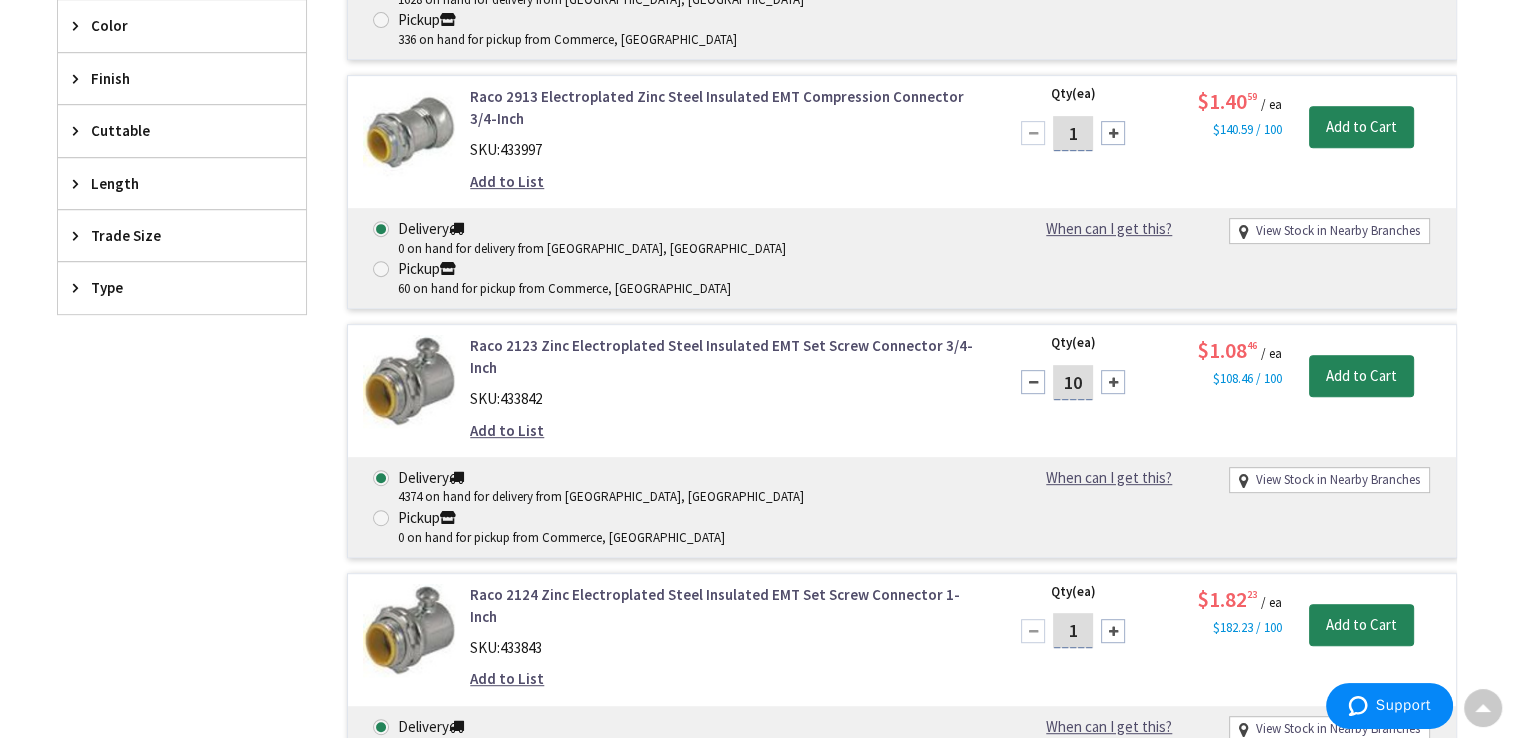 drag, startPoint x: 1089, startPoint y: 301, endPoint x: 1040, endPoint y: 292, distance: 49.819675 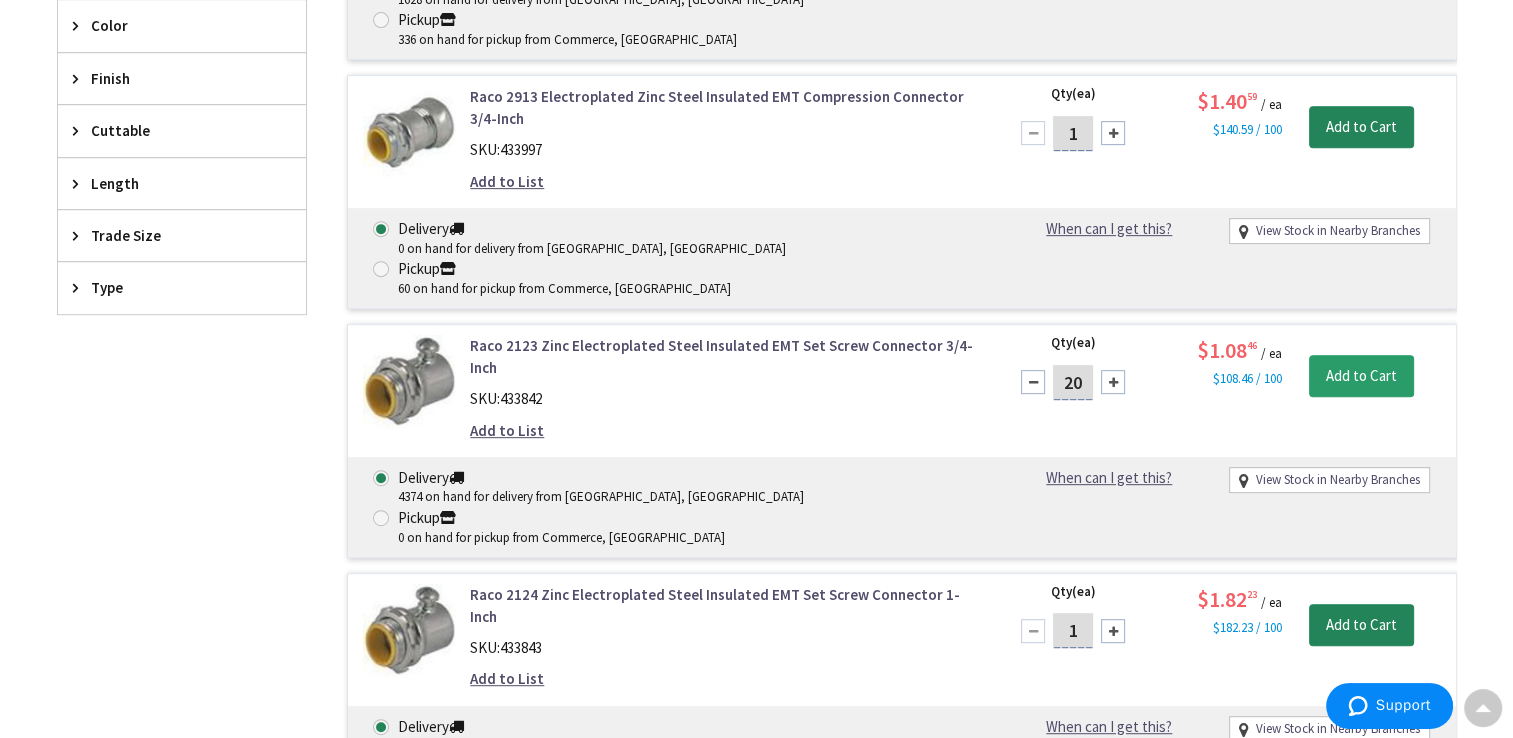 type on "20" 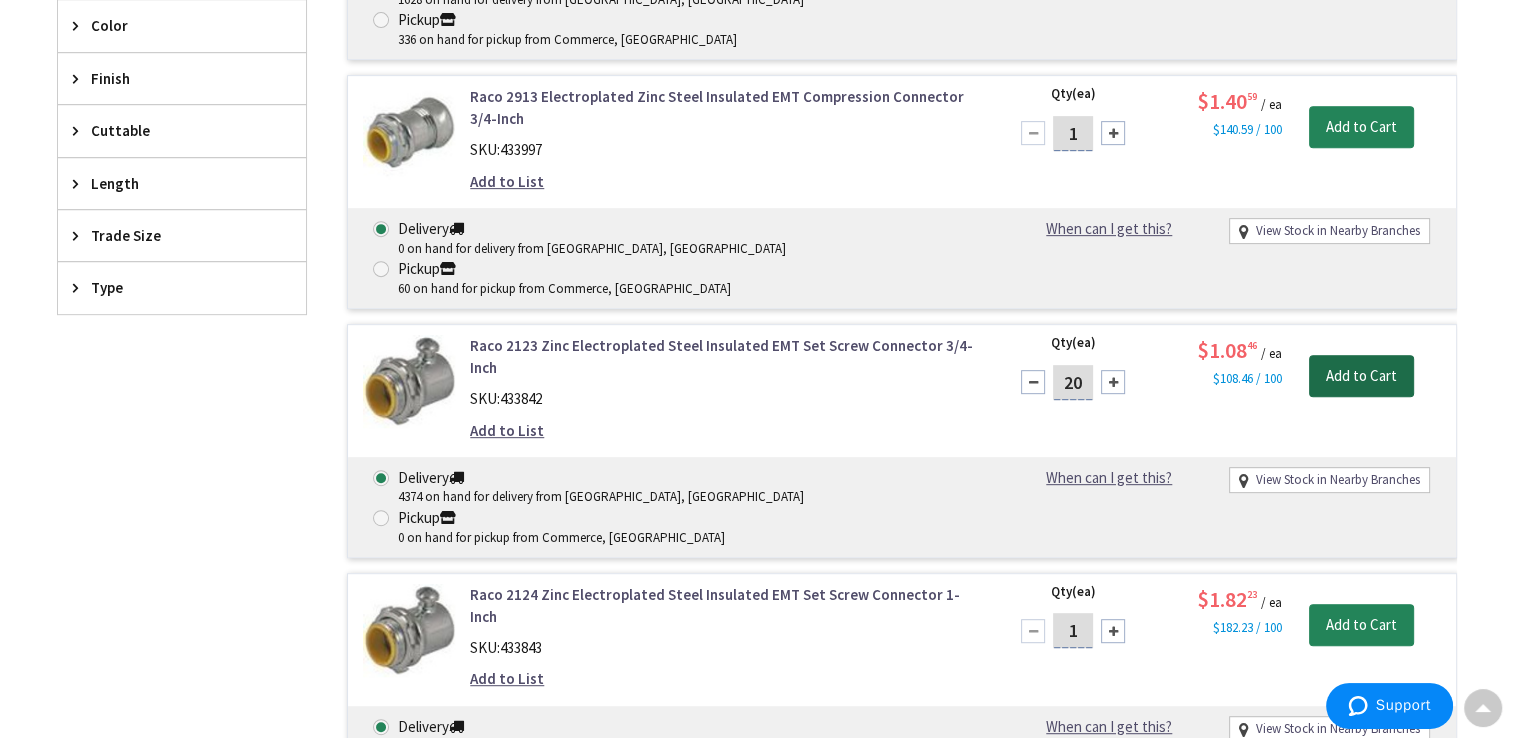 click on "Add to Cart" at bounding box center [1361, 376] 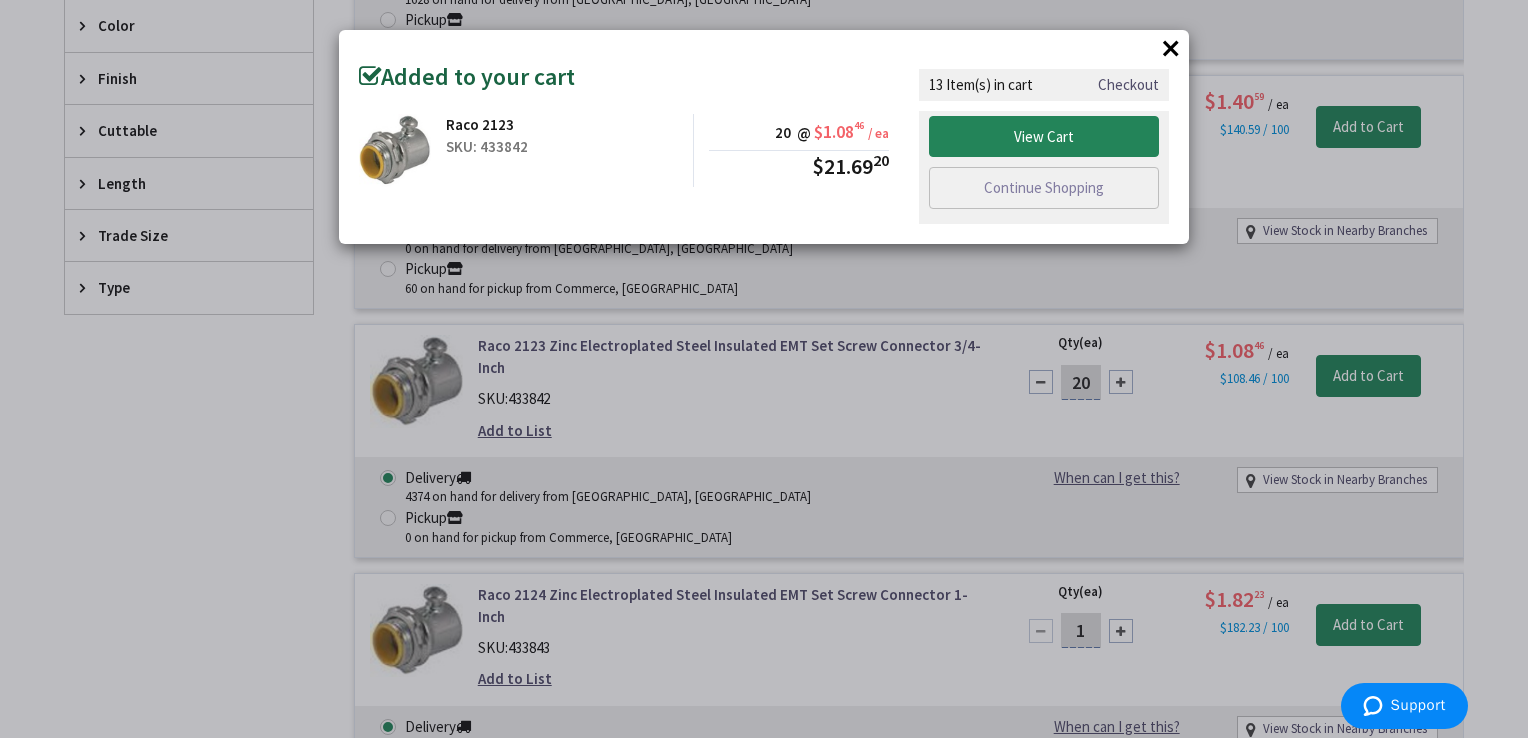 click on "×" at bounding box center [1171, 48] 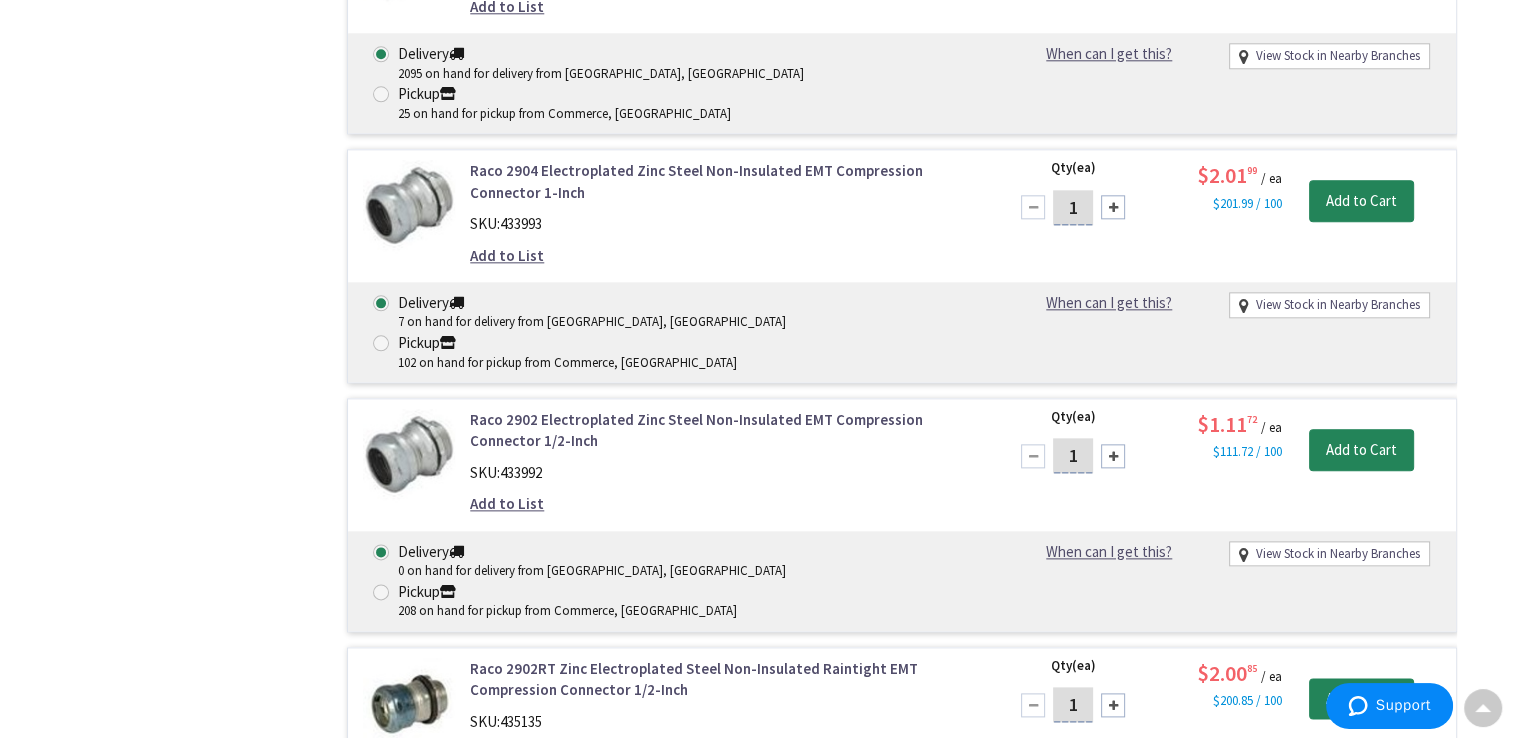 scroll, scrollTop: 2304, scrollLeft: 0, axis: vertical 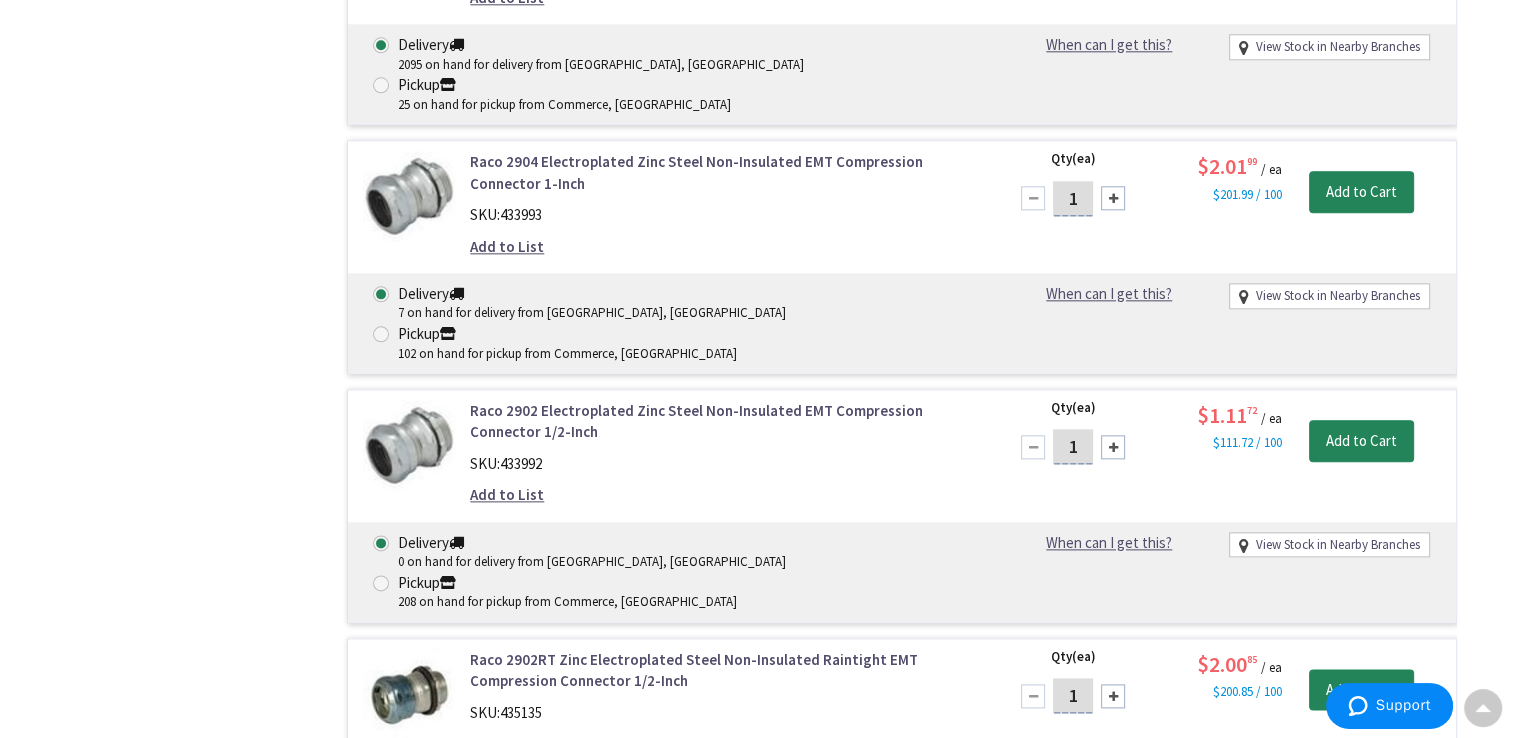 click at bounding box center [1113, 696] 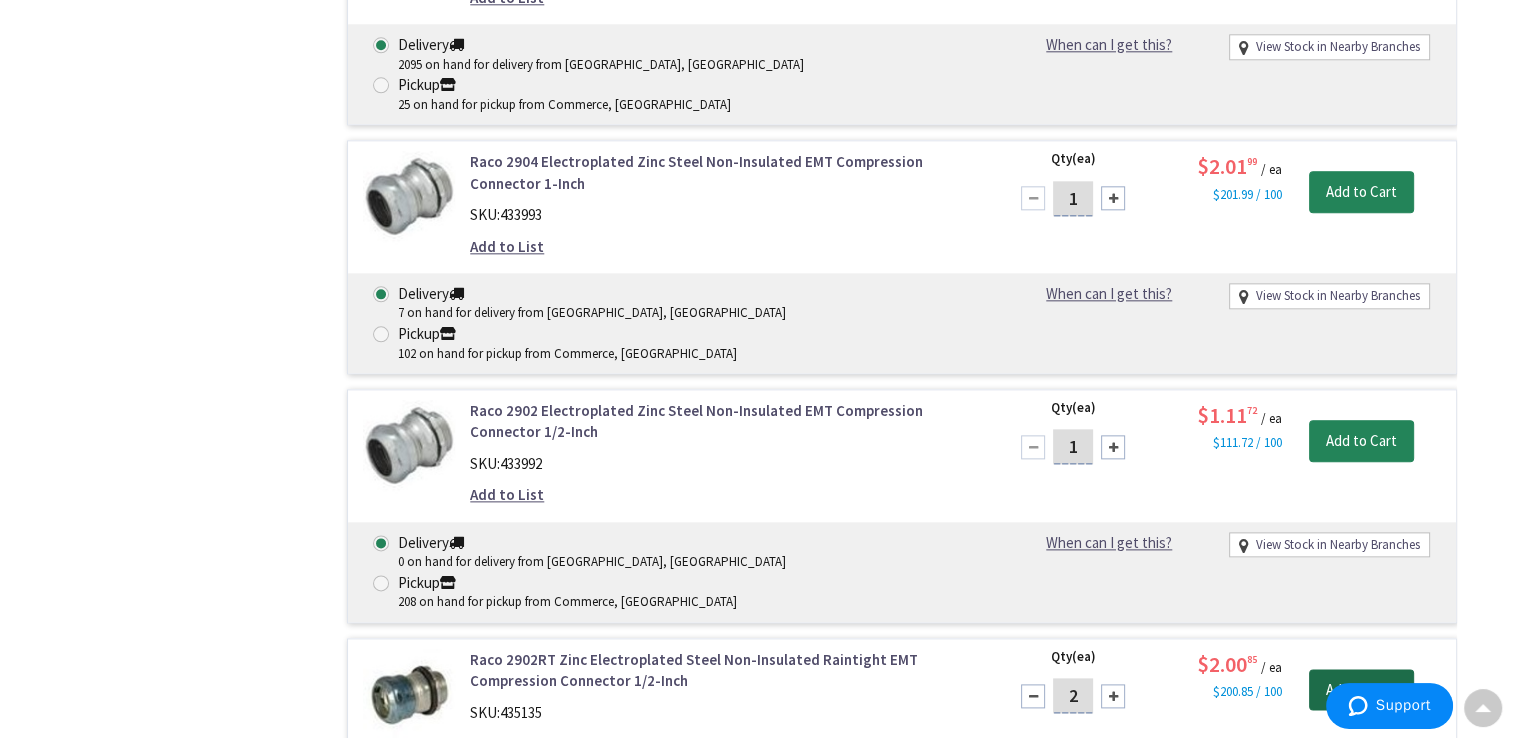 click on "Add to Cart" at bounding box center (1361, 690) 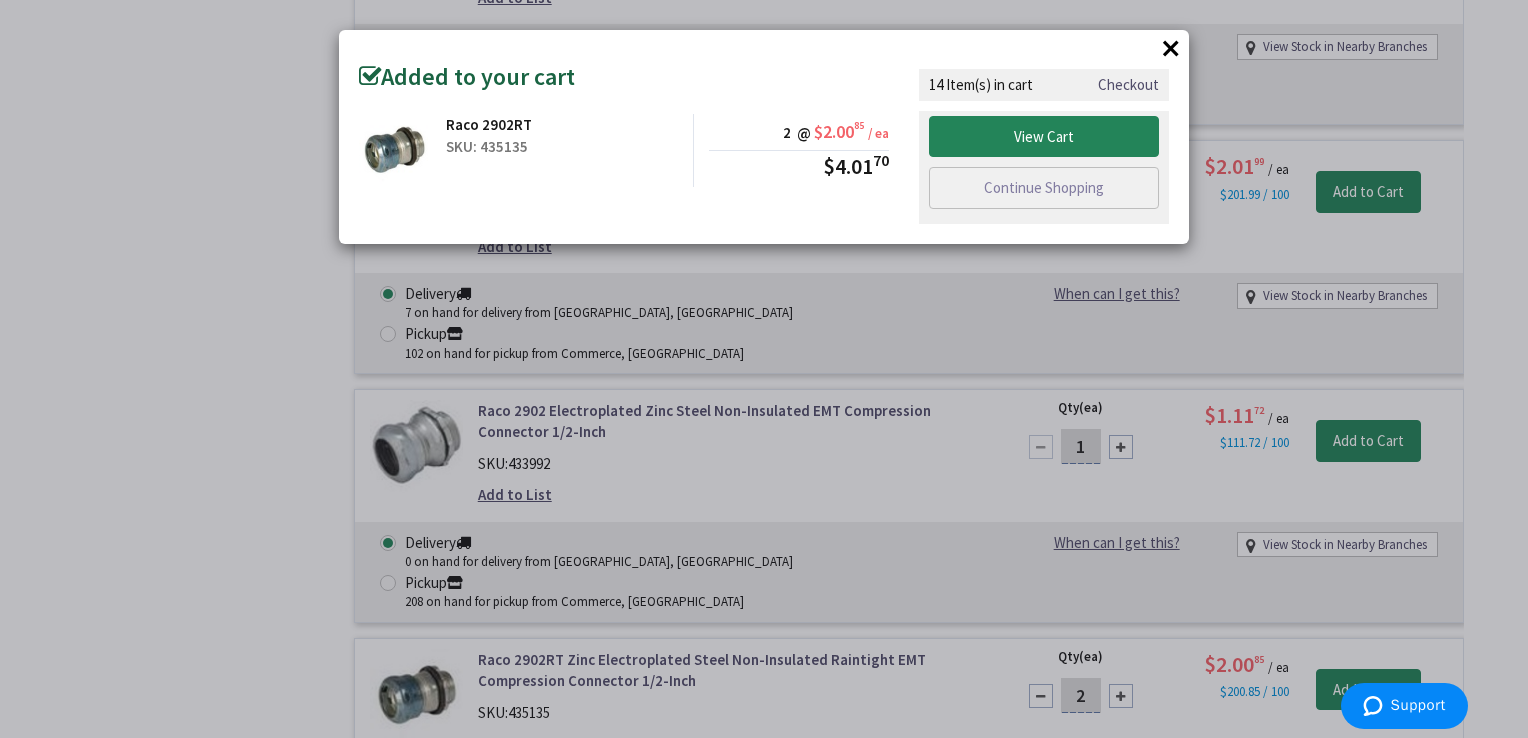 click on "×" at bounding box center (1171, 48) 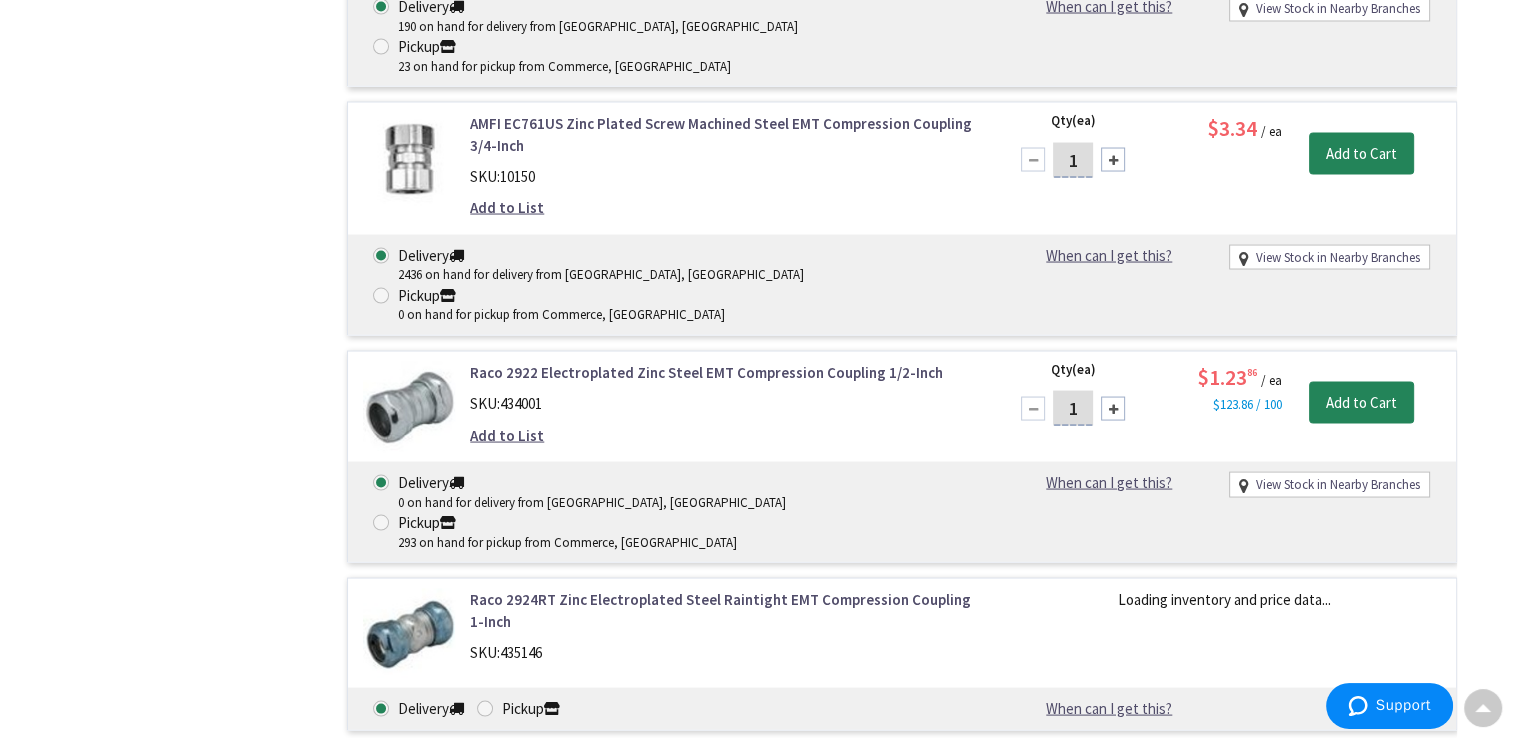 scroll, scrollTop: 3808, scrollLeft: 0, axis: vertical 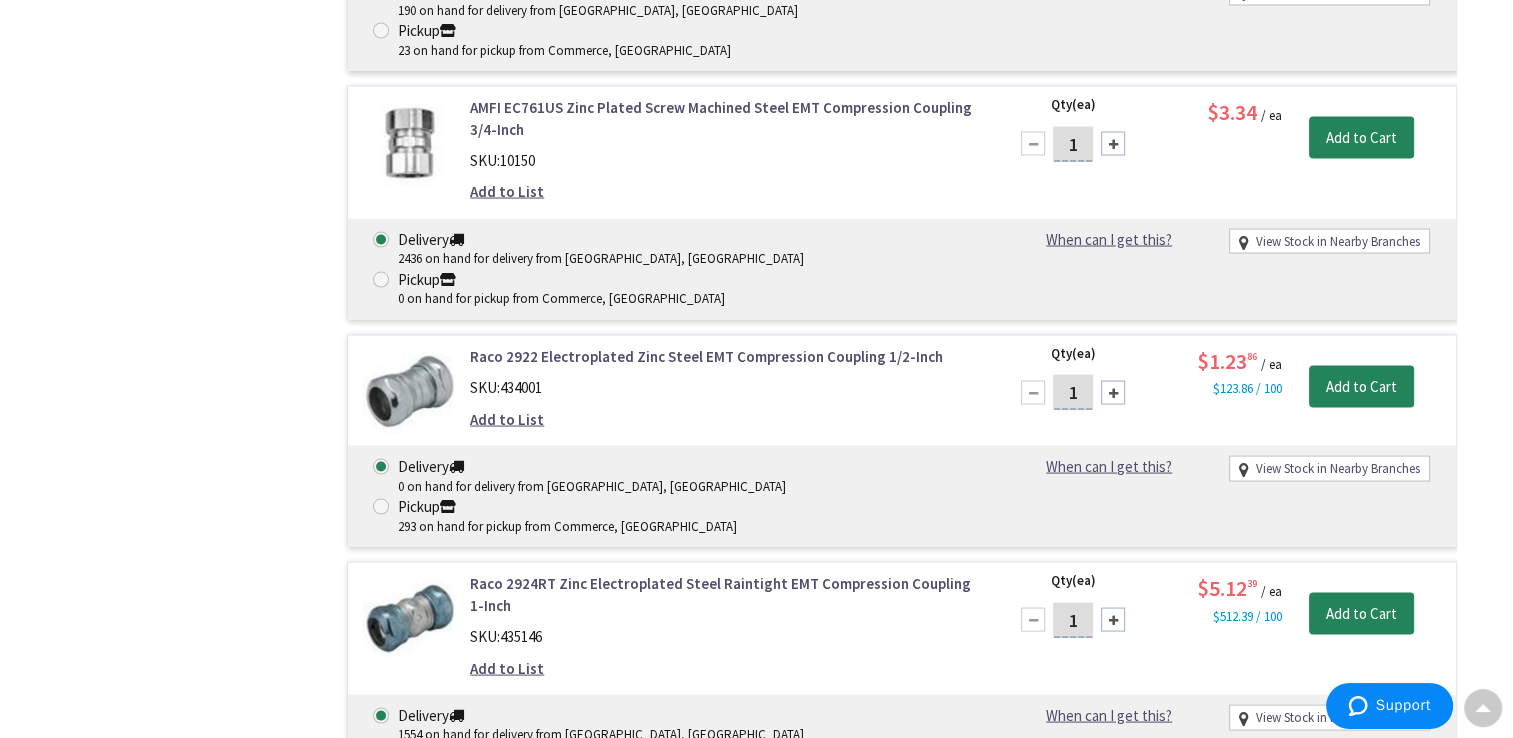 click at bounding box center [1113, 1118] 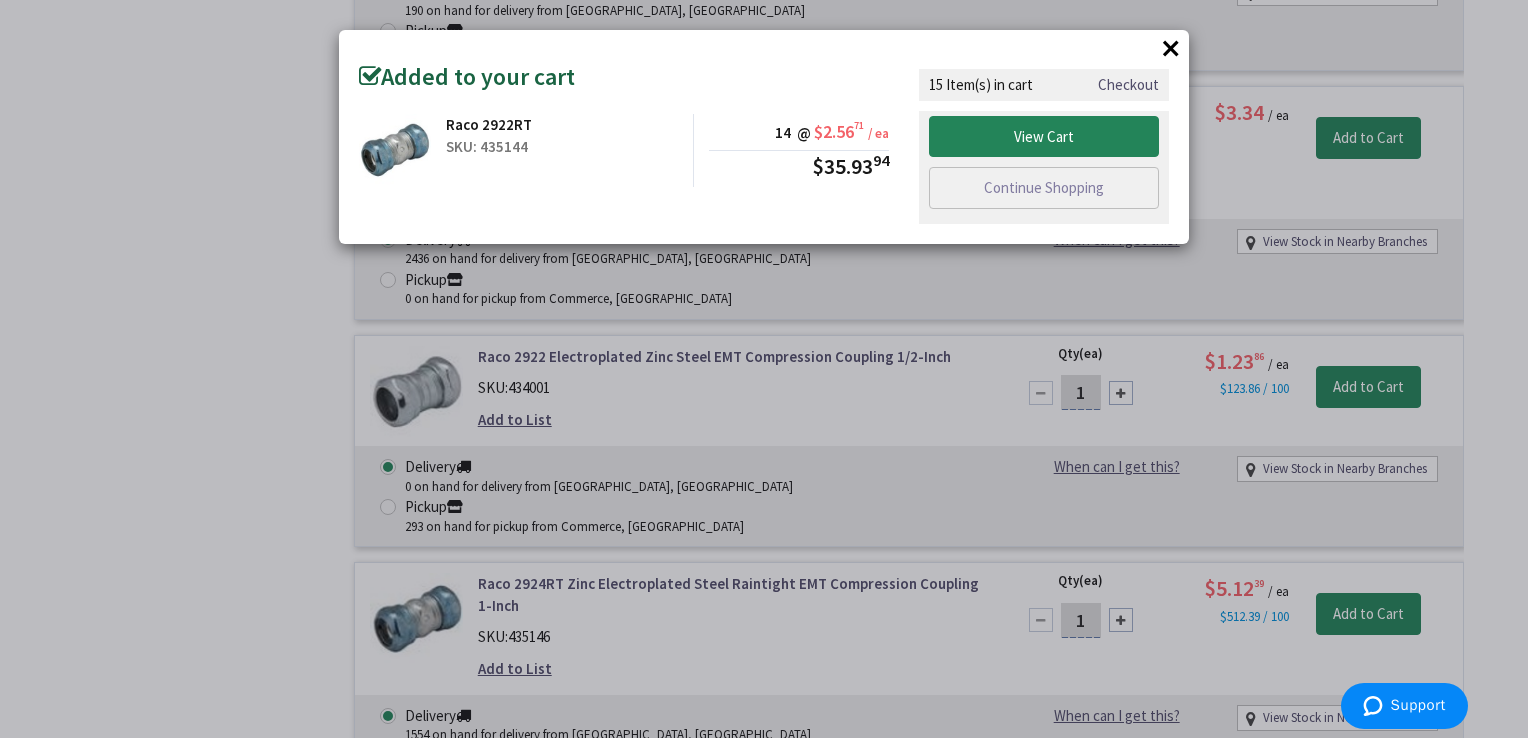 click on "×" at bounding box center (1171, 48) 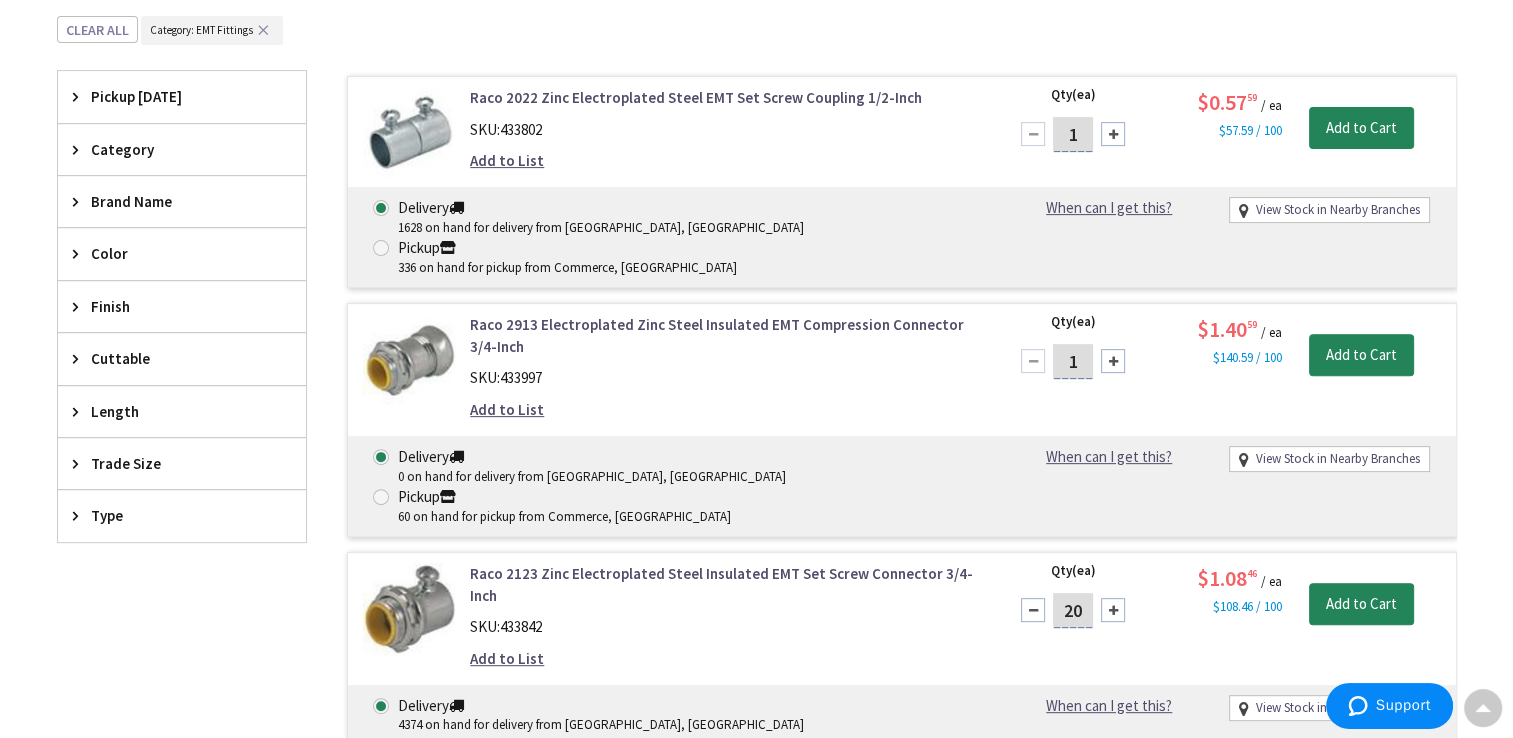 scroll, scrollTop: 646, scrollLeft: 0, axis: vertical 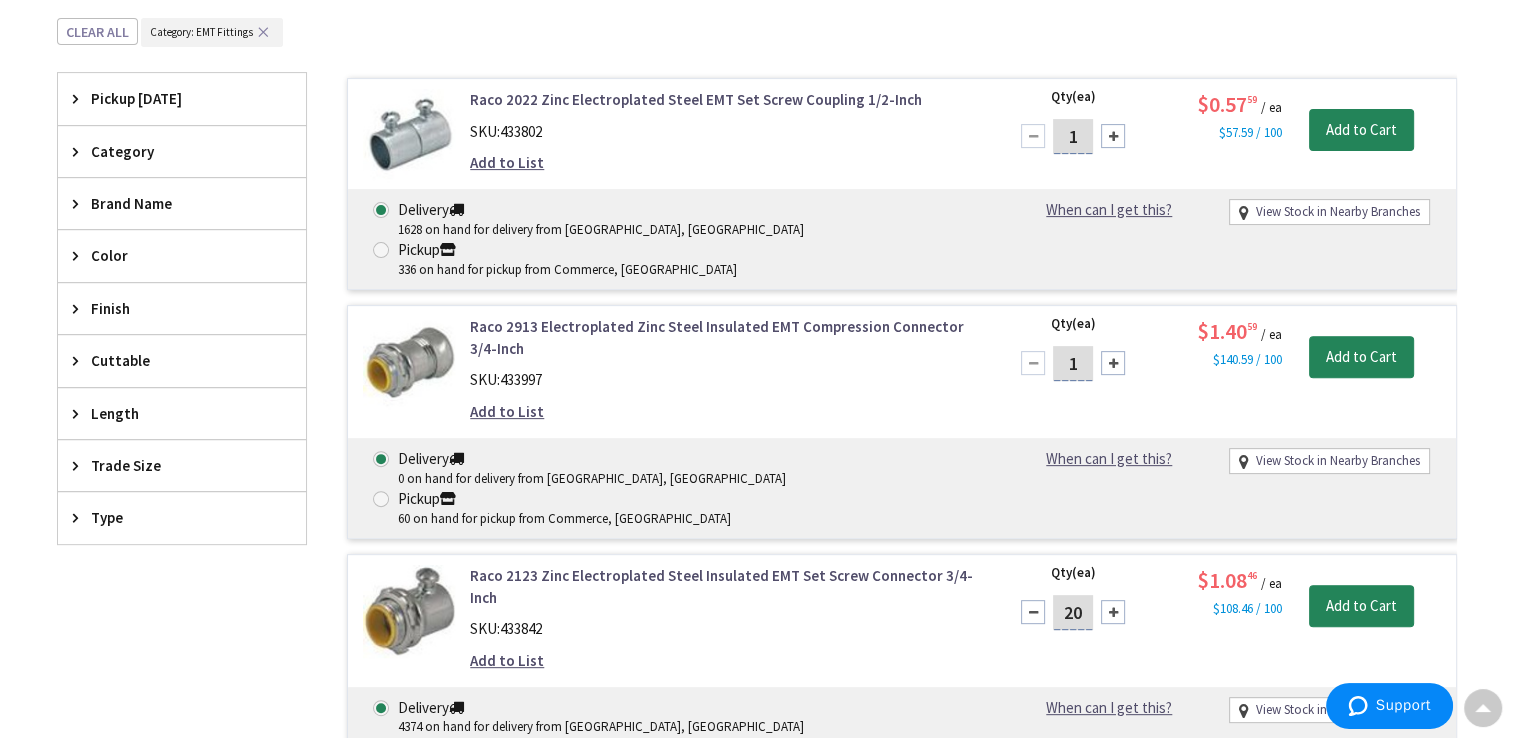 click at bounding box center (80, 465) 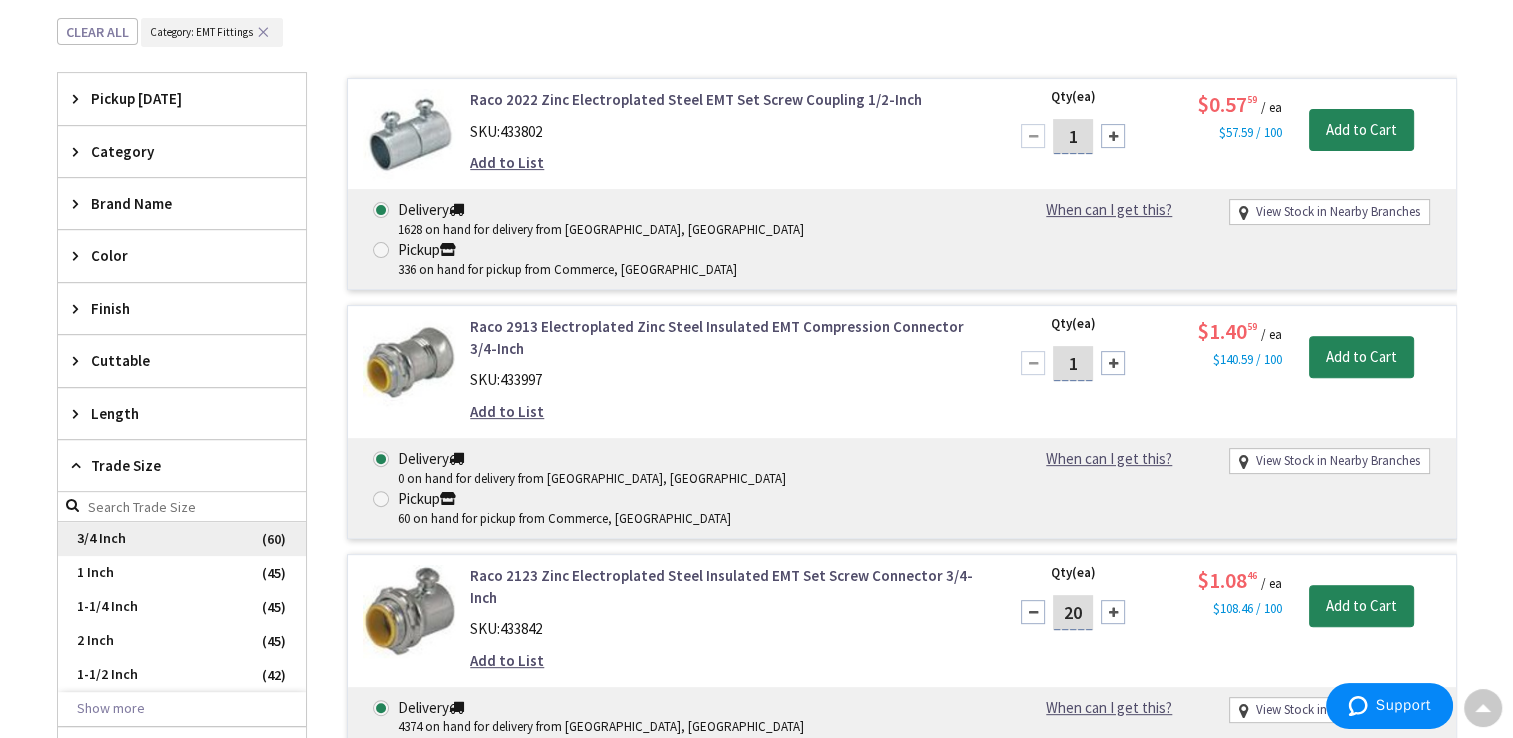 click on "3/4 Inch" at bounding box center (182, 539) 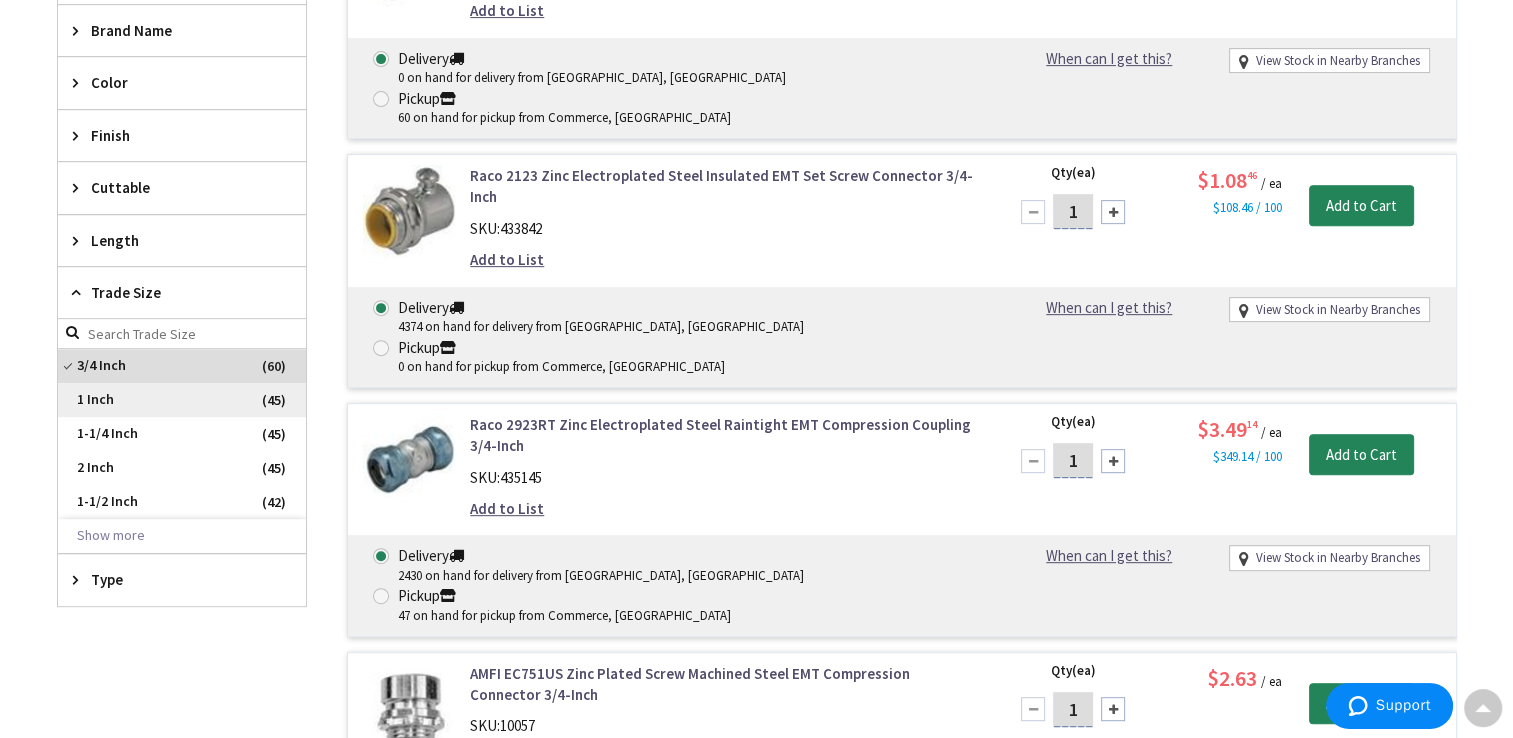 scroll, scrollTop: 820, scrollLeft: 0, axis: vertical 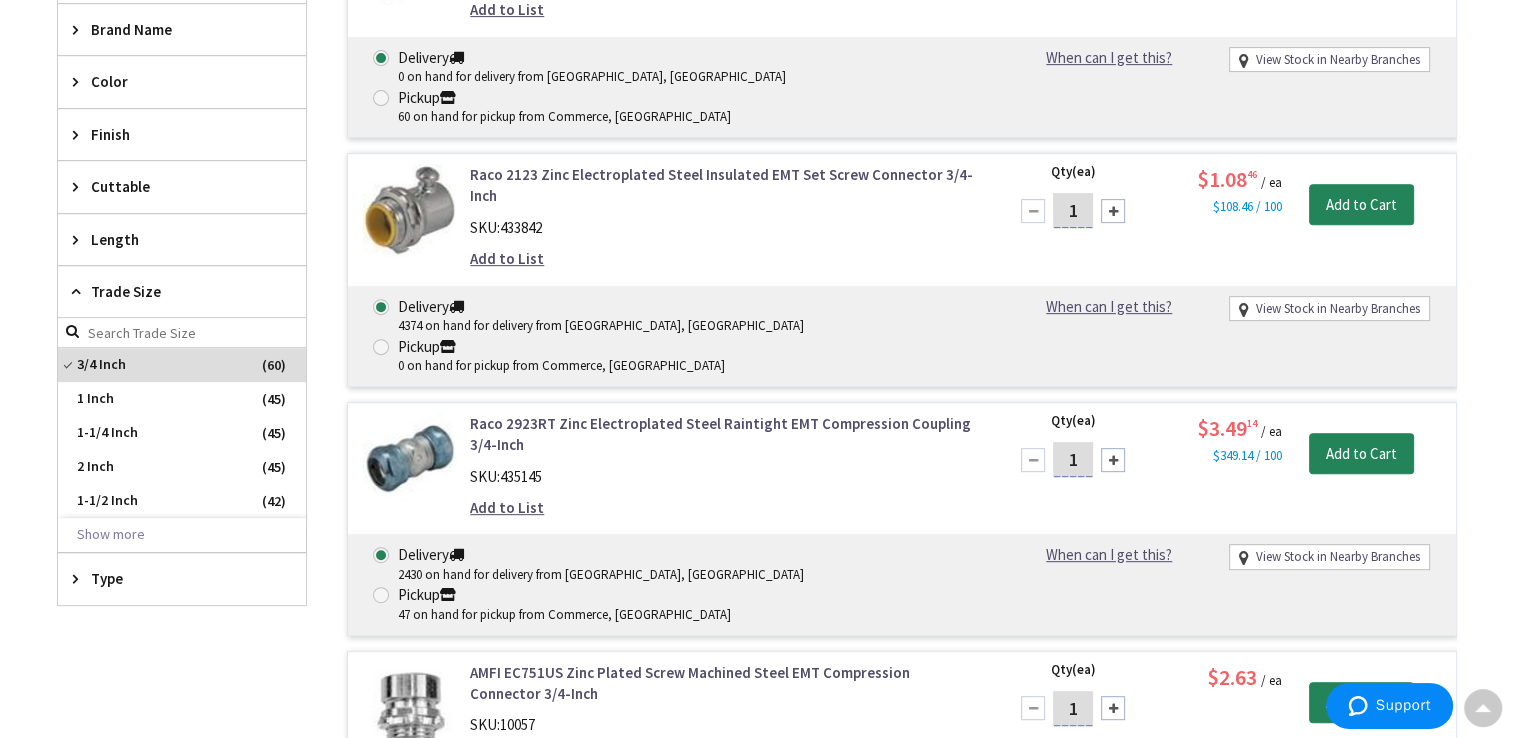 click on "Back
Conduit Fittings
View Subcategories
EMT Fittings
(60)
Conduit Fitting Bodies
(119)
Rigid Conduit Fittings
(48)
(44) (41)" at bounding box center [757, 309] 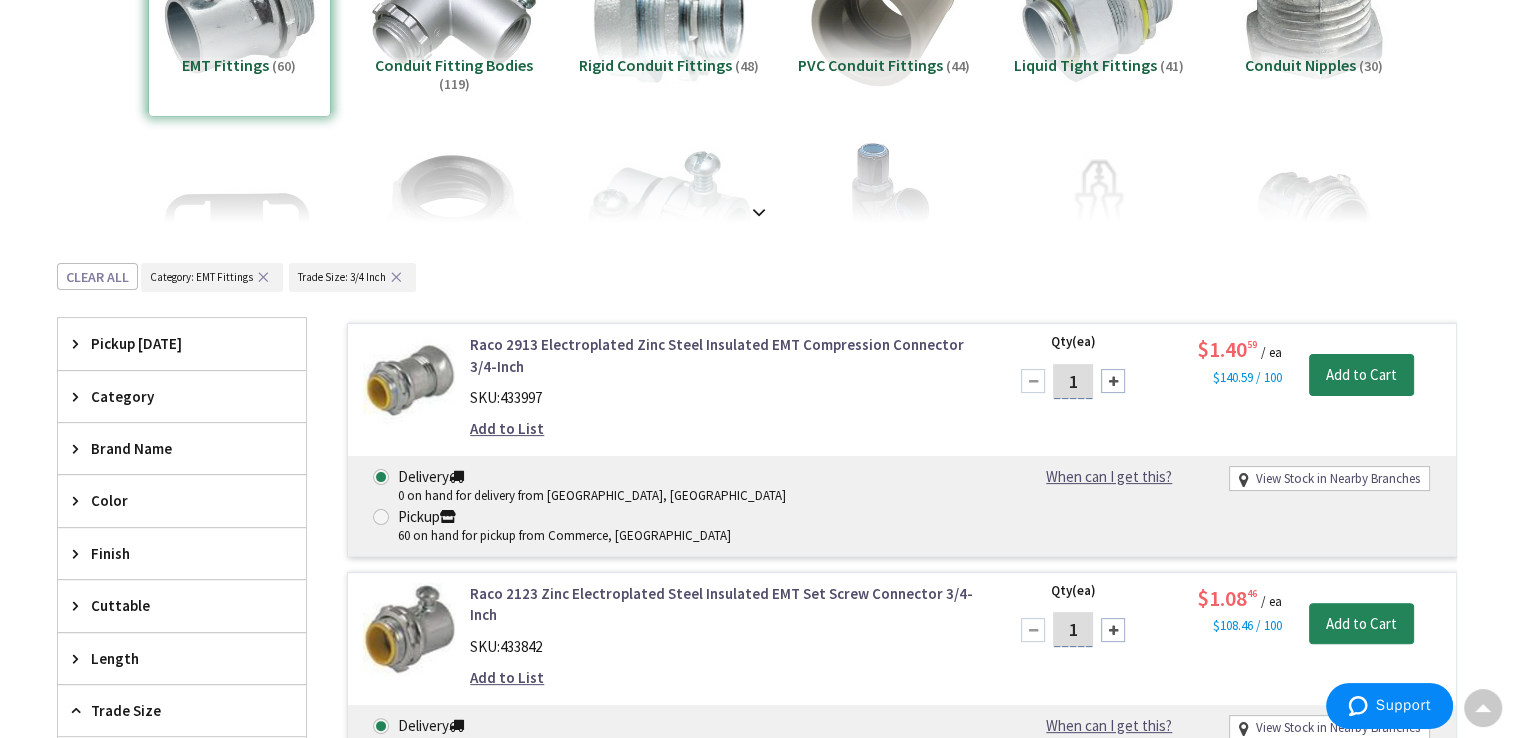 scroll, scrollTop: 0, scrollLeft: 0, axis: both 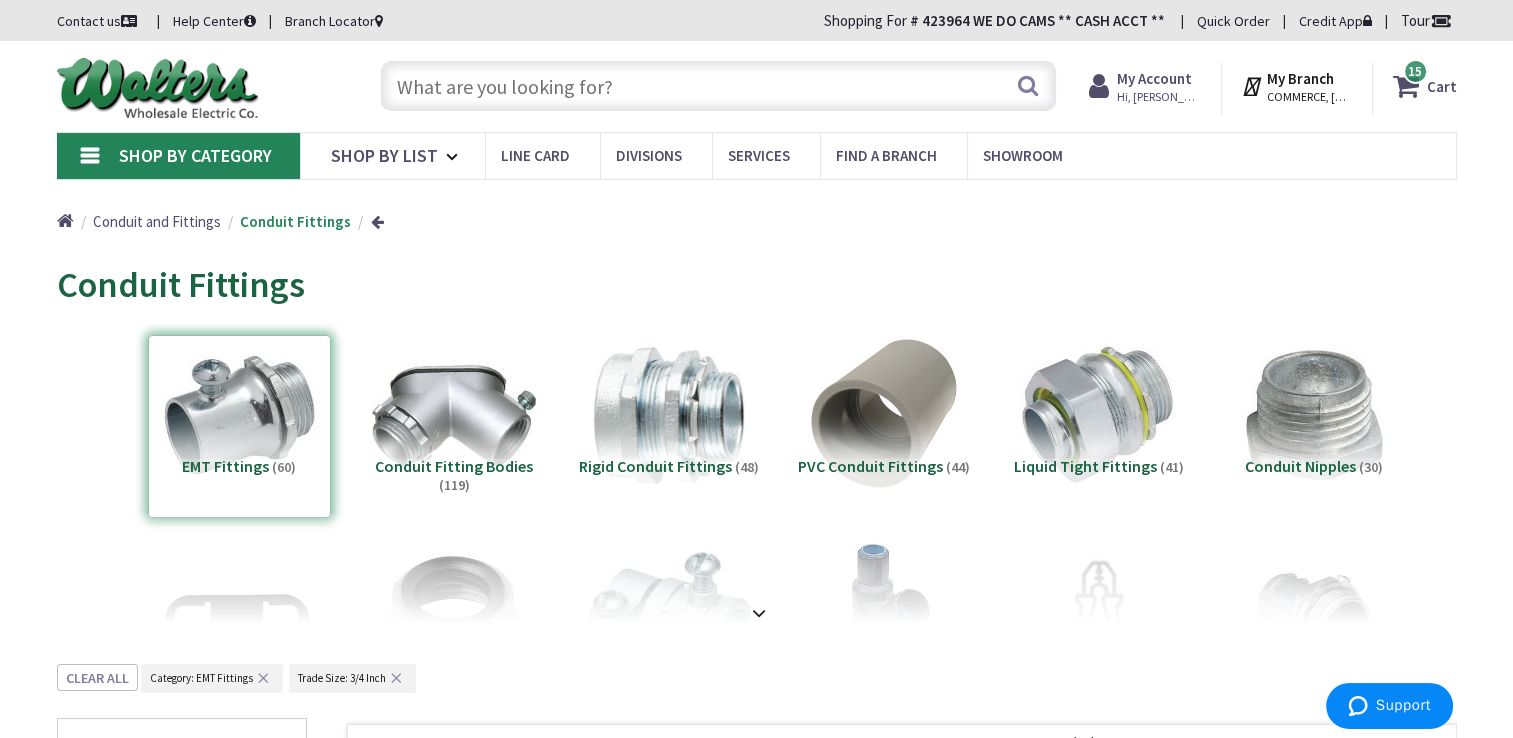 click on "Shop By Category" at bounding box center [178, 156] 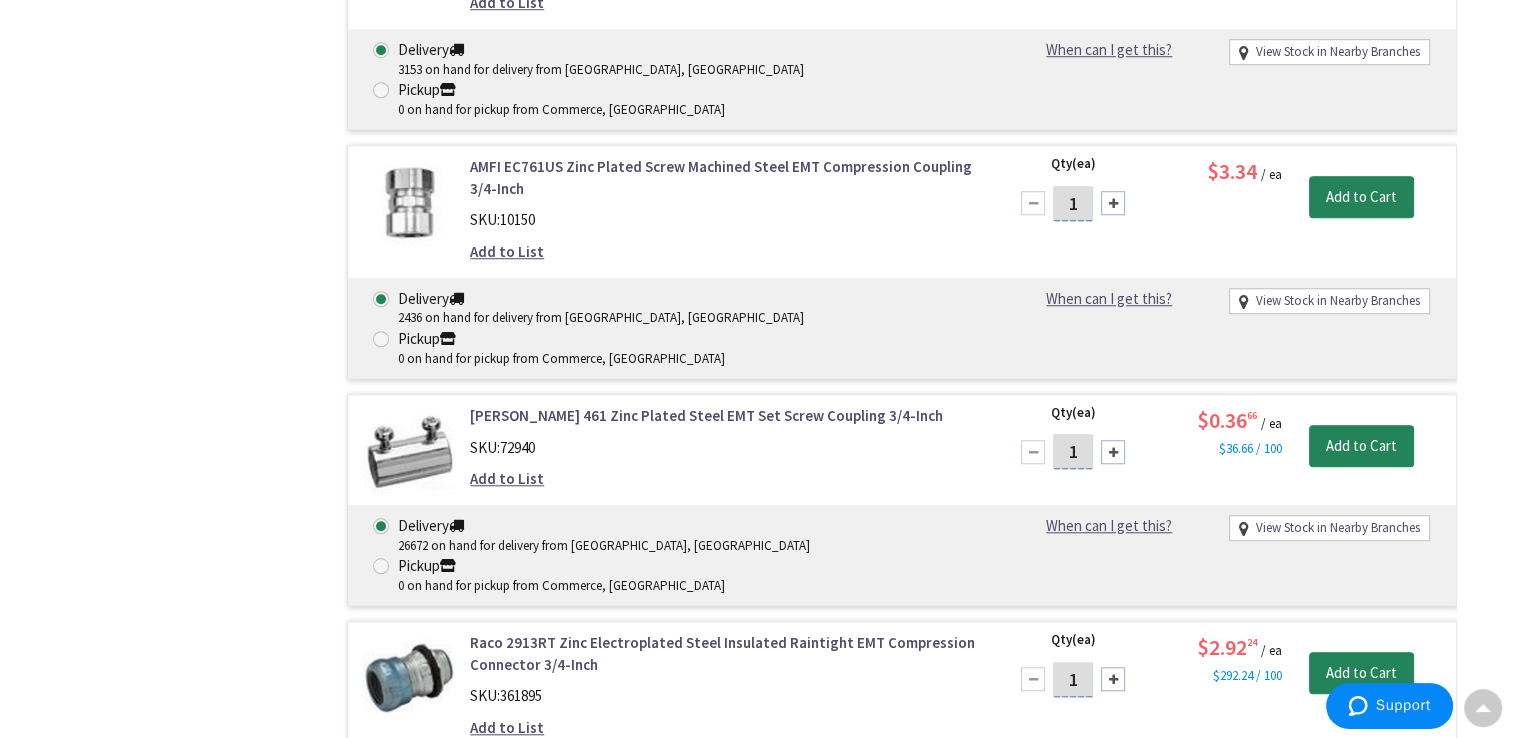 scroll, scrollTop: 1572, scrollLeft: 0, axis: vertical 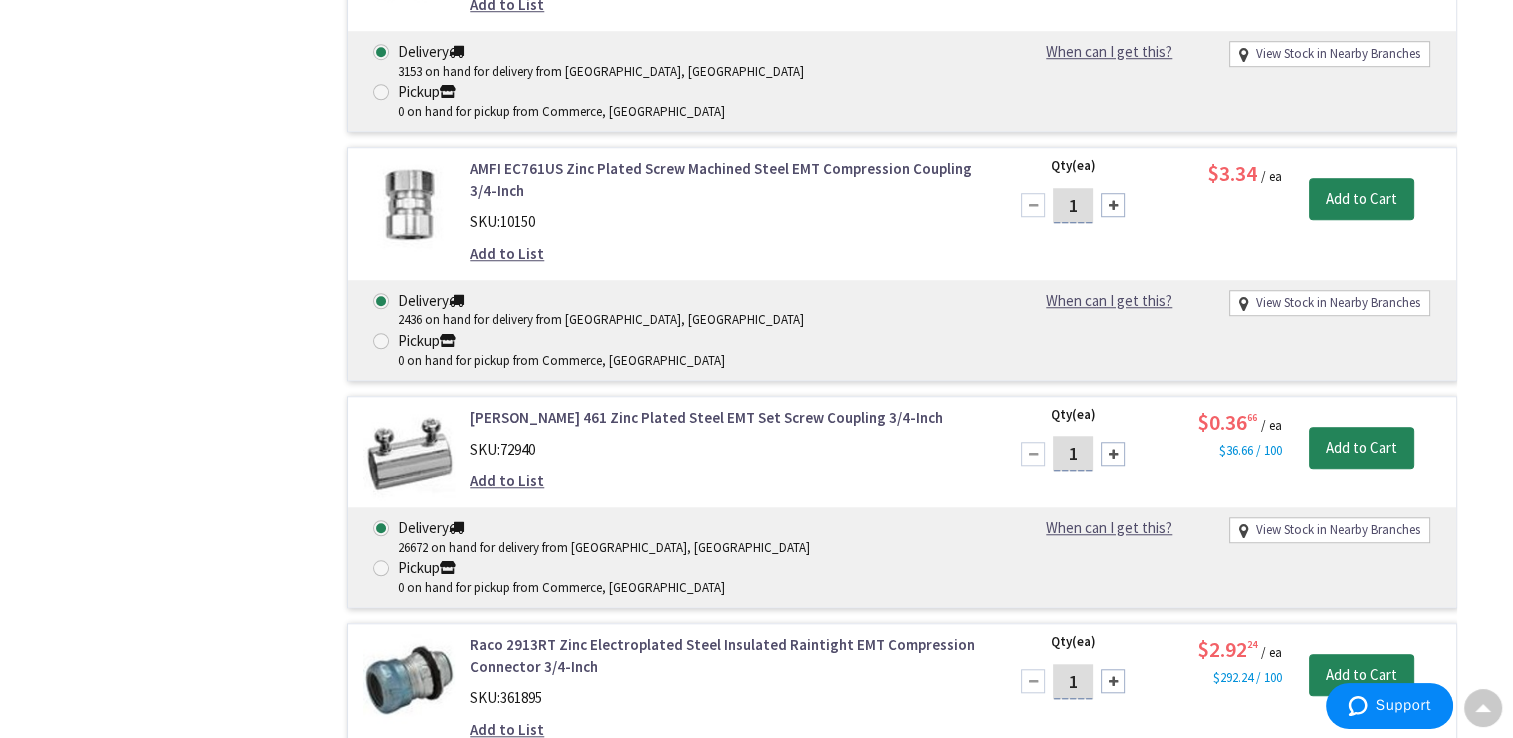 drag, startPoint x: 1090, startPoint y: 226, endPoint x: 1040, endPoint y: 222, distance: 50.159744 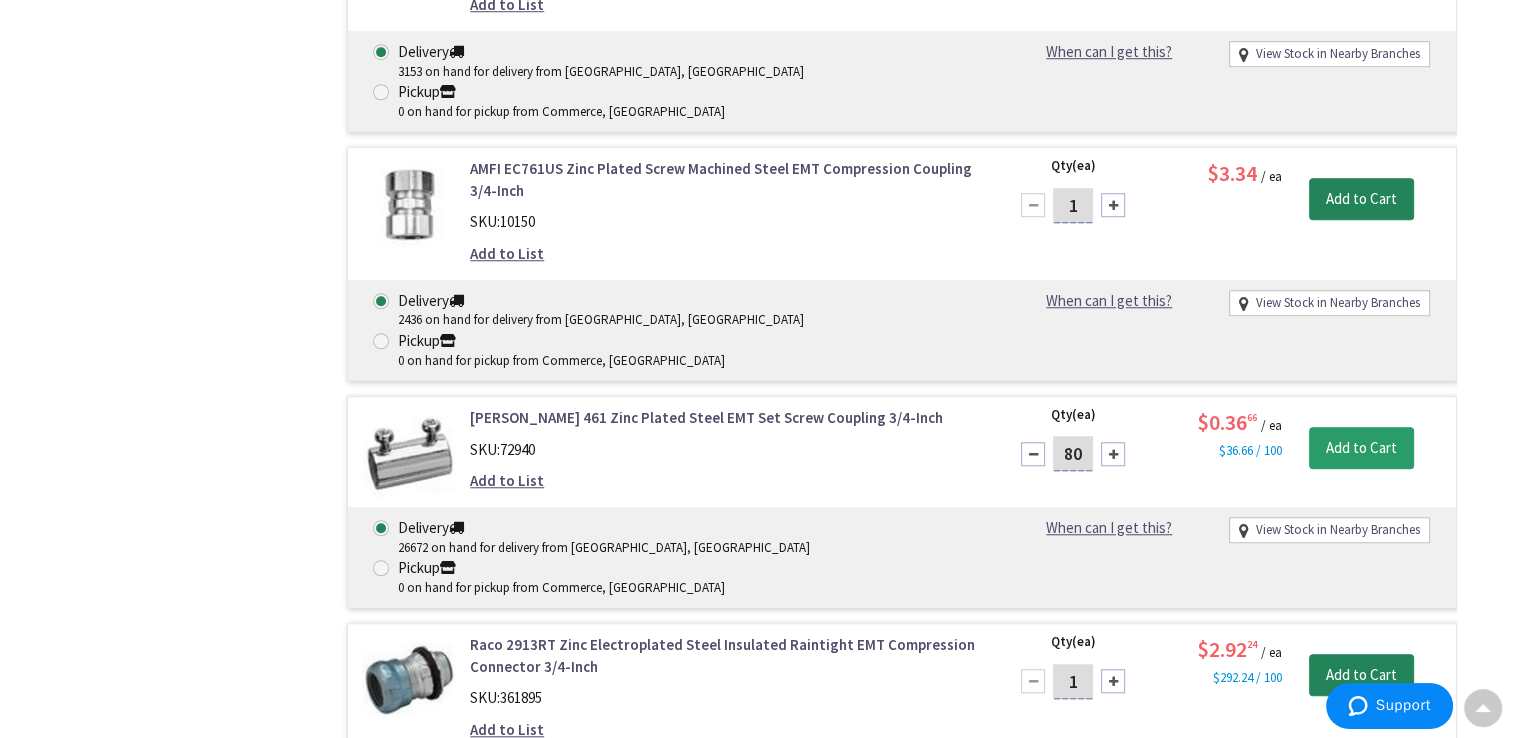 type on "80" 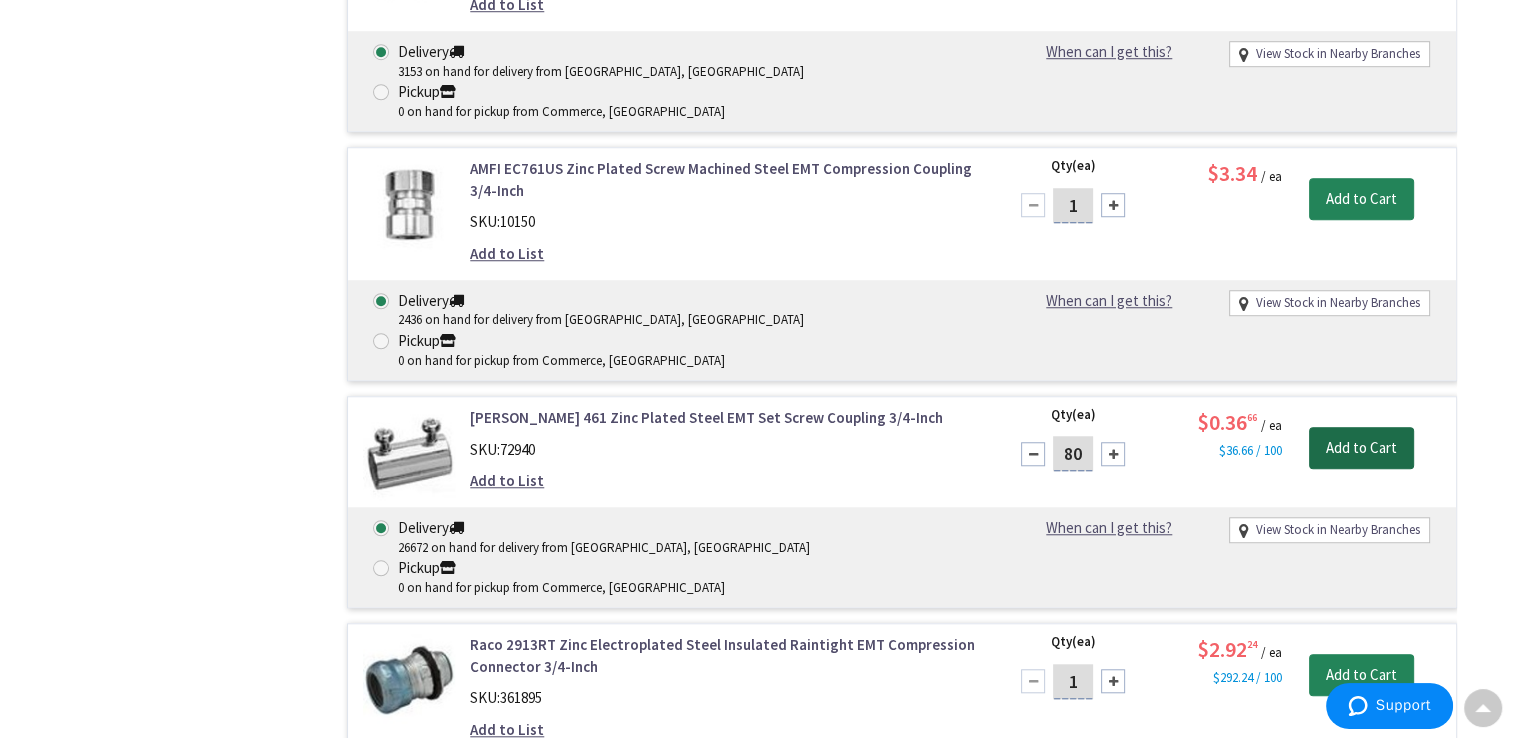 click on "Add to Cart" at bounding box center (1361, 448) 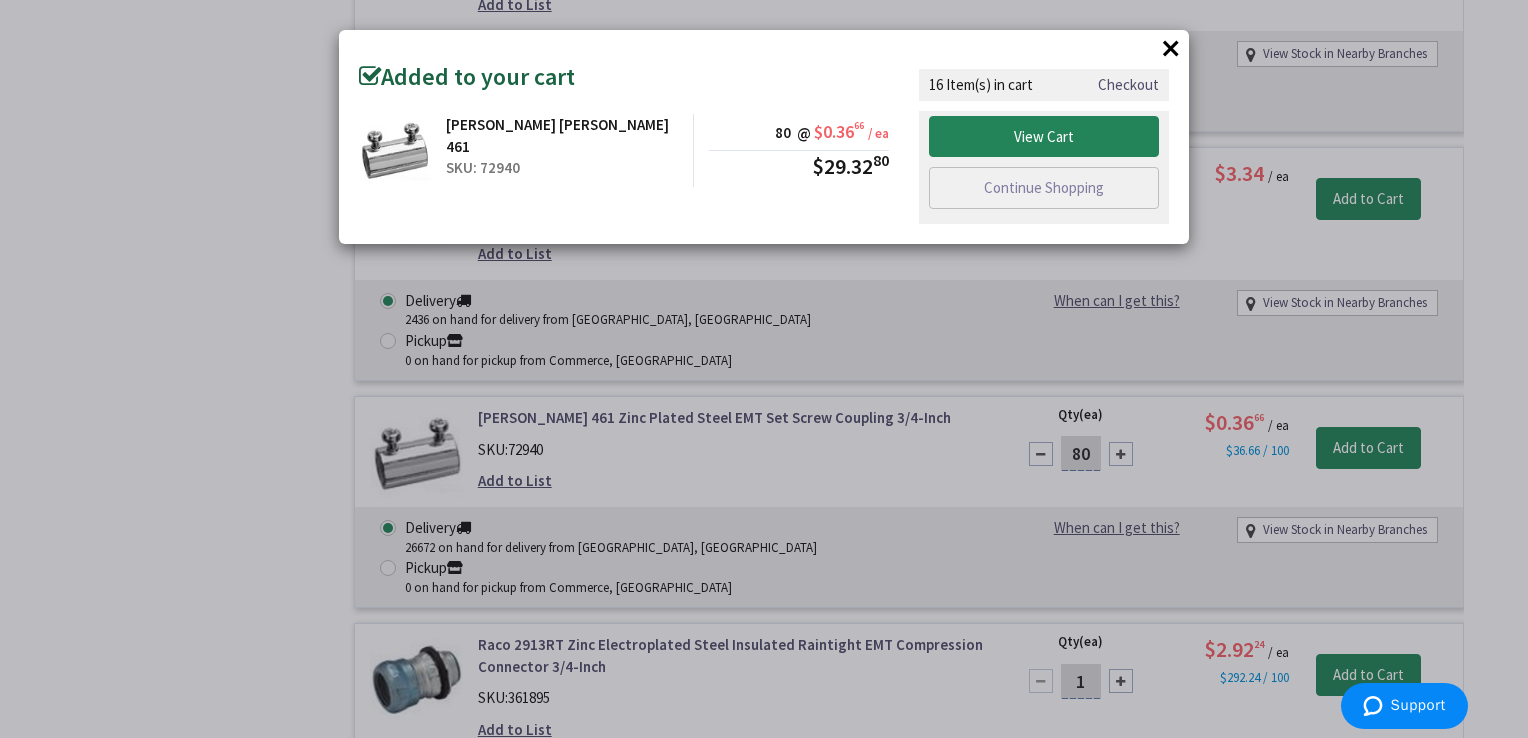 click on "×" at bounding box center [1171, 48] 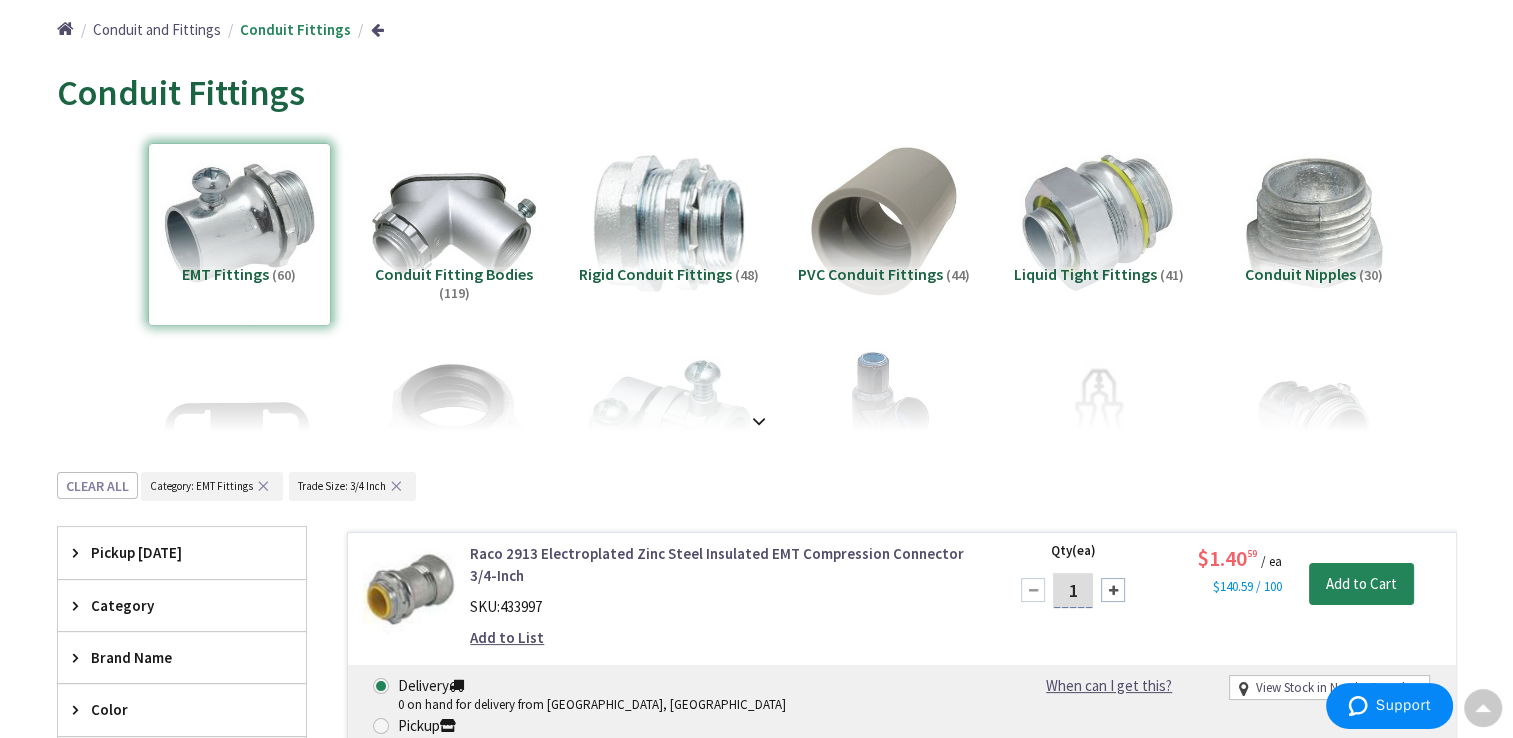 scroll, scrollTop: 0, scrollLeft: 0, axis: both 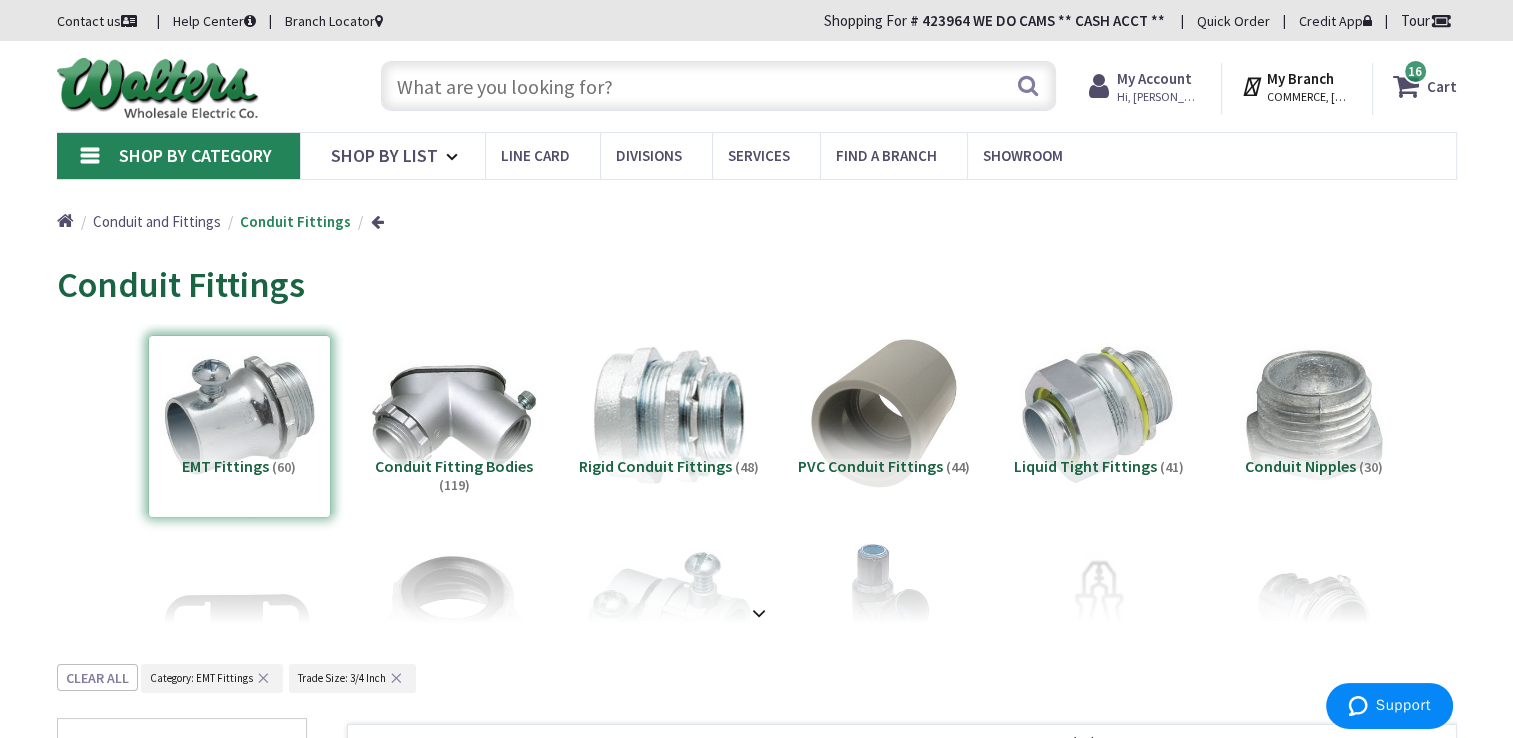 click at bounding box center [1410, 86] 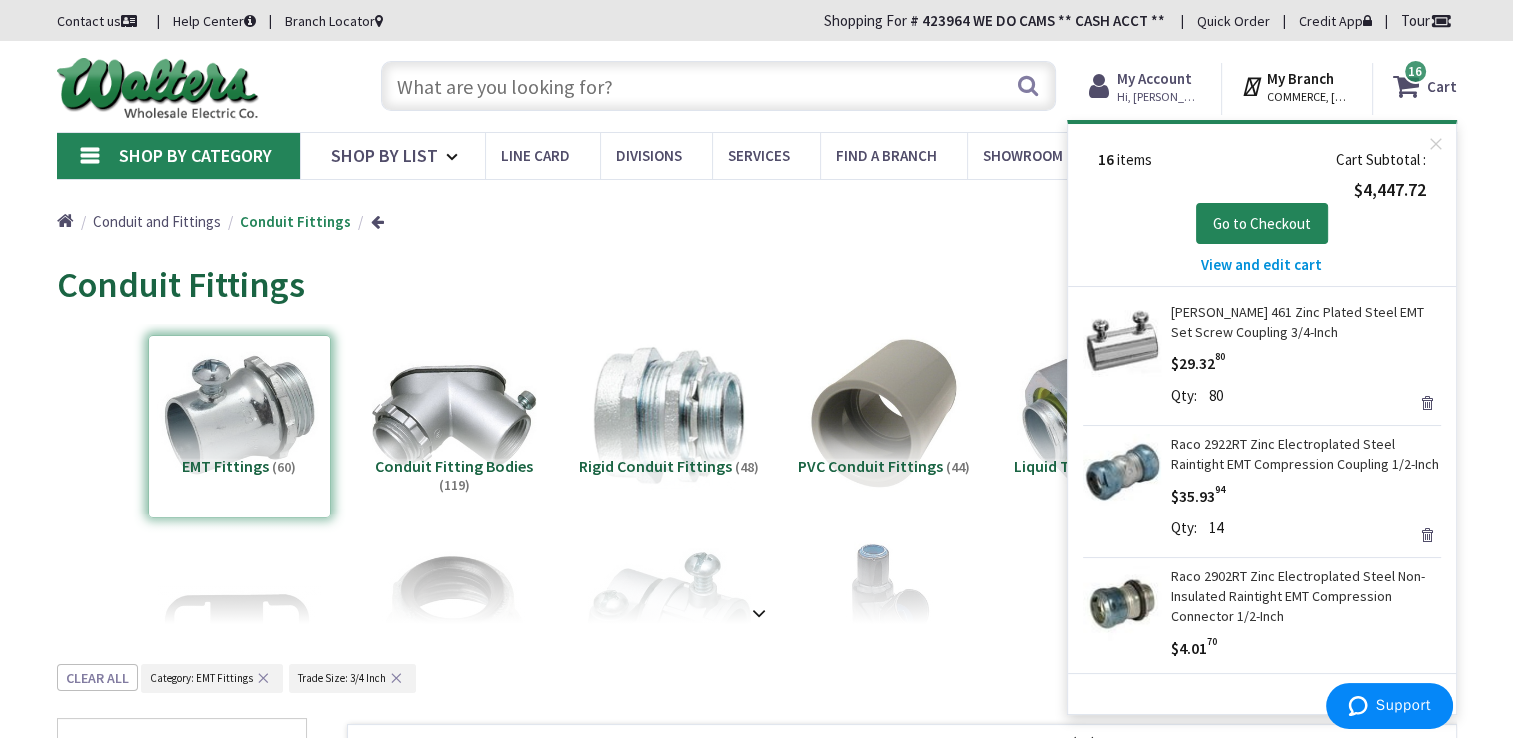 click on "View and edit cart" at bounding box center [1261, 264] 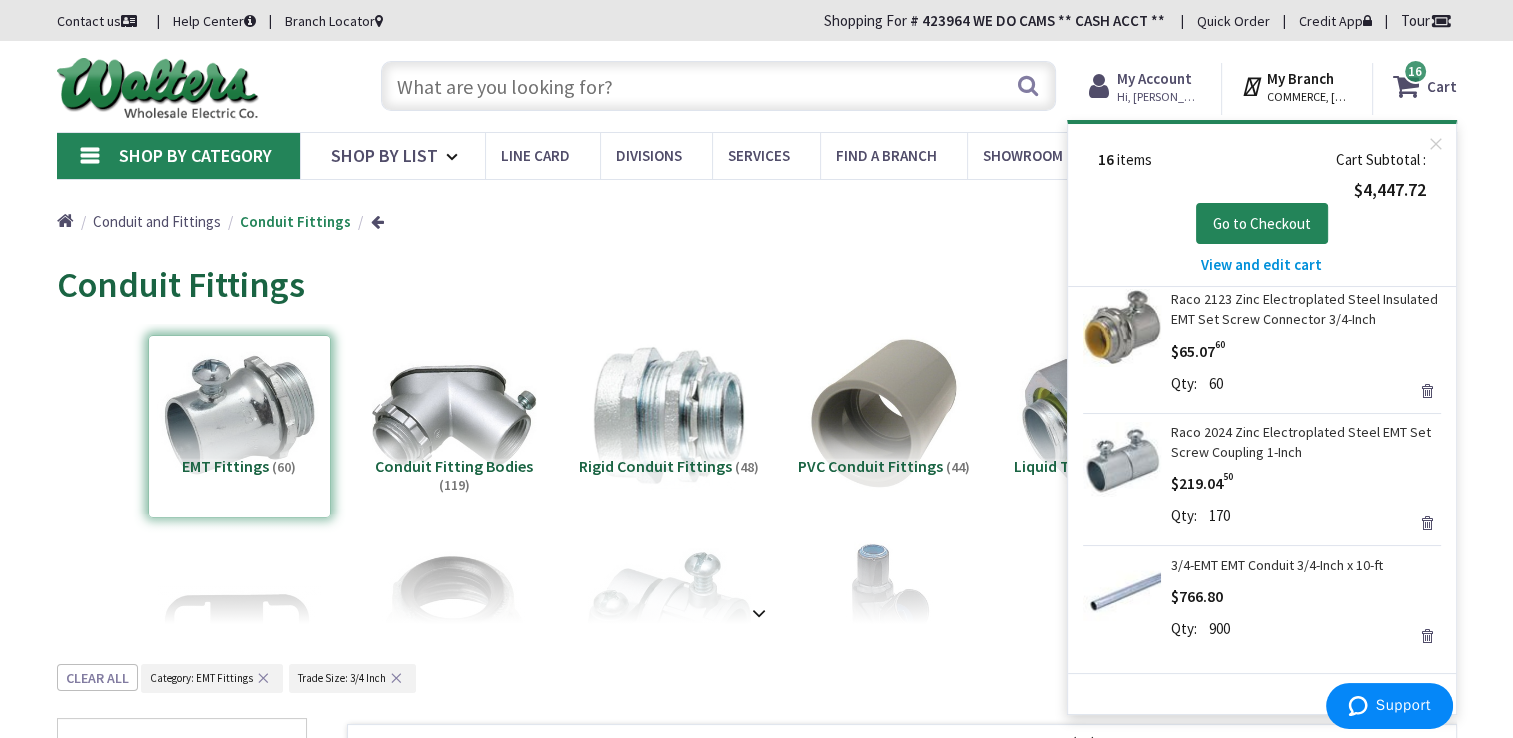 scroll, scrollTop: 2079, scrollLeft: 0, axis: vertical 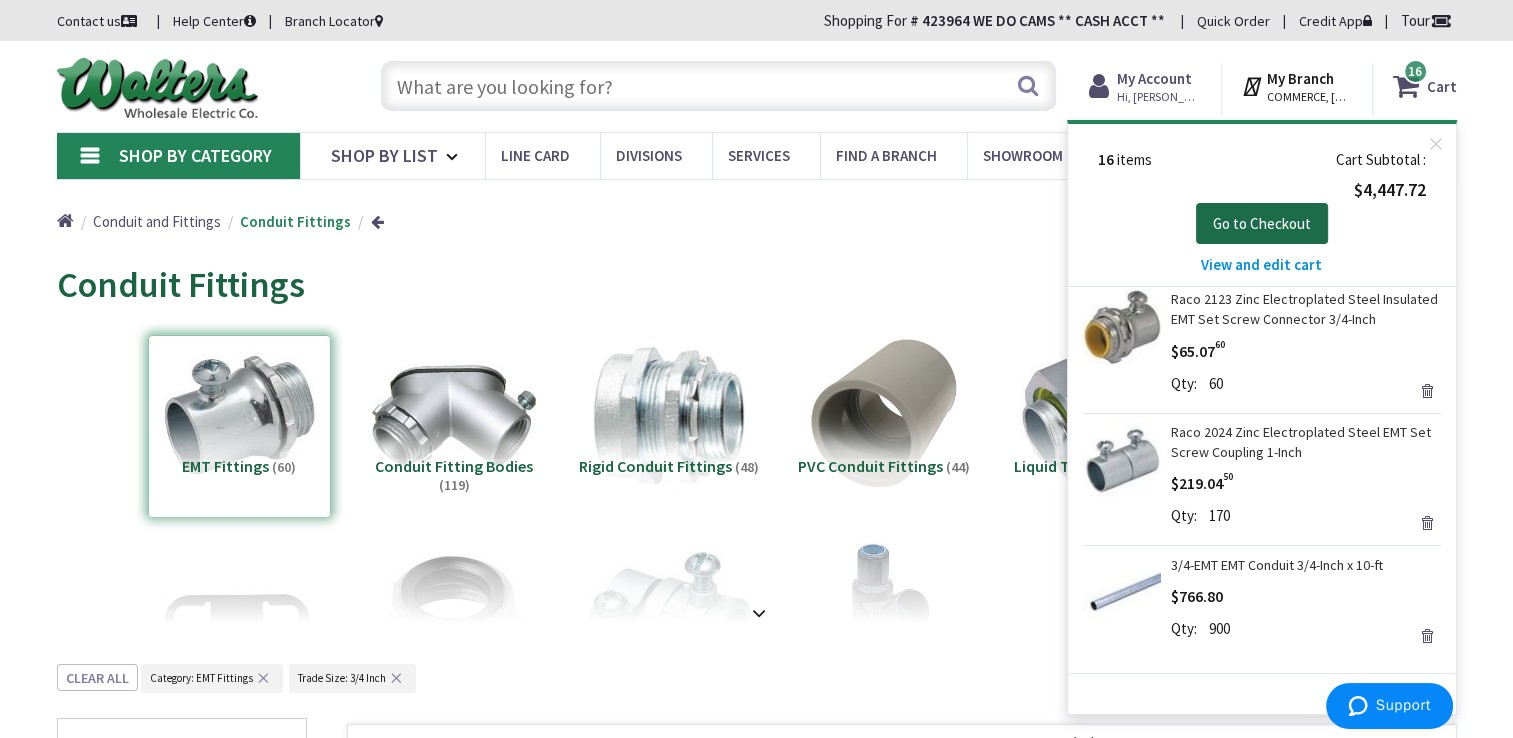 click on "Go to Checkout" at bounding box center [1262, 223] 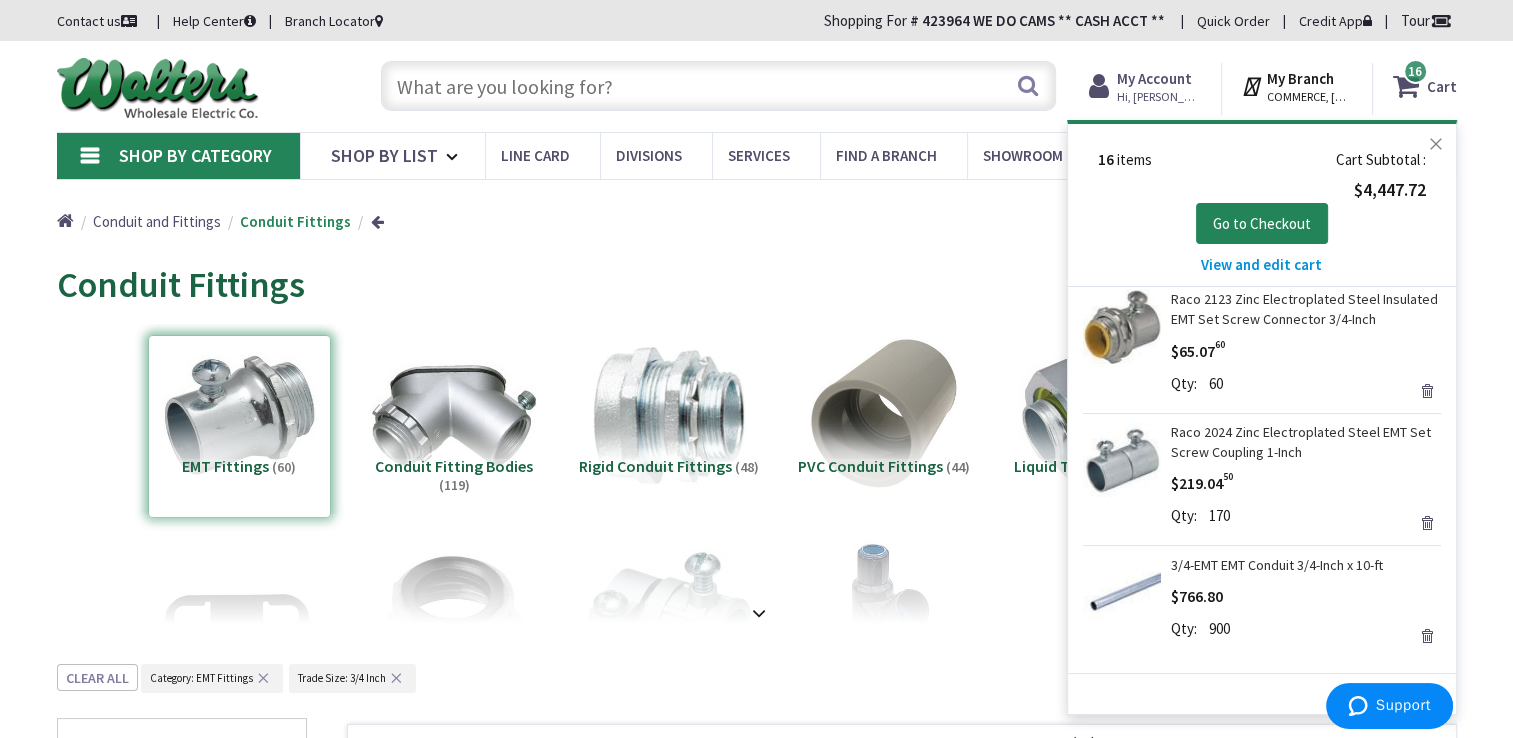 click on "Close" at bounding box center [1436, 144] 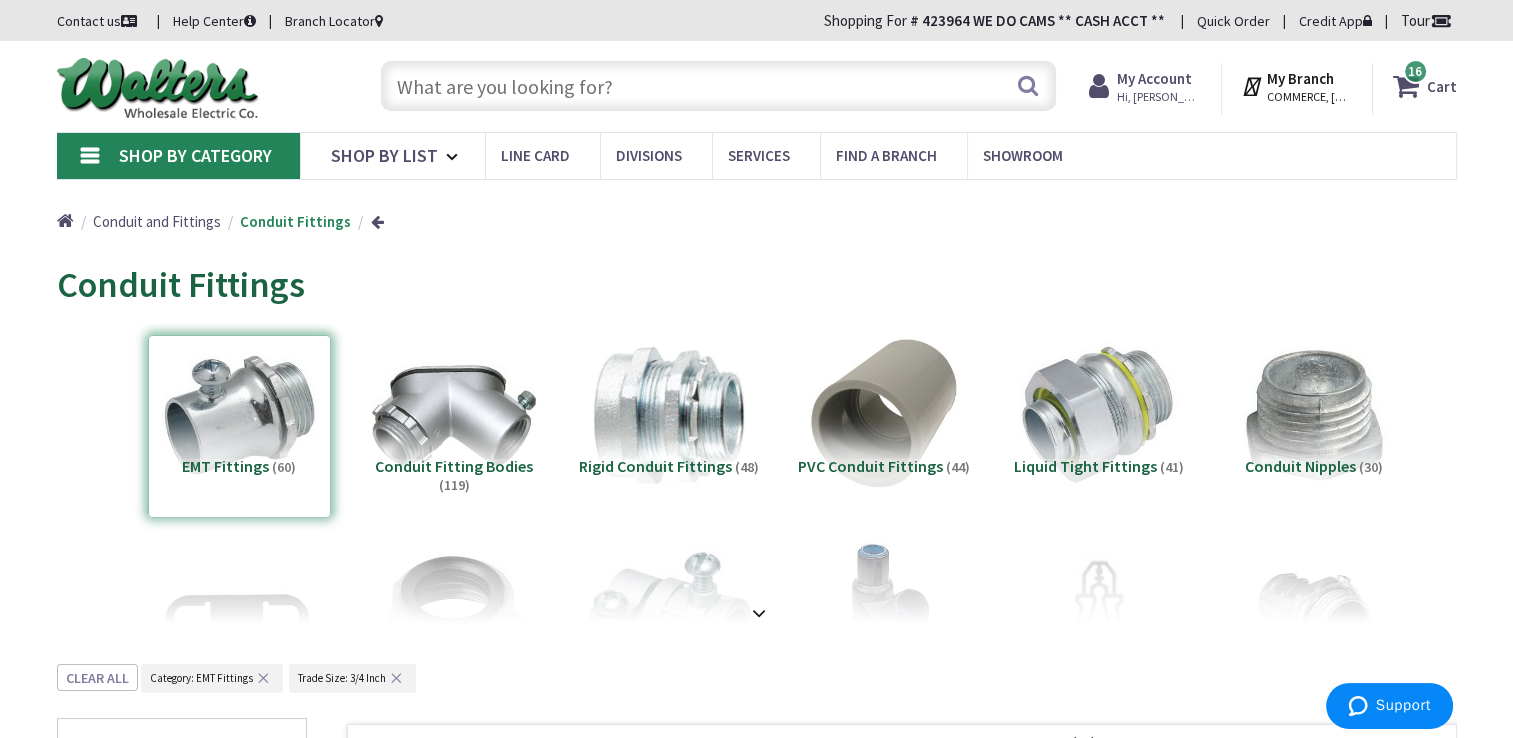 click at bounding box center [1410, 86] 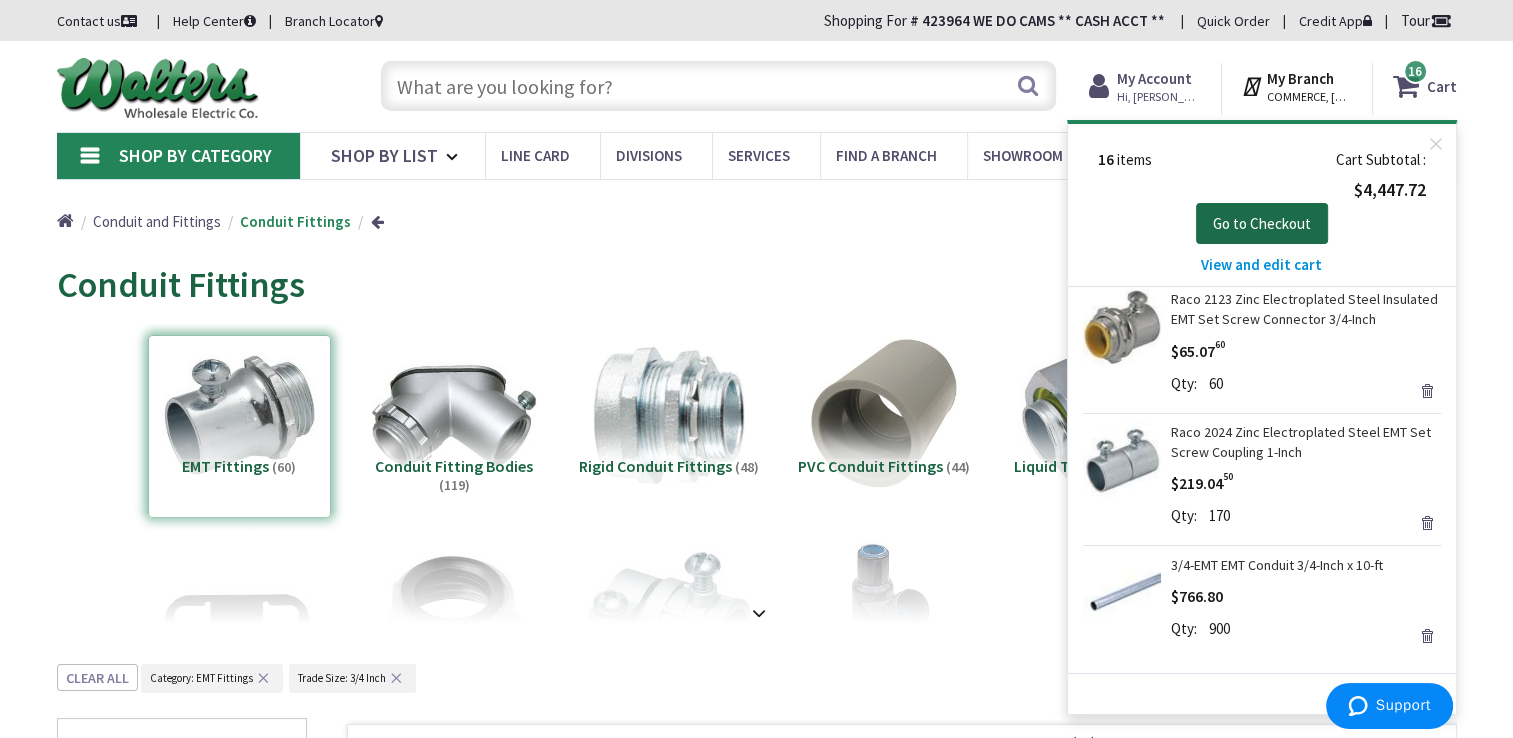 click on "Go to Checkout" at bounding box center [1262, 224] 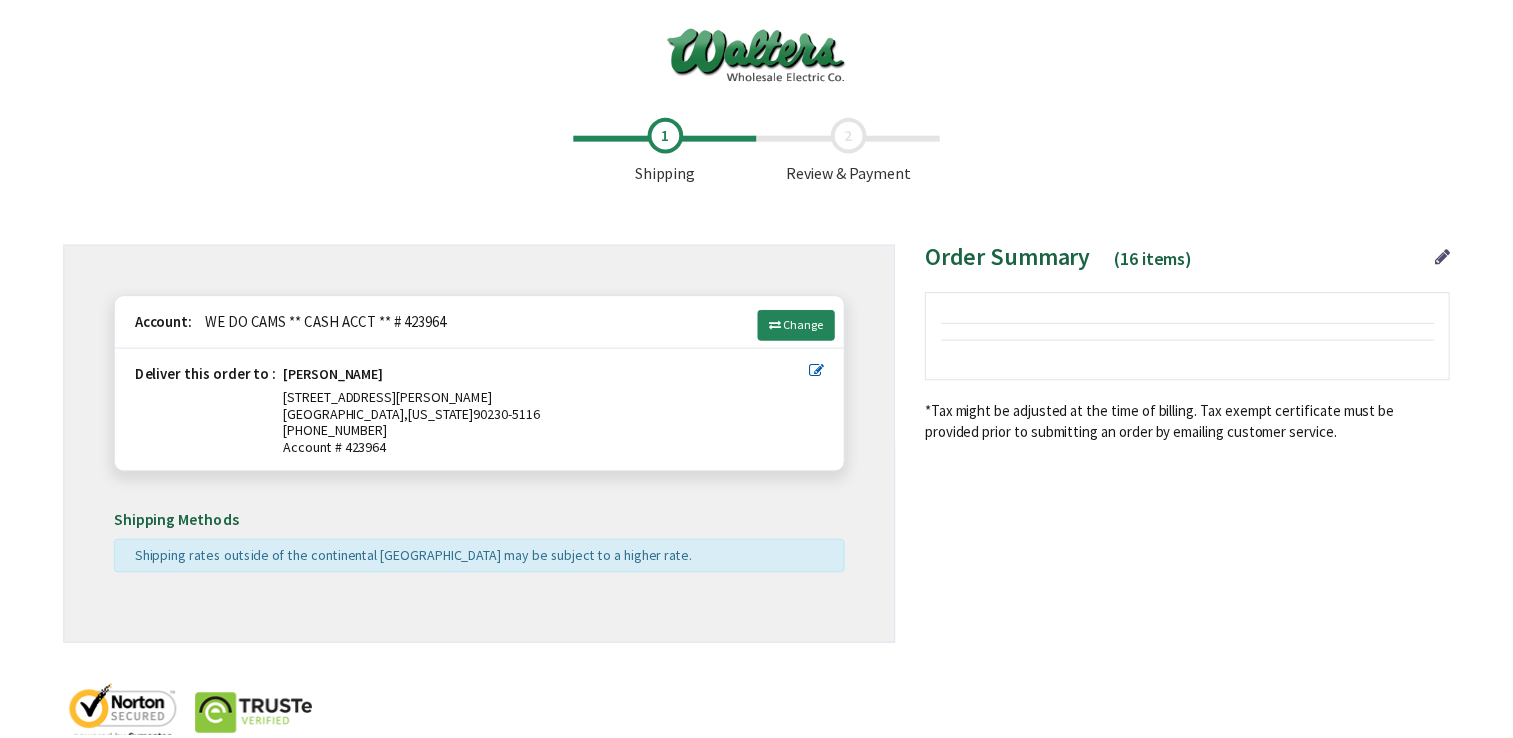 scroll, scrollTop: 0, scrollLeft: 0, axis: both 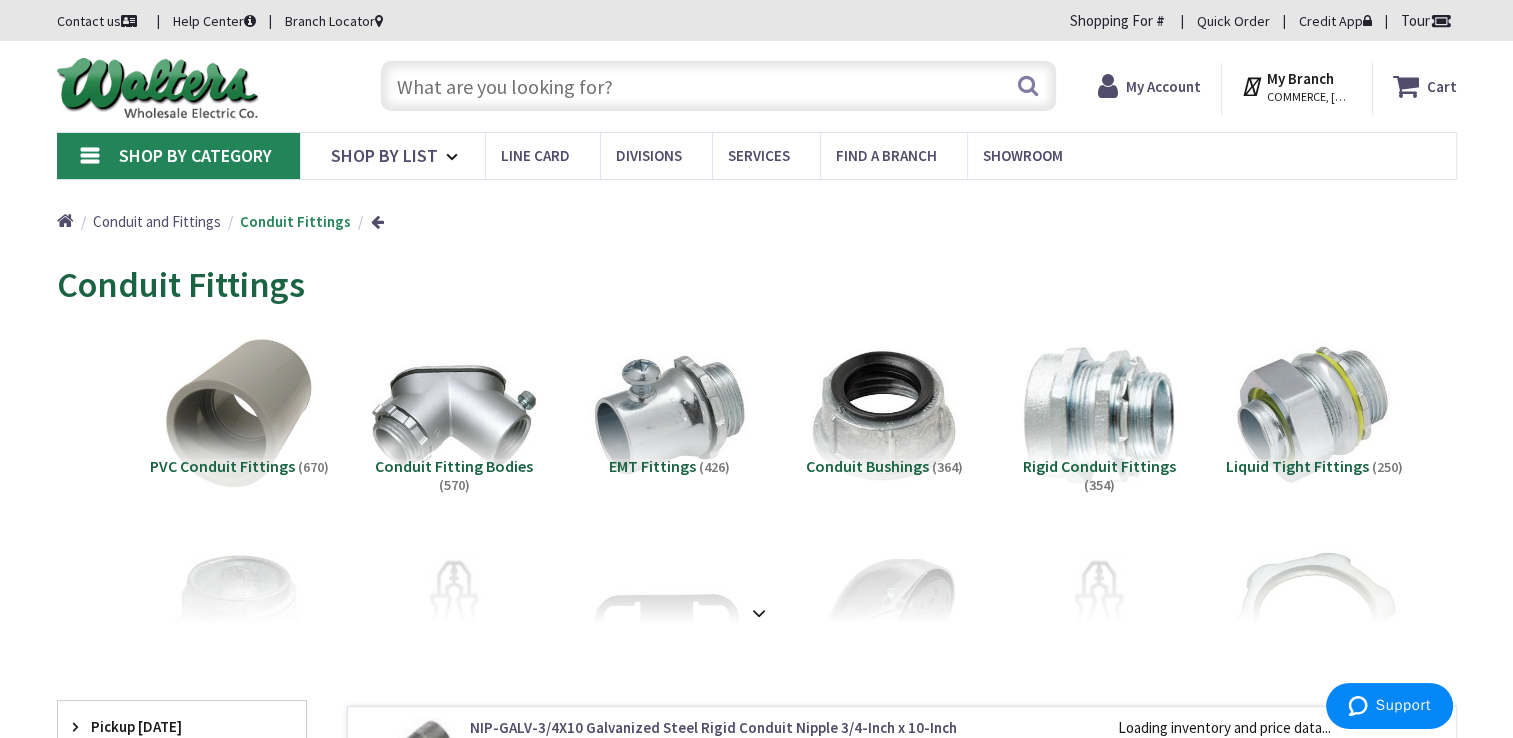 click on "Cart
My Cart
Close
You have no items in your shopping cart." at bounding box center (1415, 89) 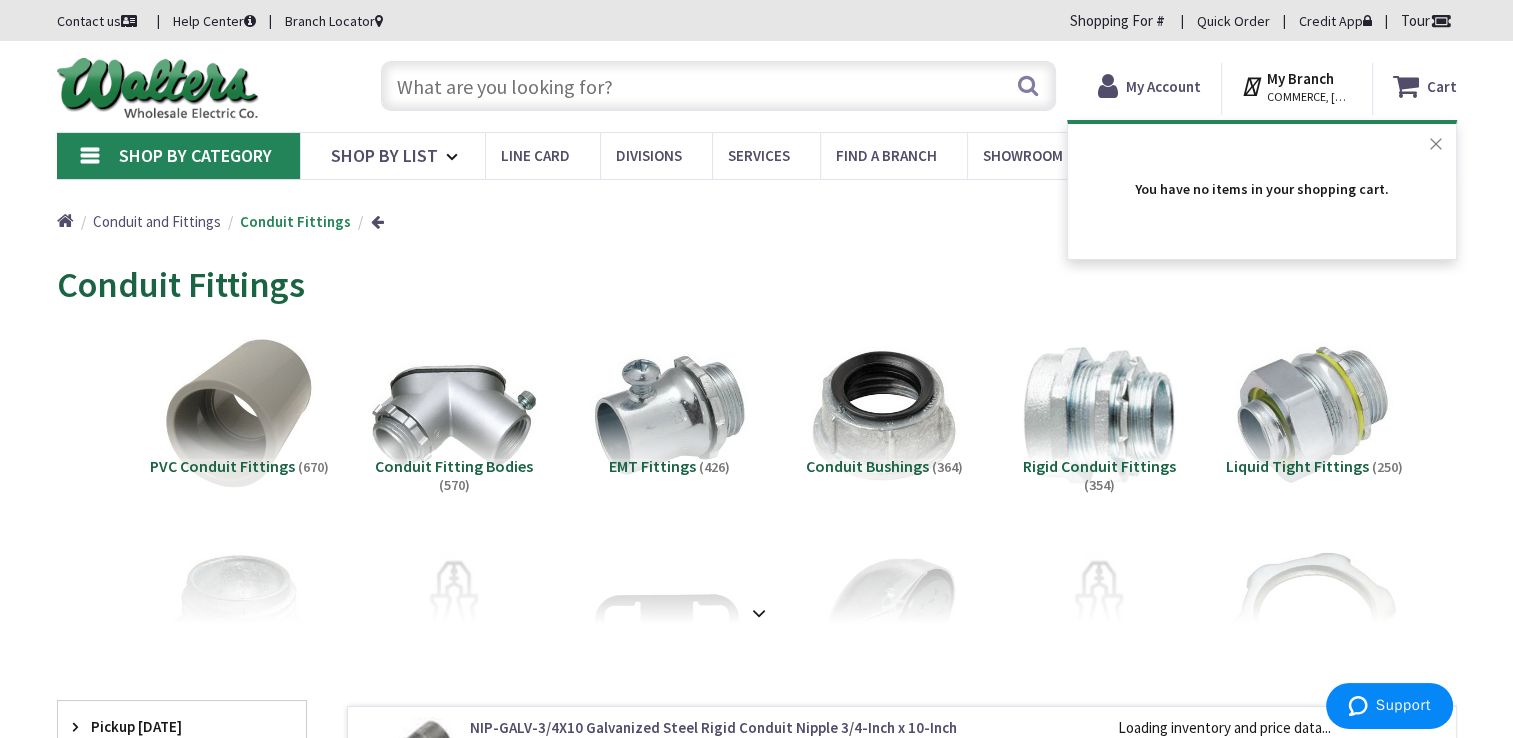 click on "Close" at bounding box center [1436, 144] 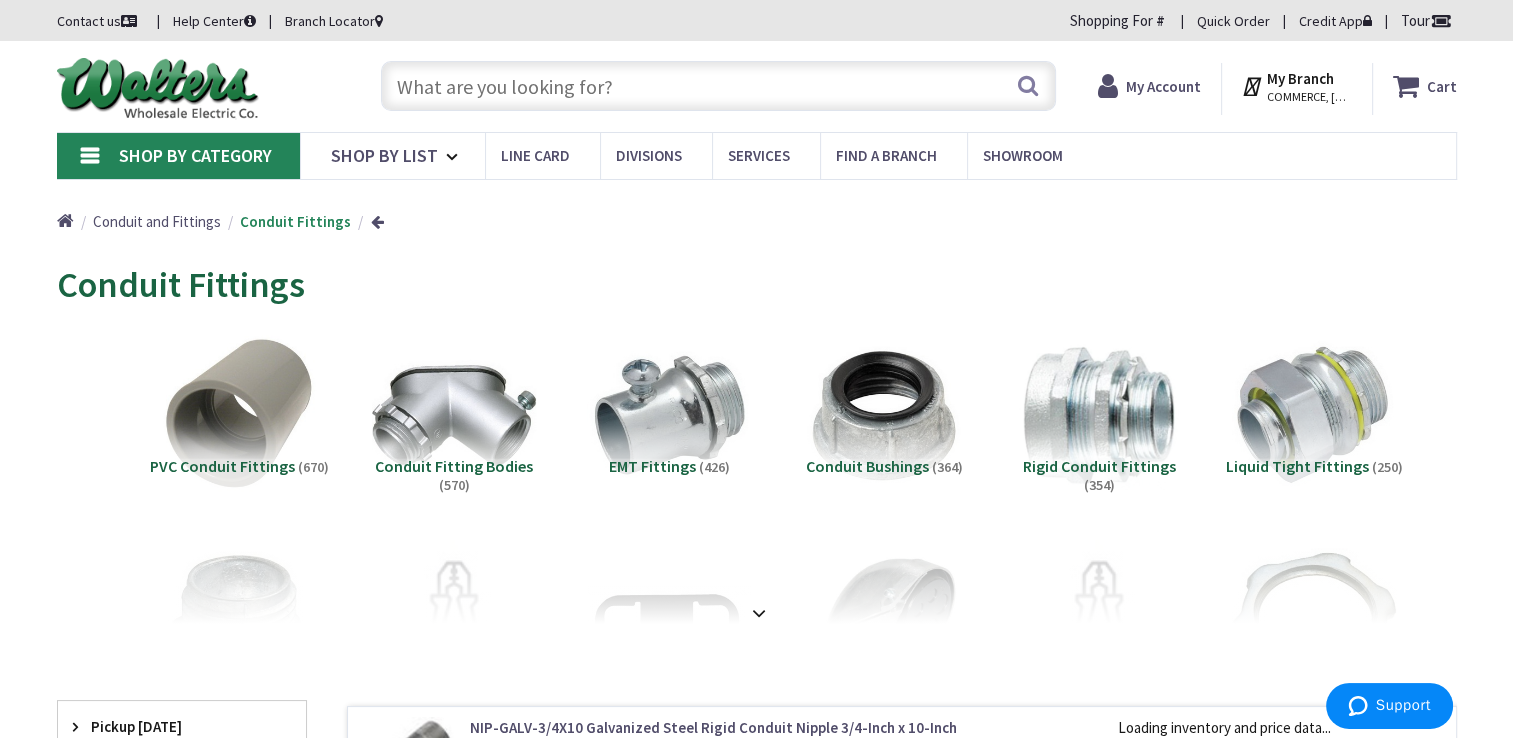click on "My Account" at bounding box center [1163, 86] 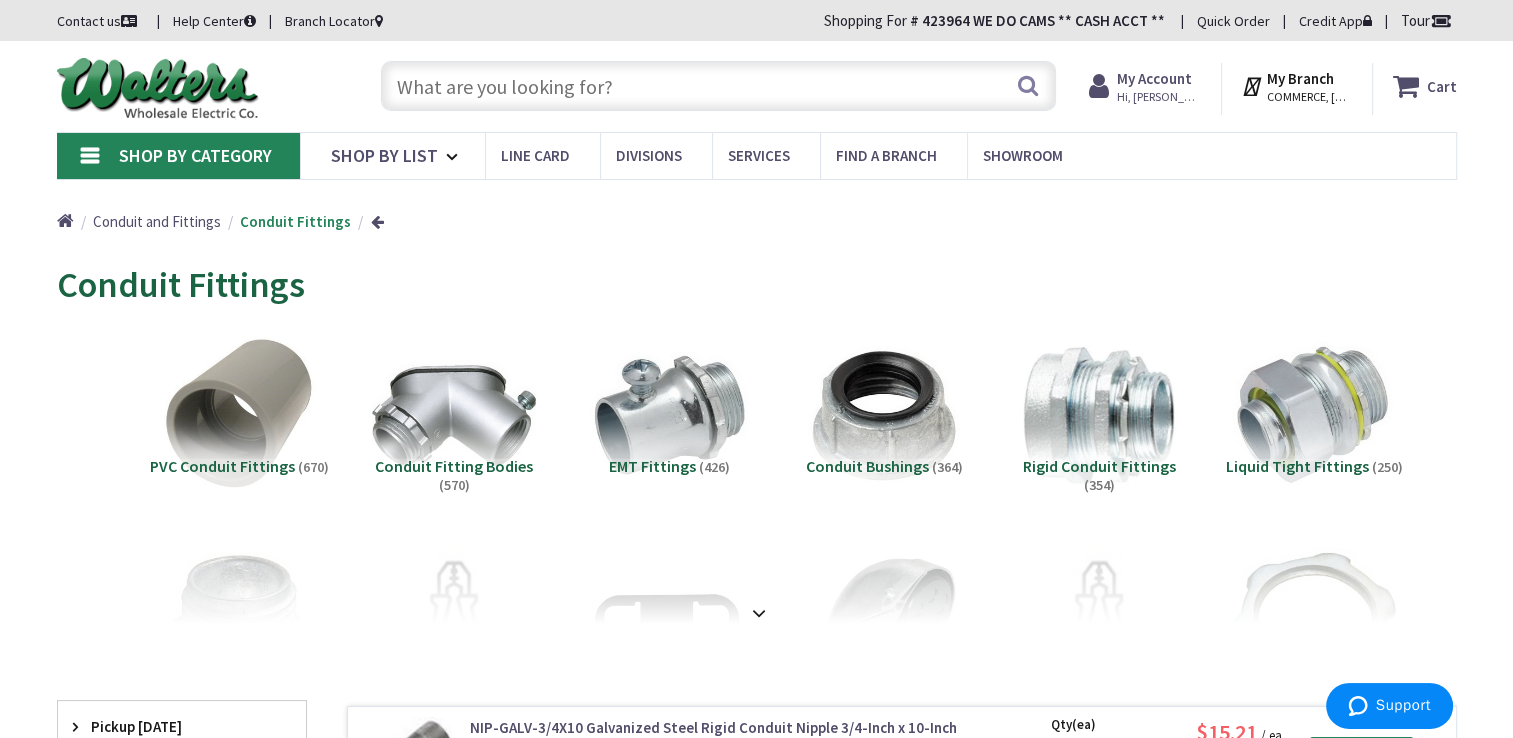 click at bounding box center (1410, 86) 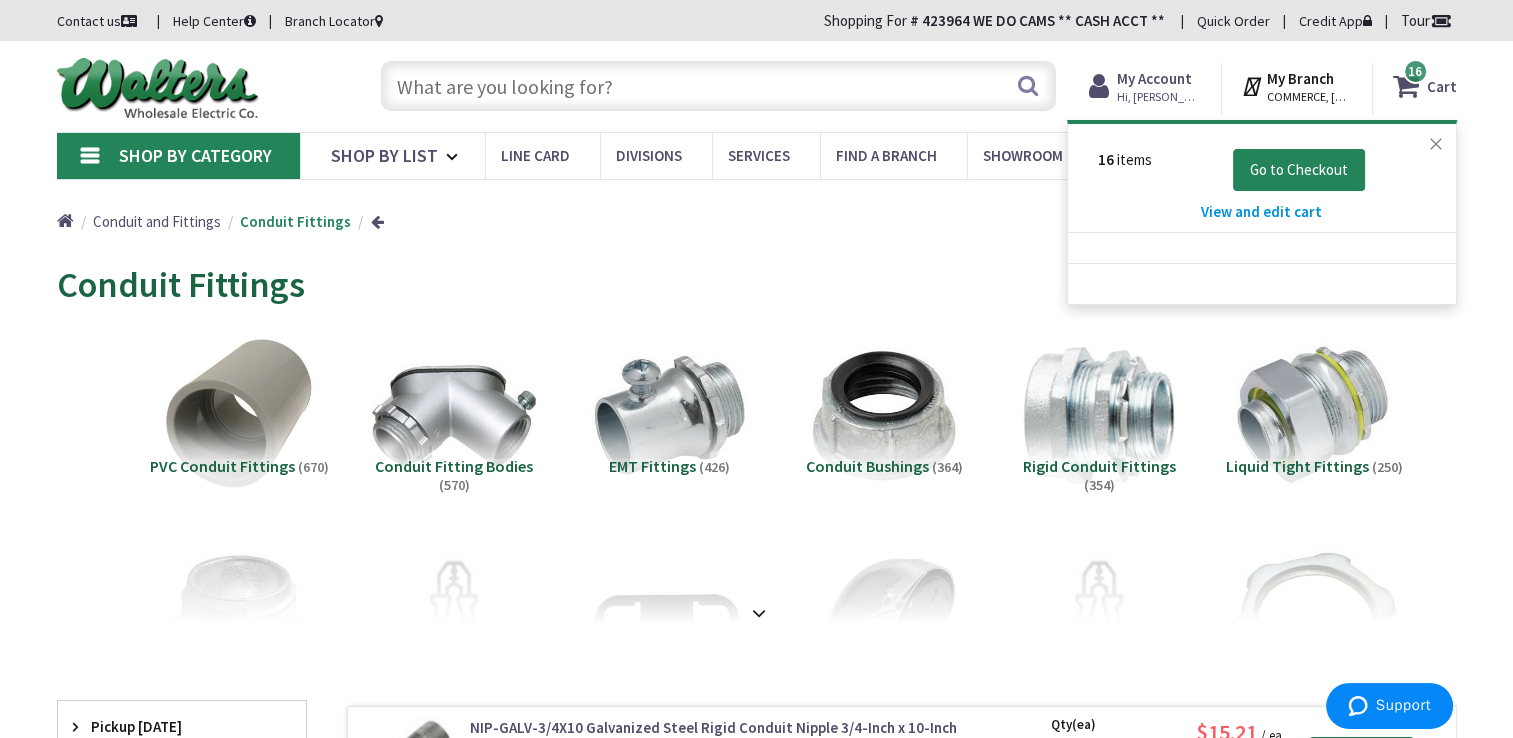 click on "Close" at bounding box center (1436, 144) 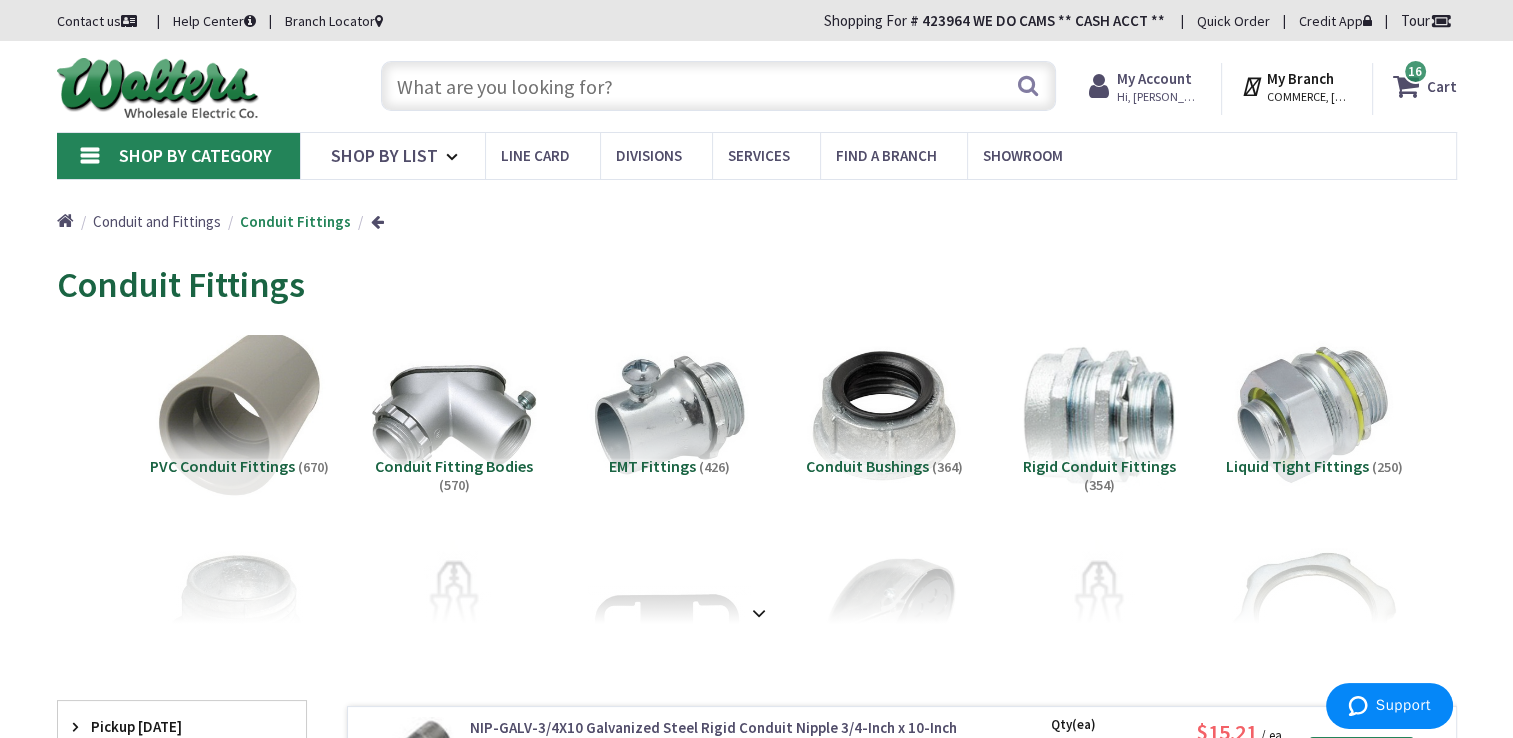 click at bounding box center [238, 415] 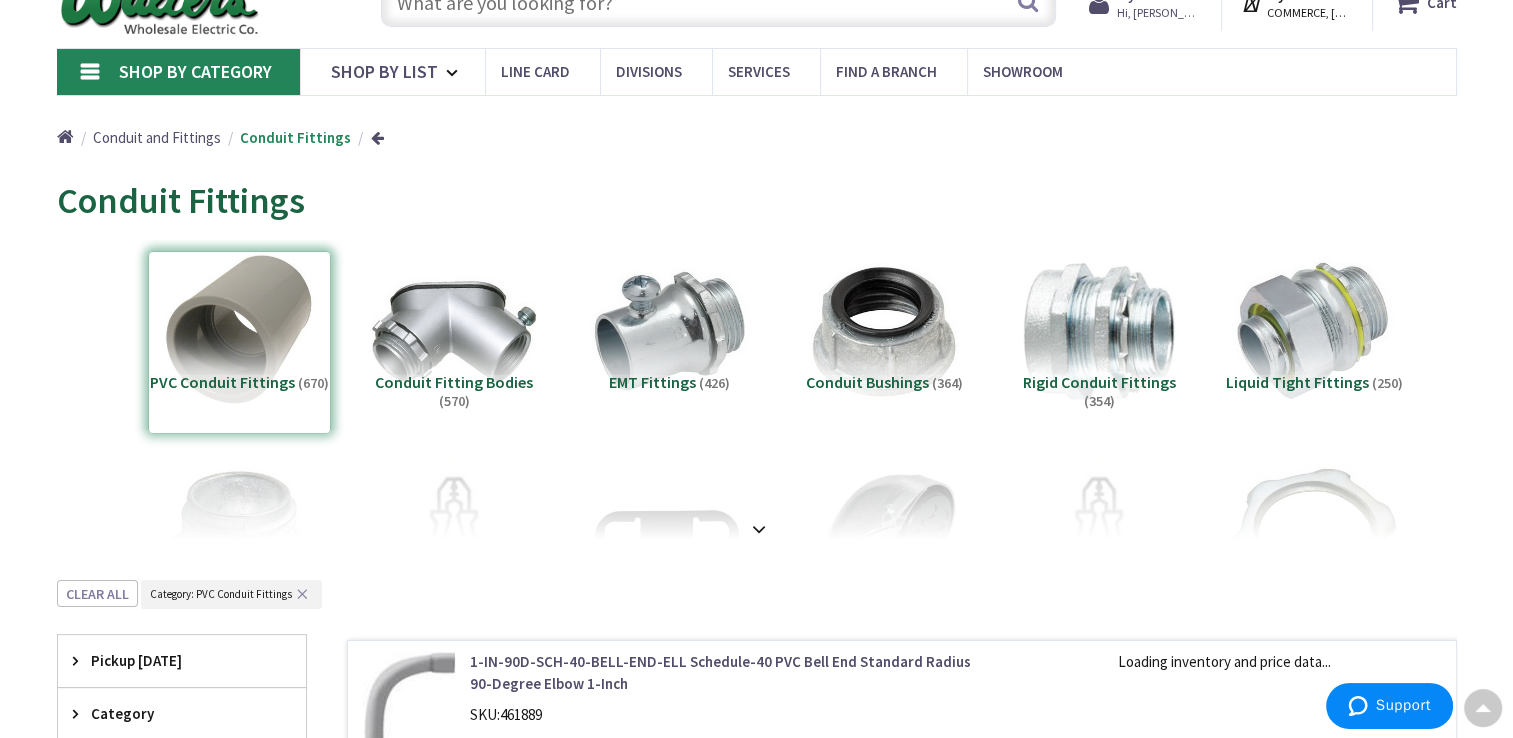scroll, scrollTop: 0, scrollLeft: 0, axis: both 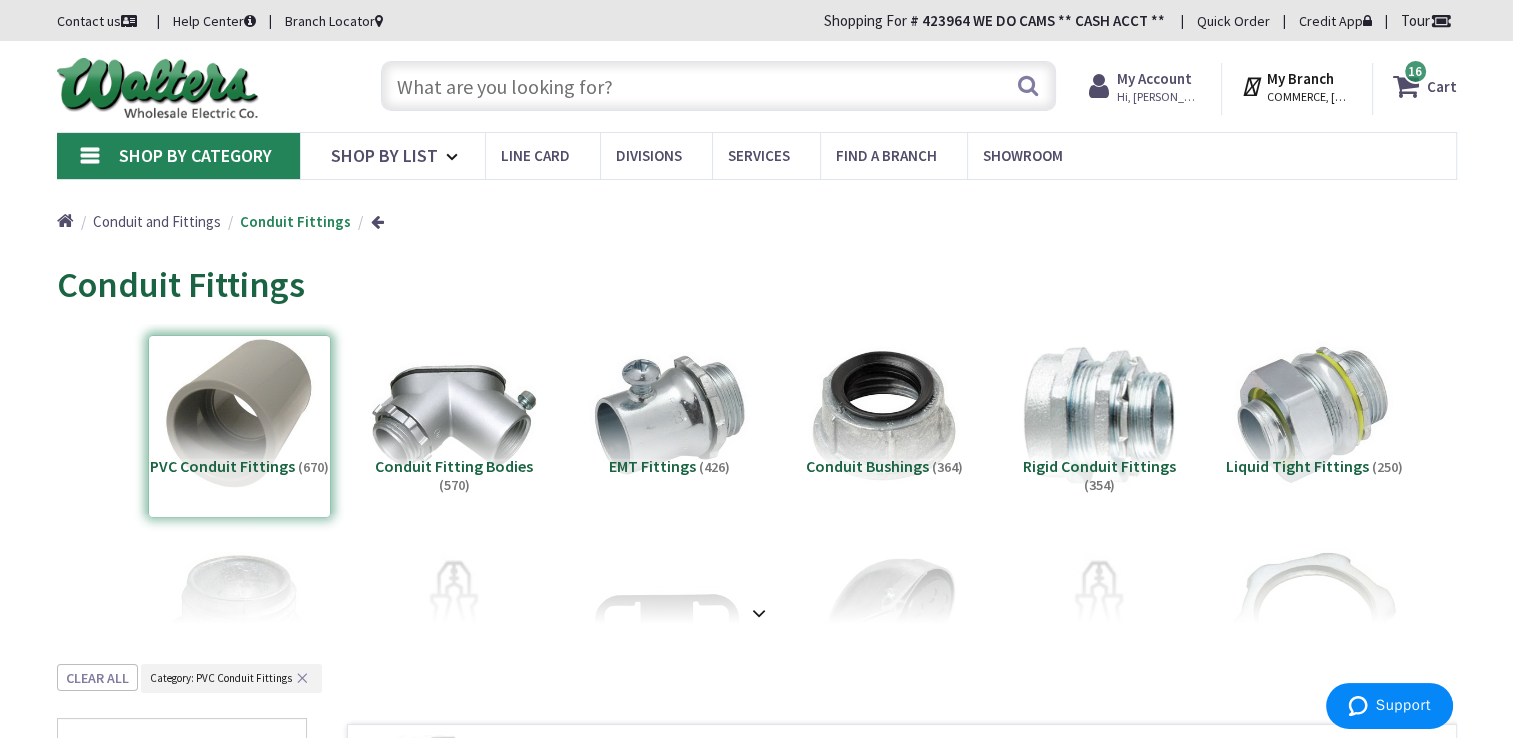 click on "16" at bounding box center (1415, 71) 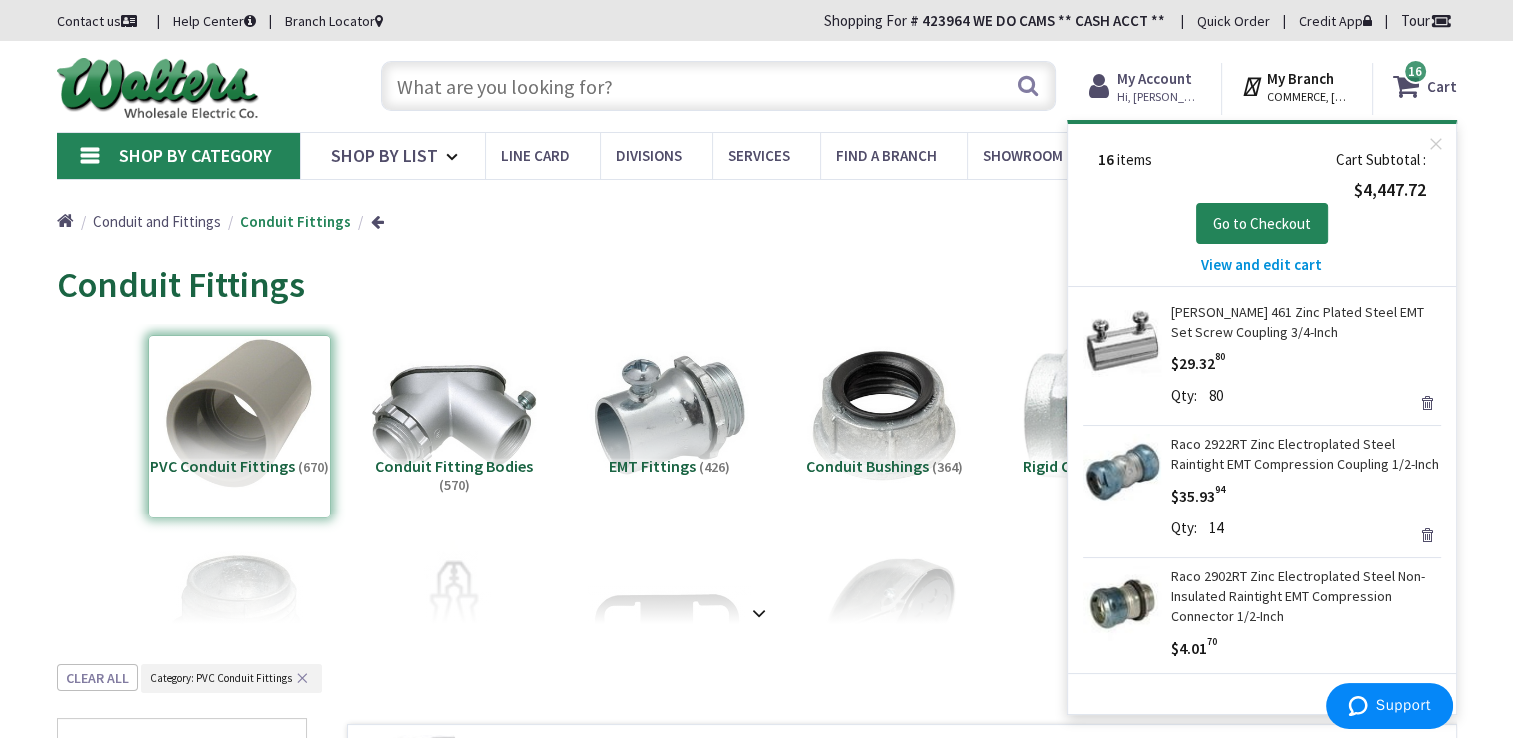 click on "View and edit cart" at bounding box center (1261, 264) 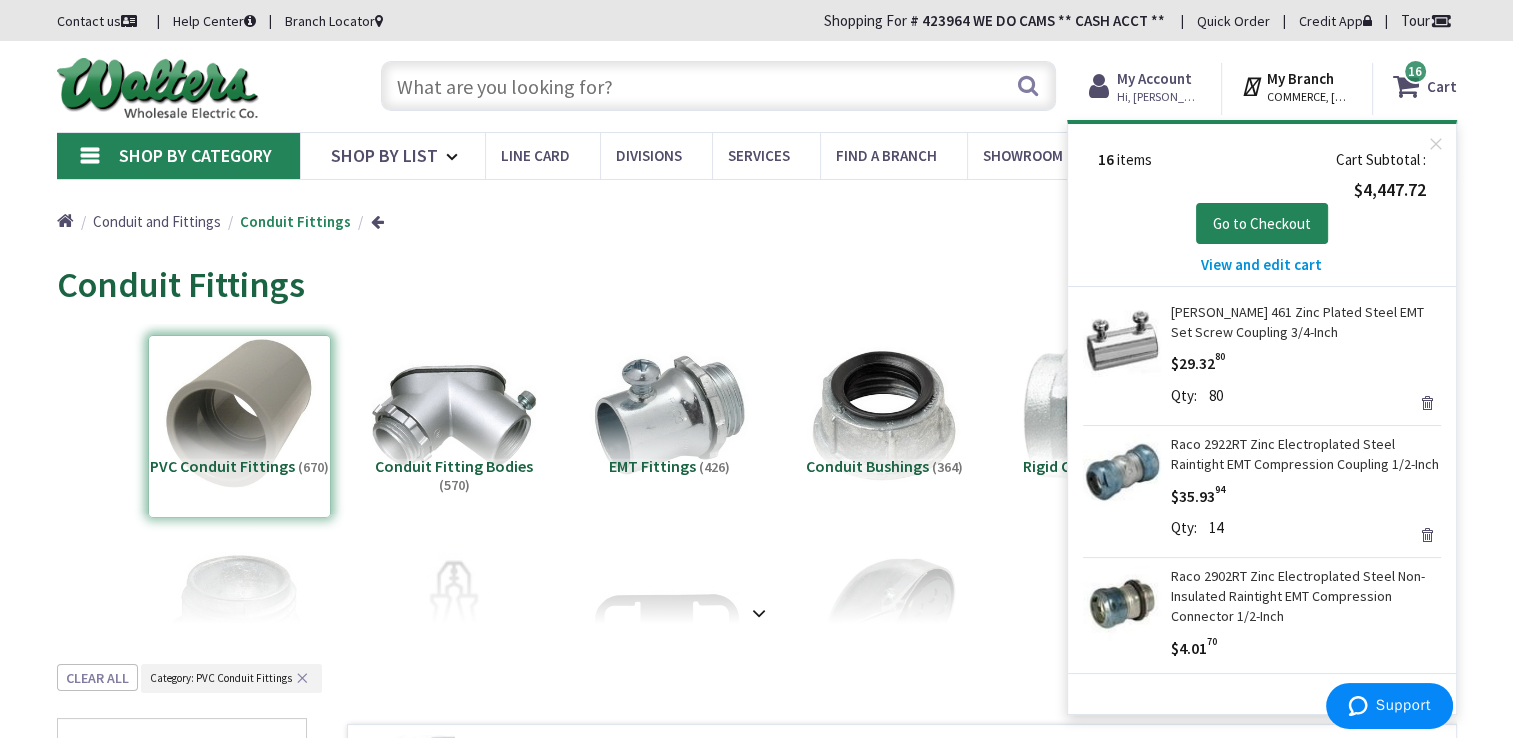 click on "View and edit cart" at bounding box center (1261, 264) 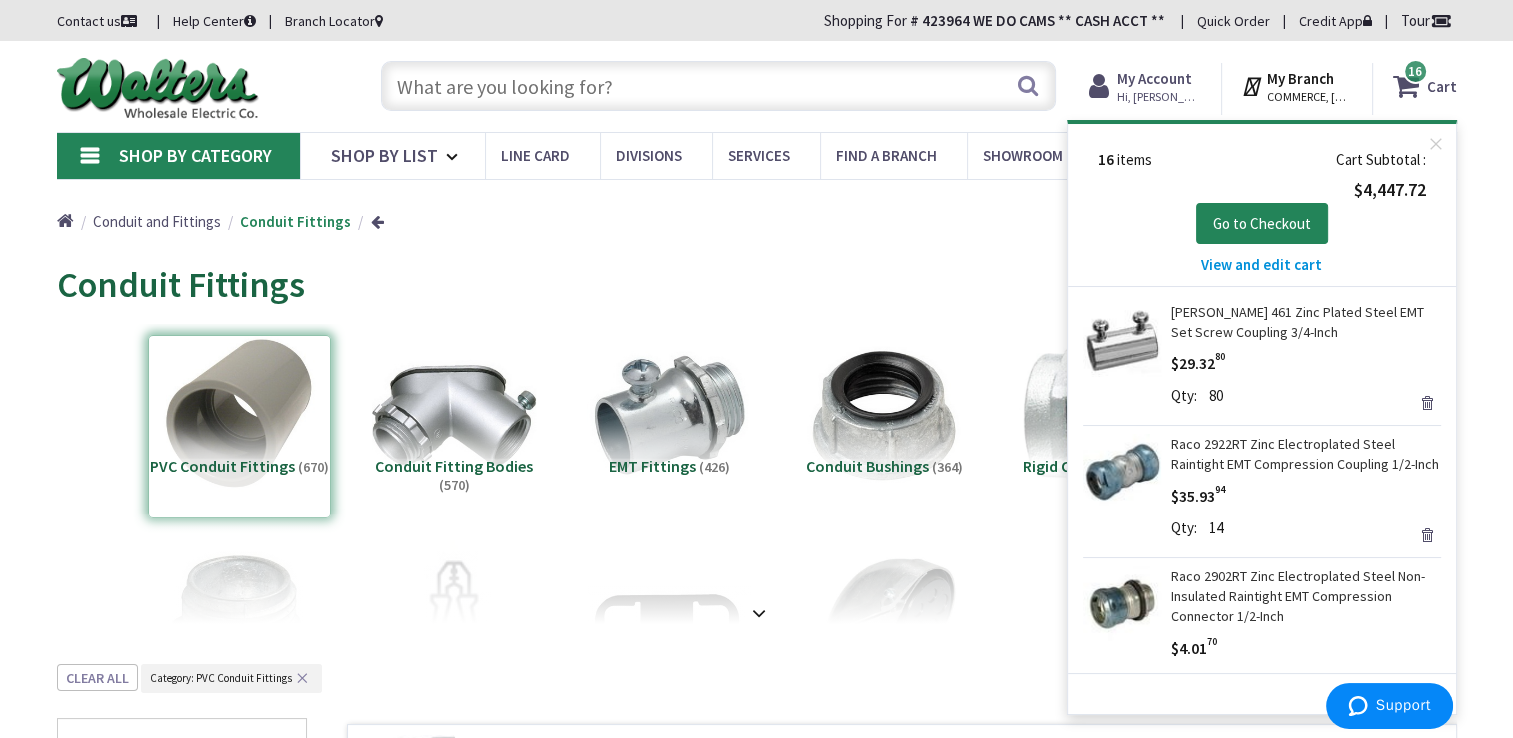 click on "View and edit cart" at bounding box center [1261, 264] 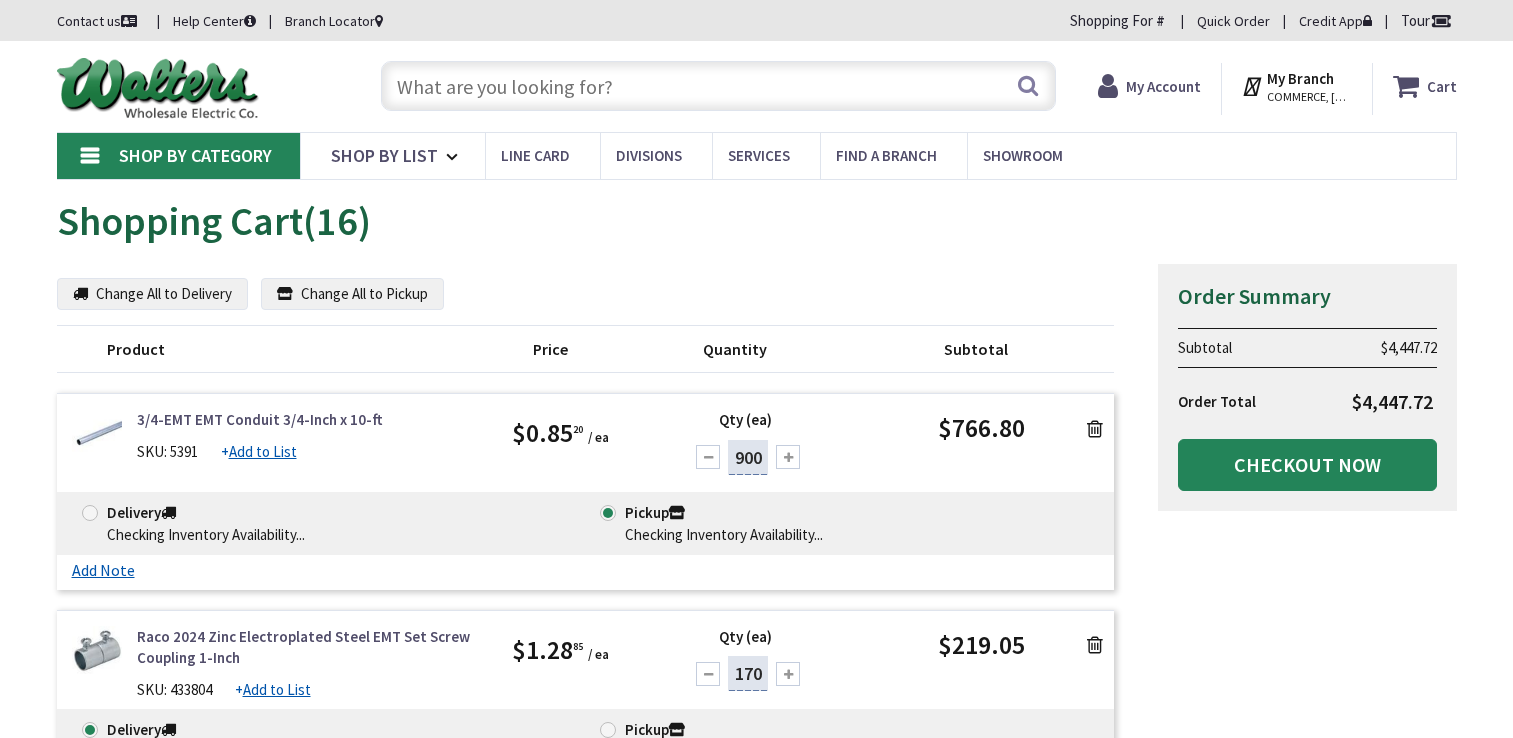 scroll, scrollTop: 0, scrollLeft: 0, axis: both 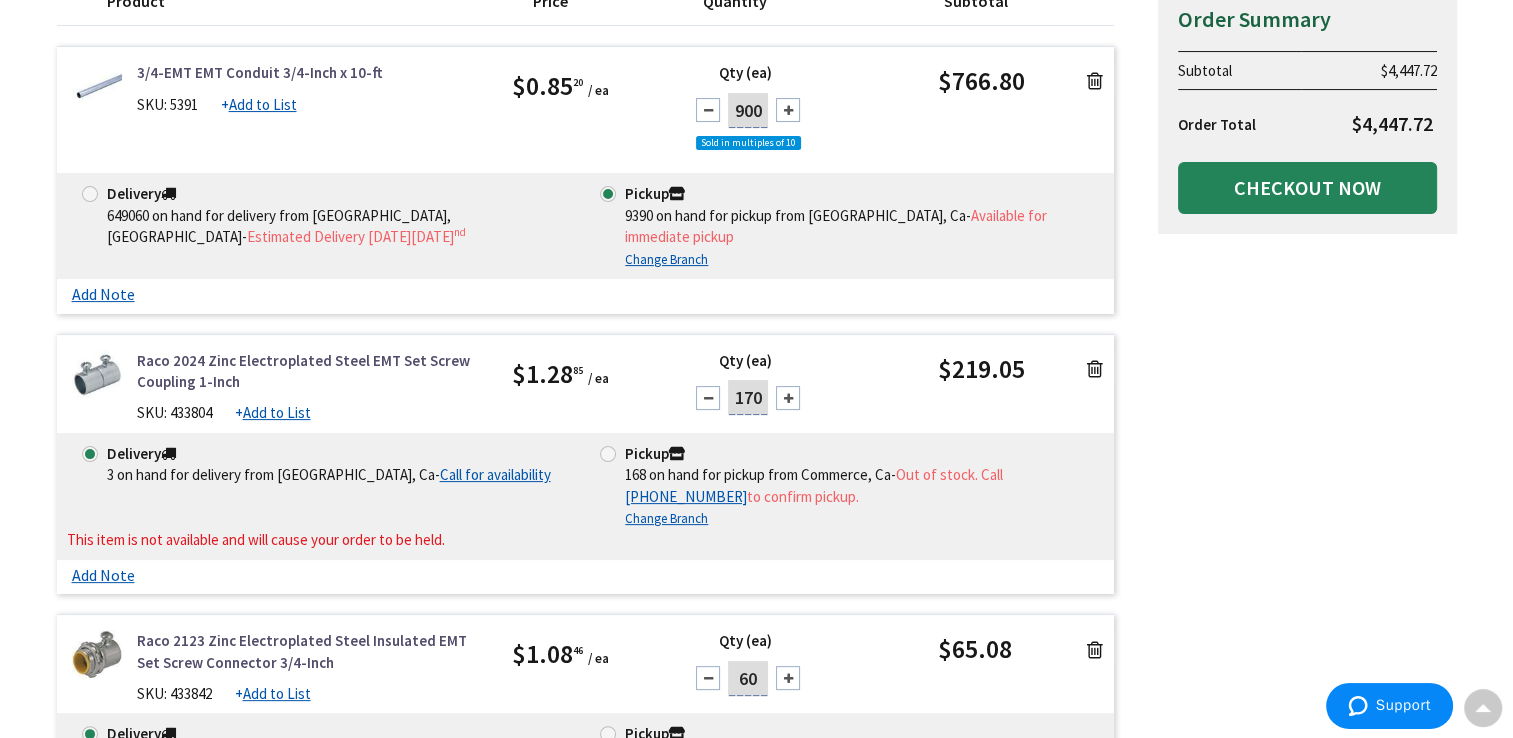 click on "170" at bounding box center [748, 397] 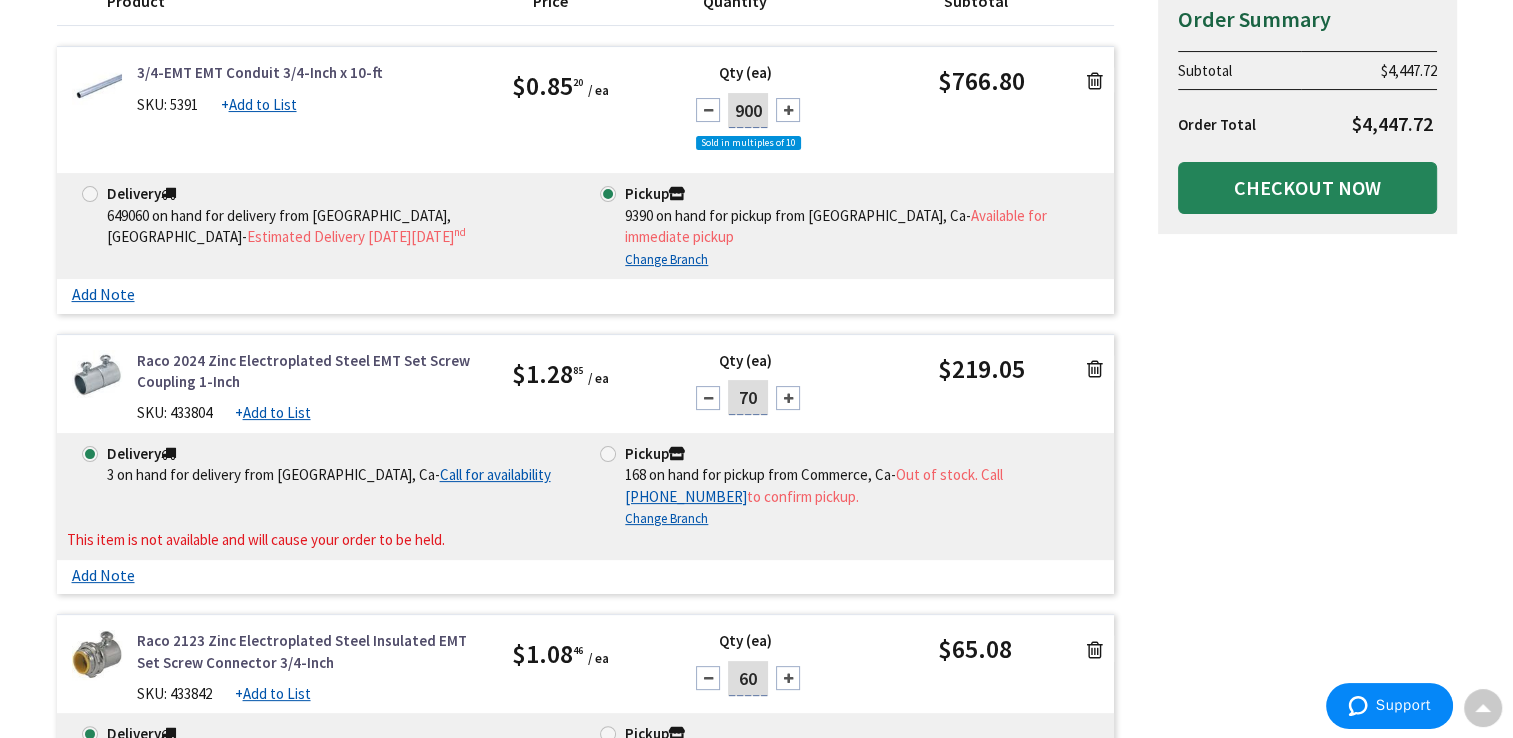 type on "70" 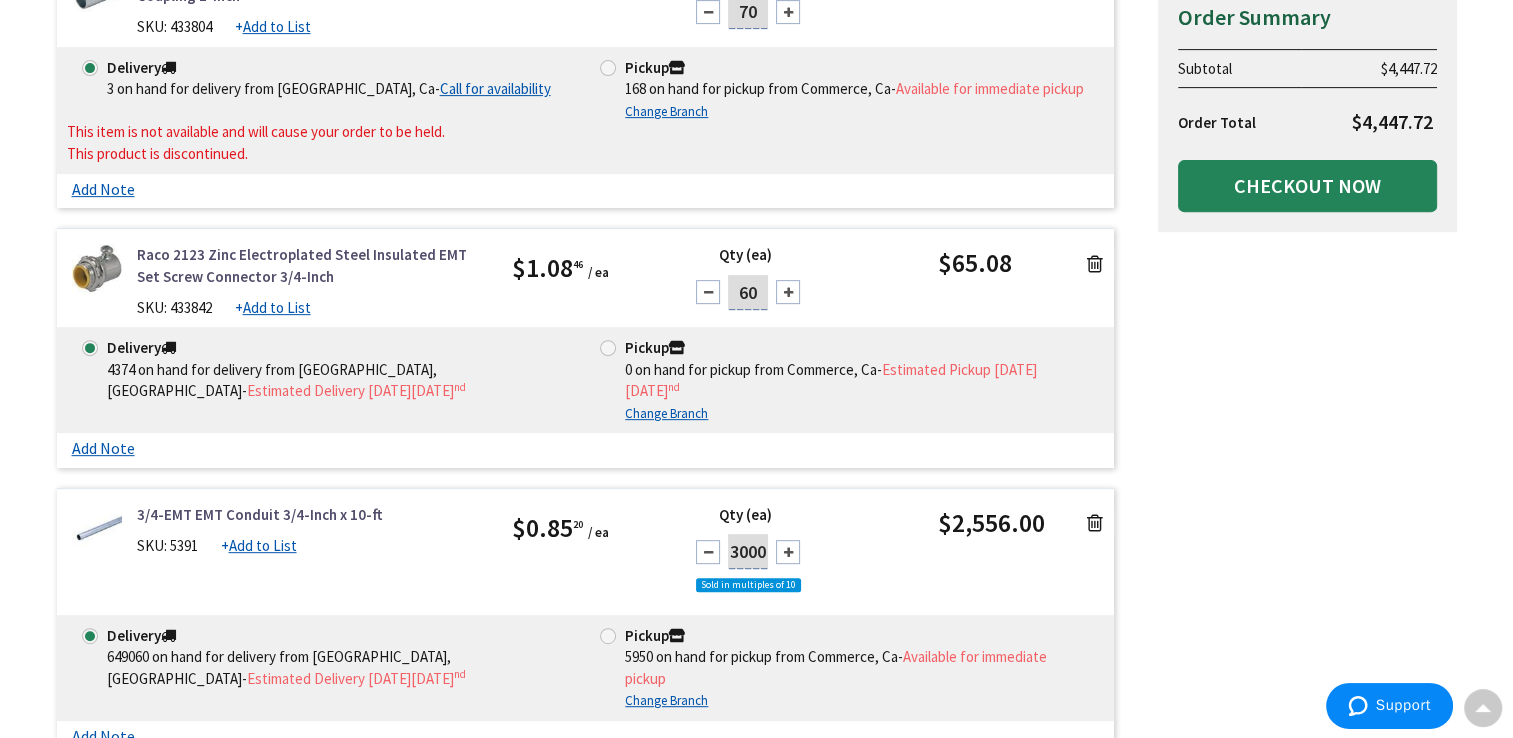 scroll, scrollTop: 770, scrollLeft: 0, axis: vertical 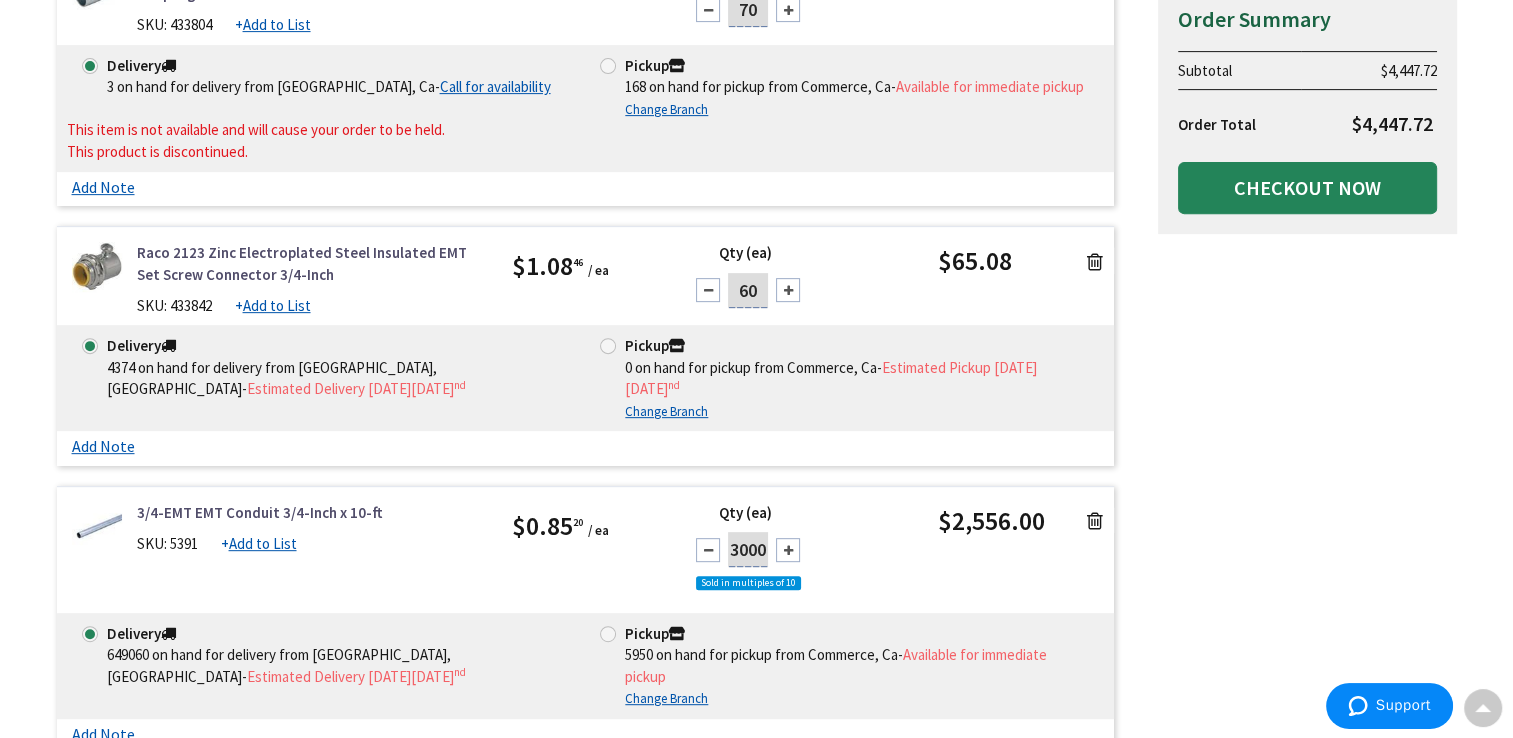 drag, startPoint x: 760, startPoint y: 311, endPoint x: 736, endPoint y: 308, distance: 24.186773 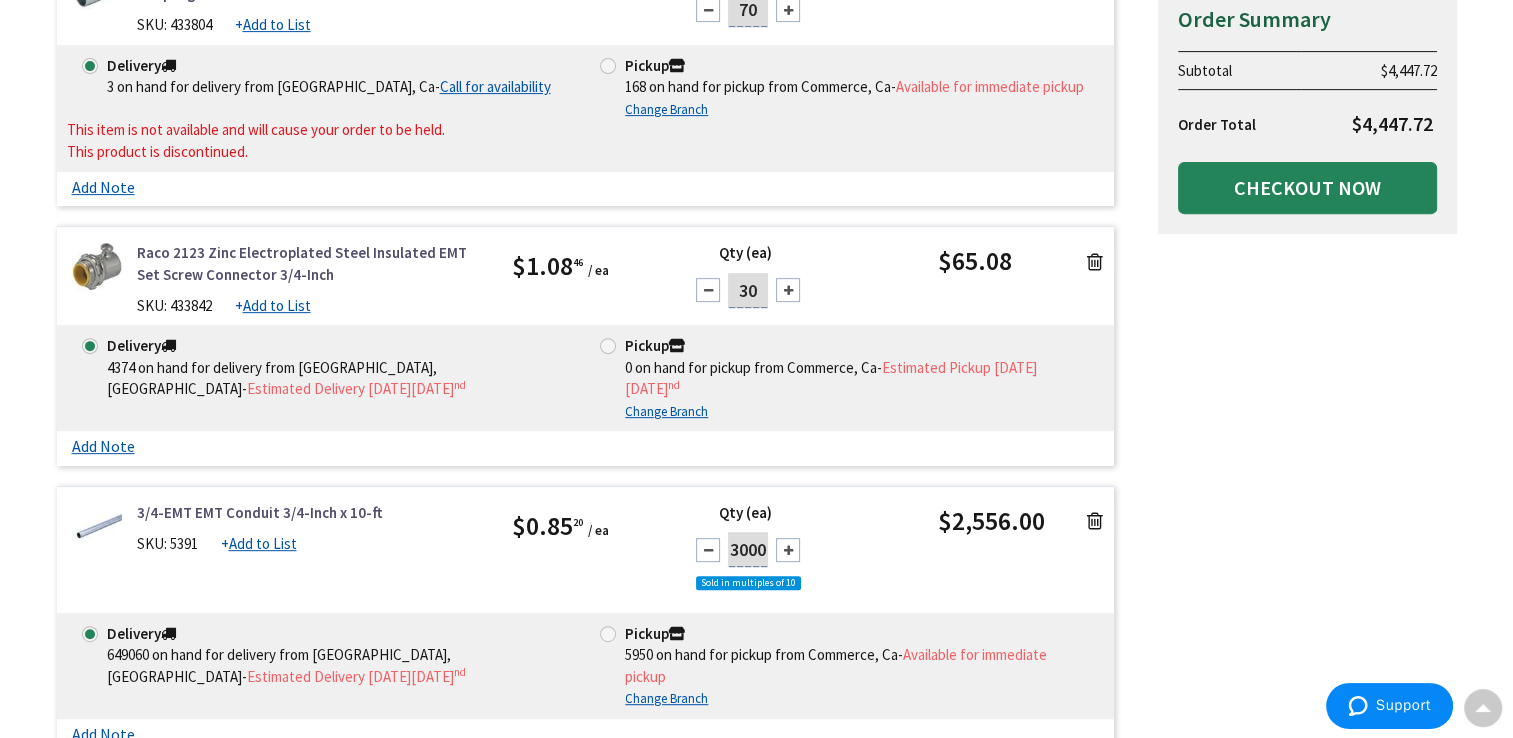 type on "30" 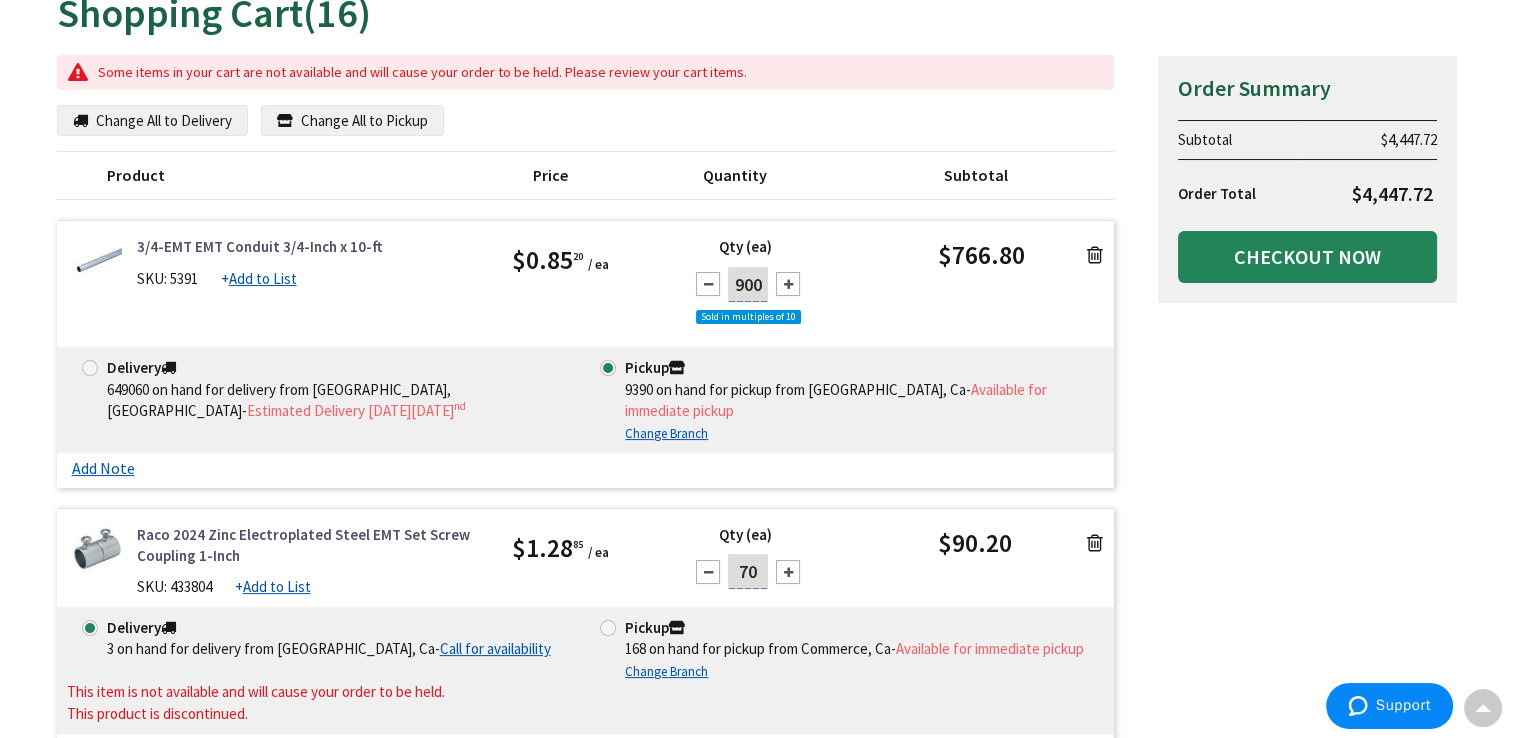 scroll, scrollTop: 192, scrollLeft: 0, axis: vertical 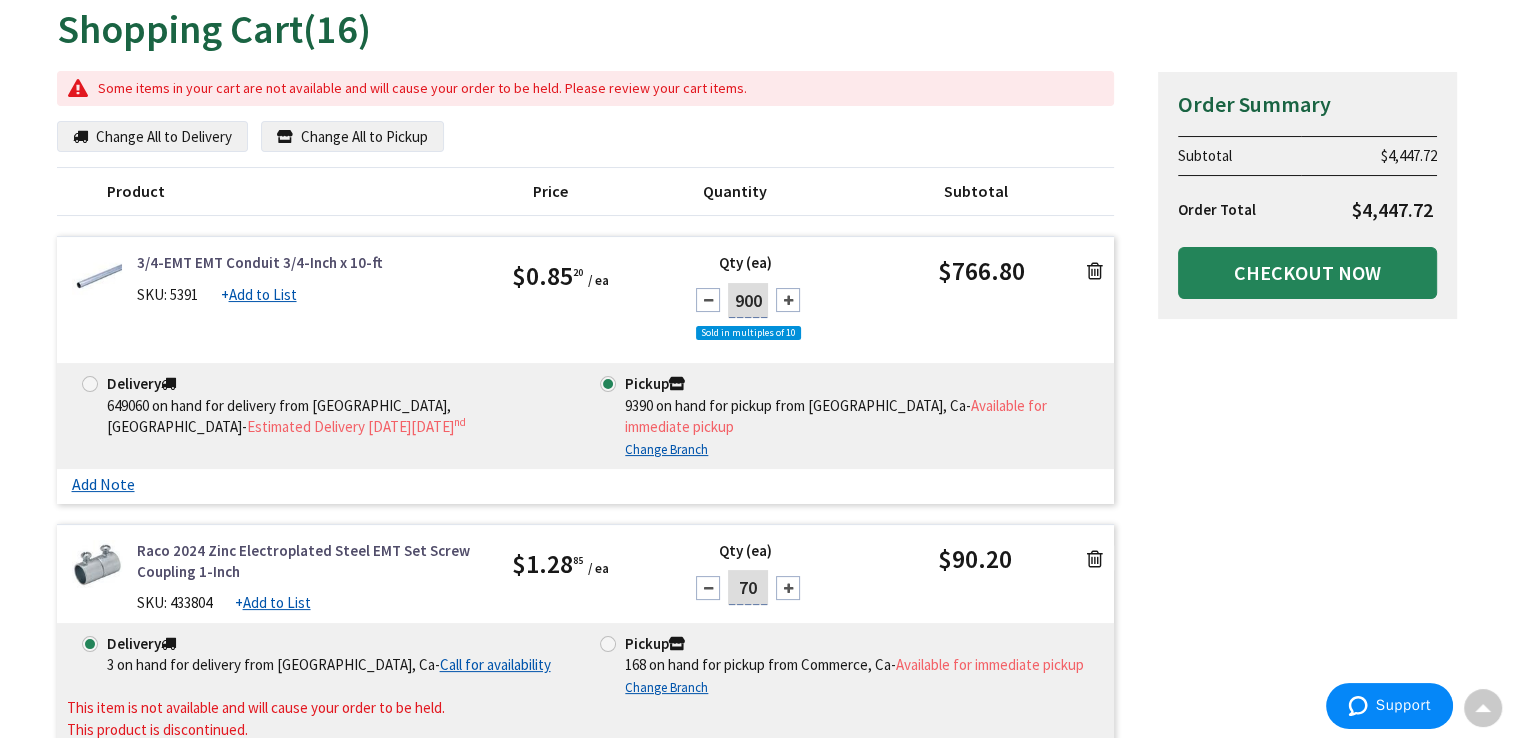 click at bounding box center [1095, 271] 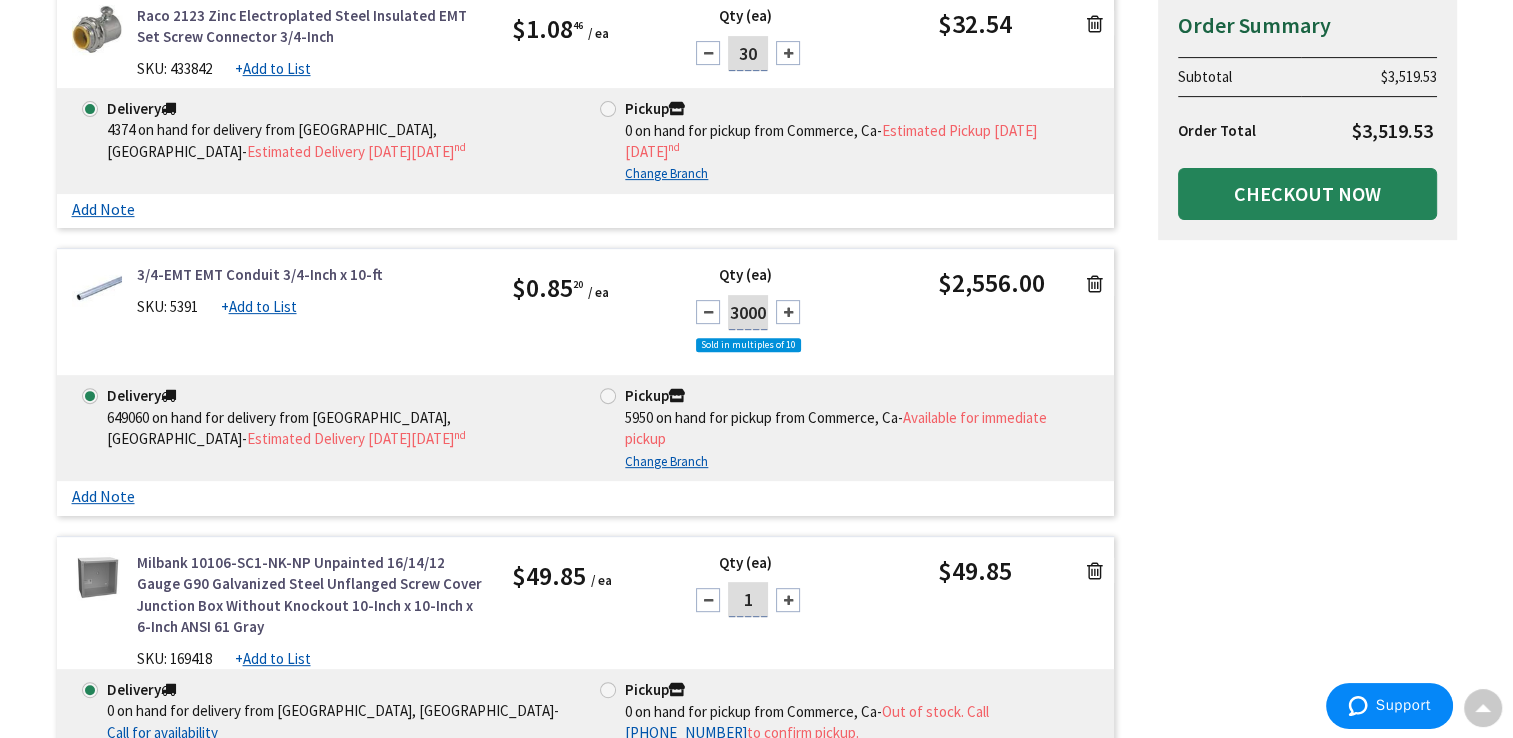 scroll, scrollTop: 722, scrollLeft: 0, axis: vertical 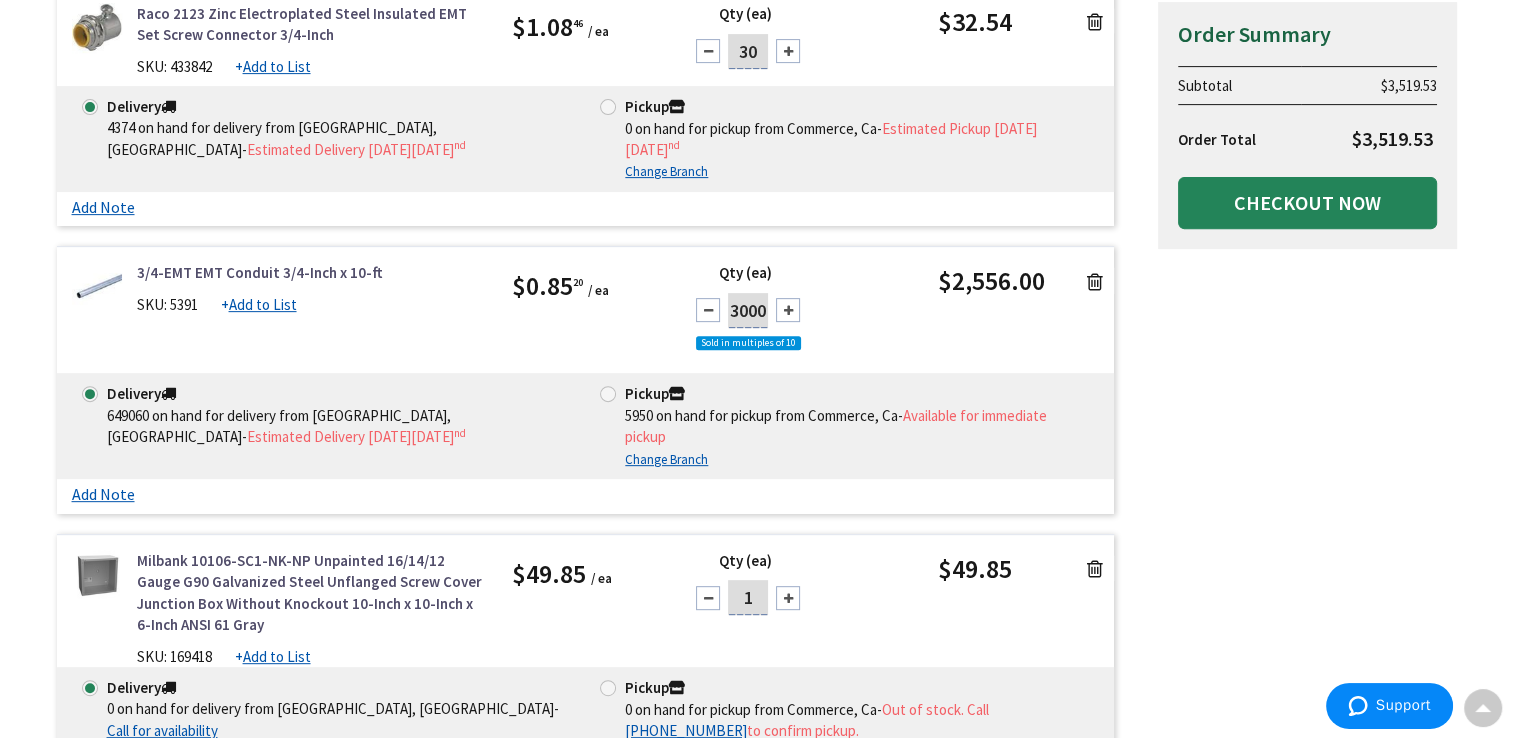drag, startPoint x: 764, startPoint y: 329, endPoint x: 705, endPoint y: 330, distance: 59.008472 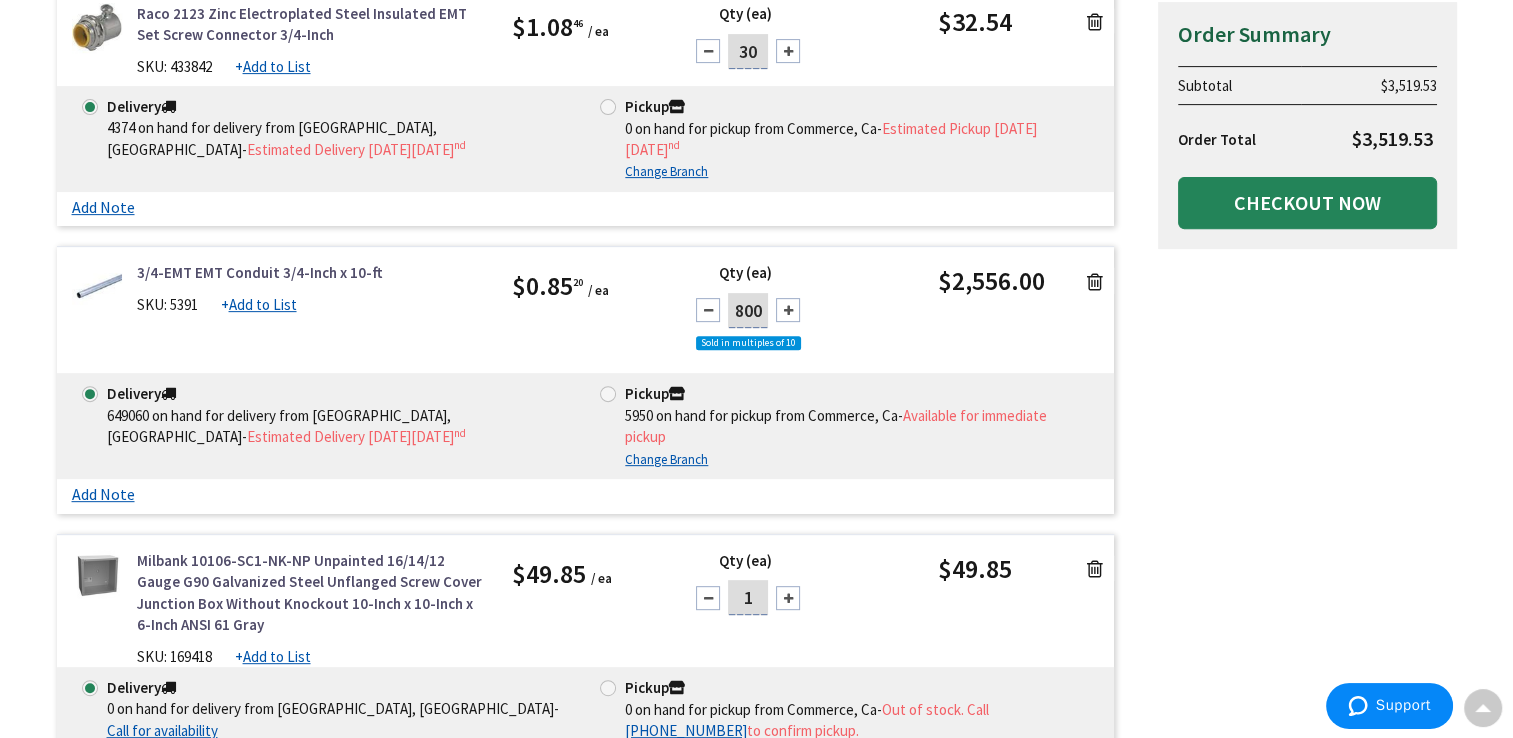 type on "800" 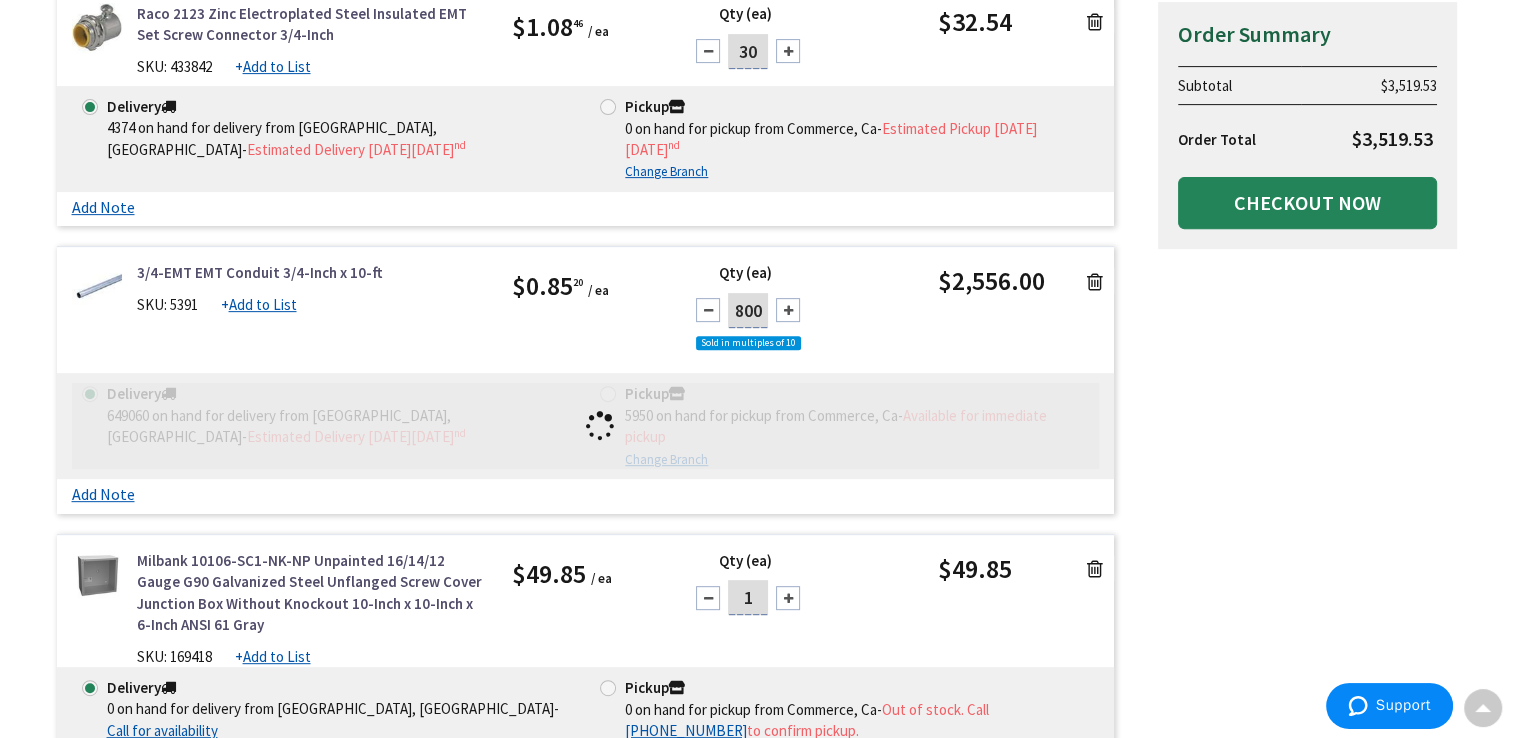 click on "Summary
Order Summary
Subtotal
$3,519.53
Order Total
$3,519.53
Checkout Now
Some items in your cart are not available and will cause your order to be held. Please review your cart items.
Some items in your cart are discontinued." at bounding box center (757, 1722) 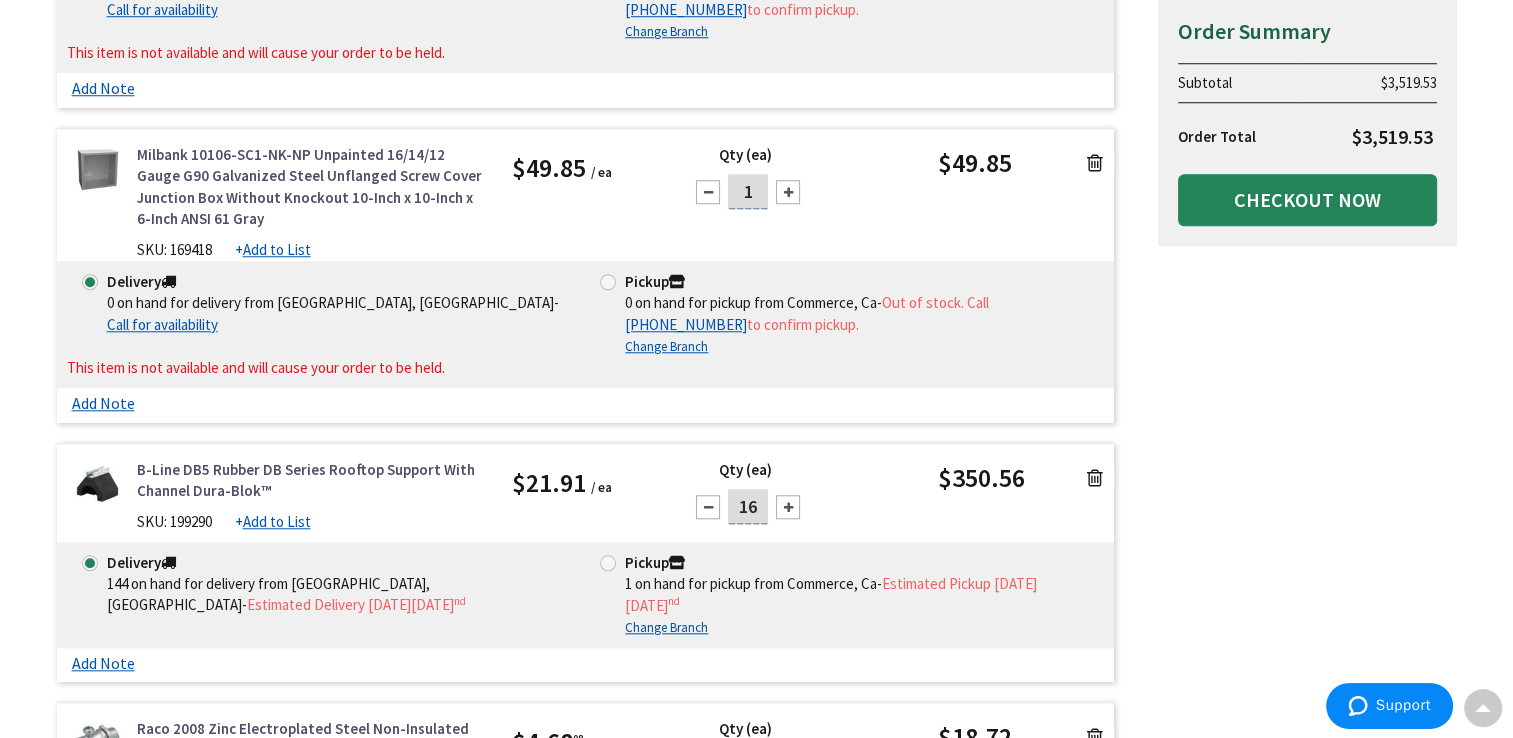 scroll, scrollTop: 1756, scrollLeft: 0, axis: vertical 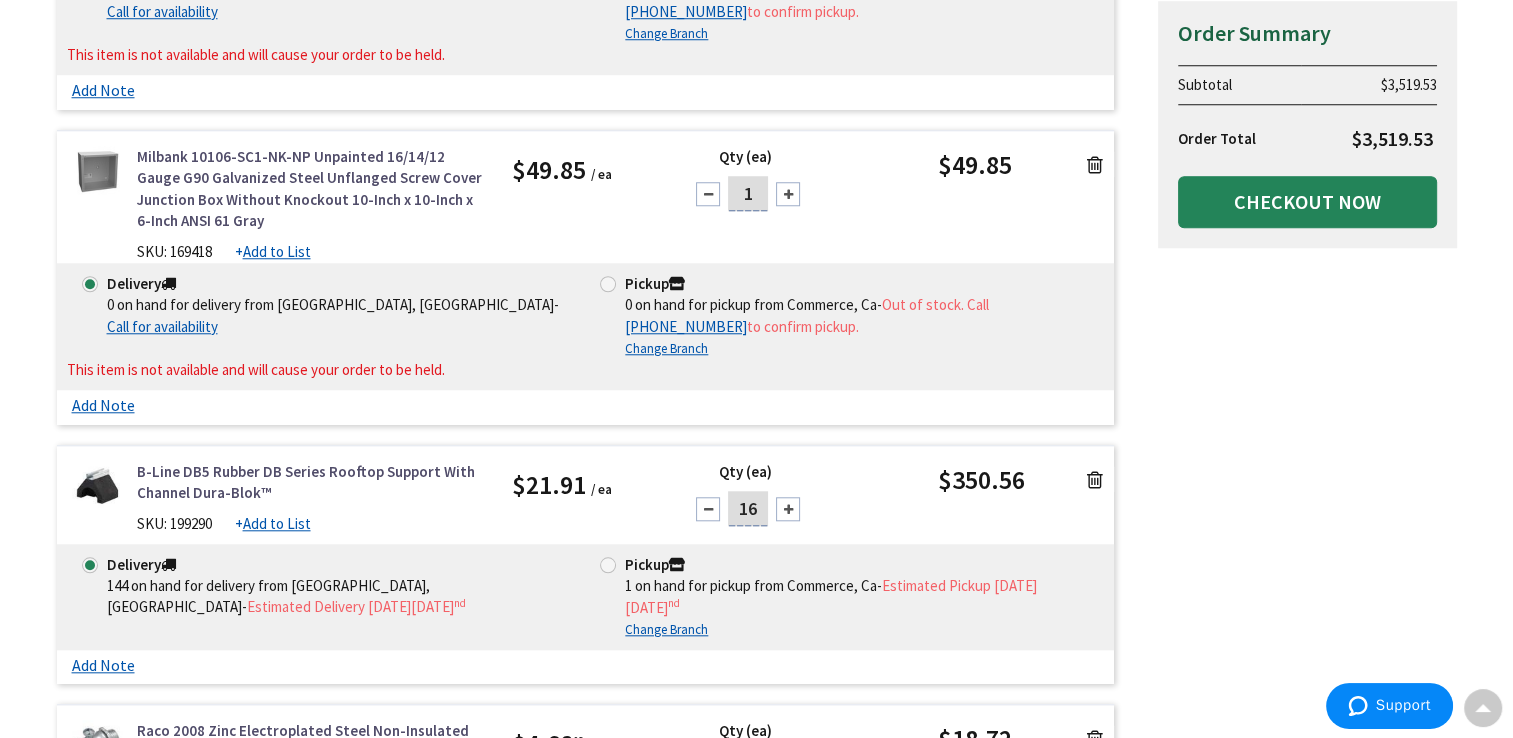 drag, startPoint x: 764, startPoint y: 526, endPoint x: 714, endPoint y: 522, distance: 50.159744 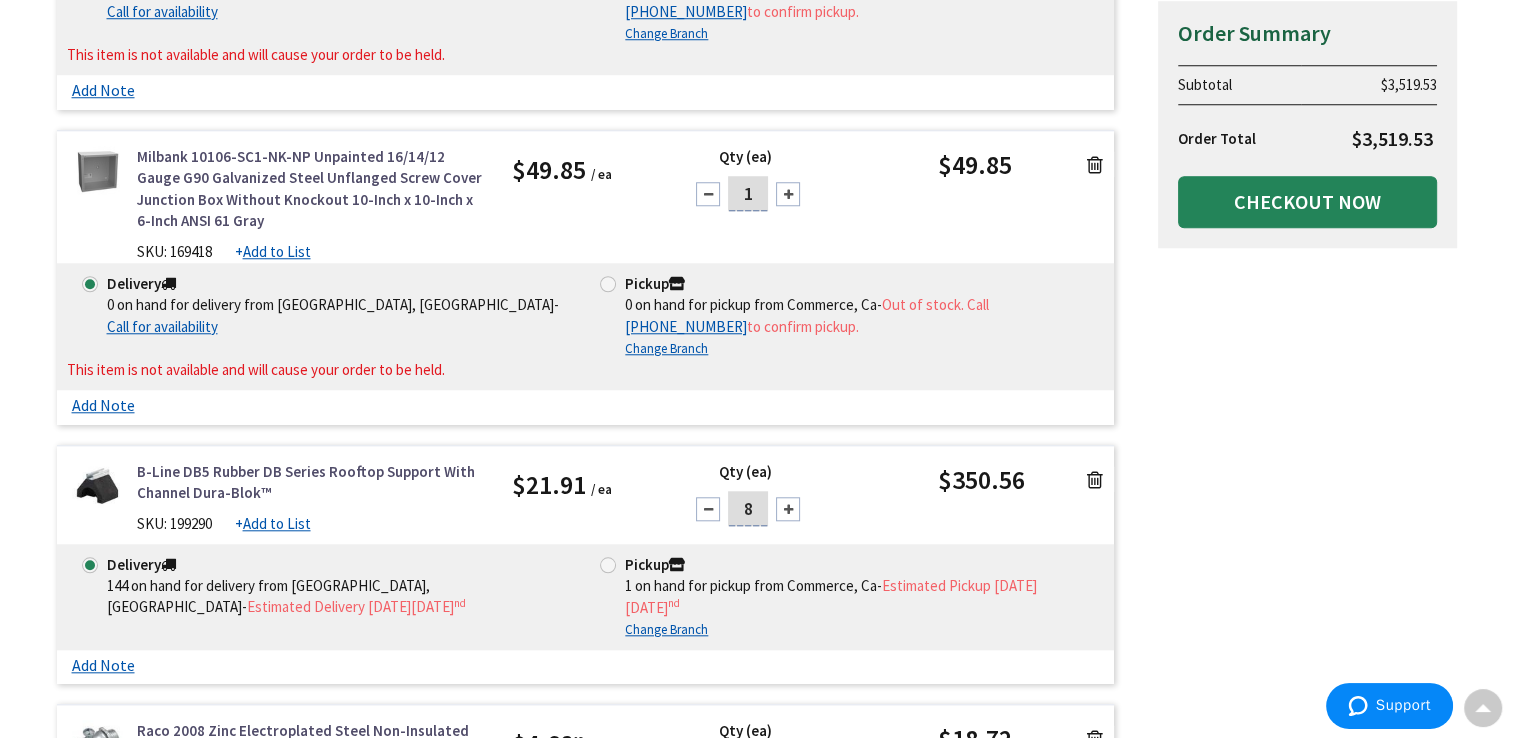 type on "8" 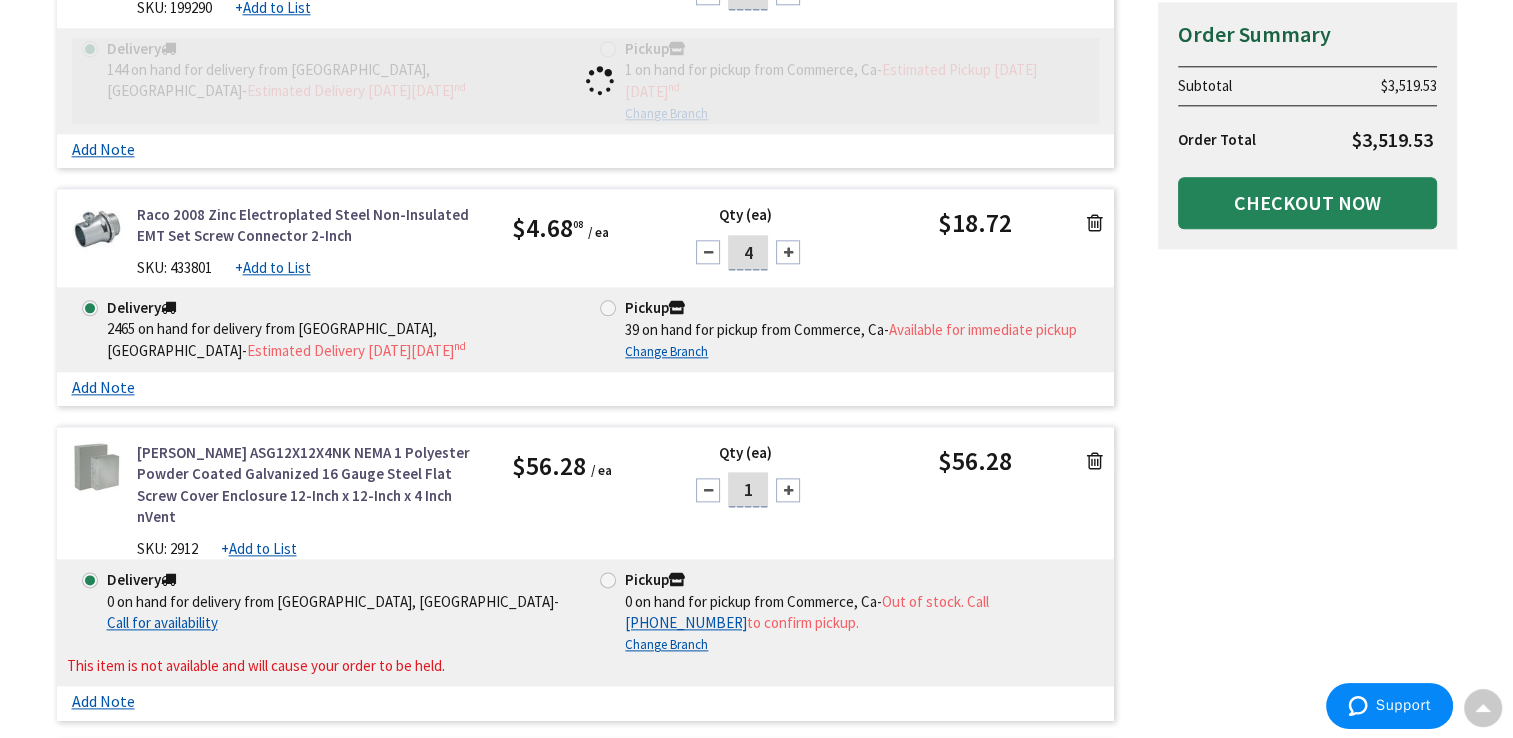scroll, scrollTop: 2272, scrollLeft: 0, axis: vertical 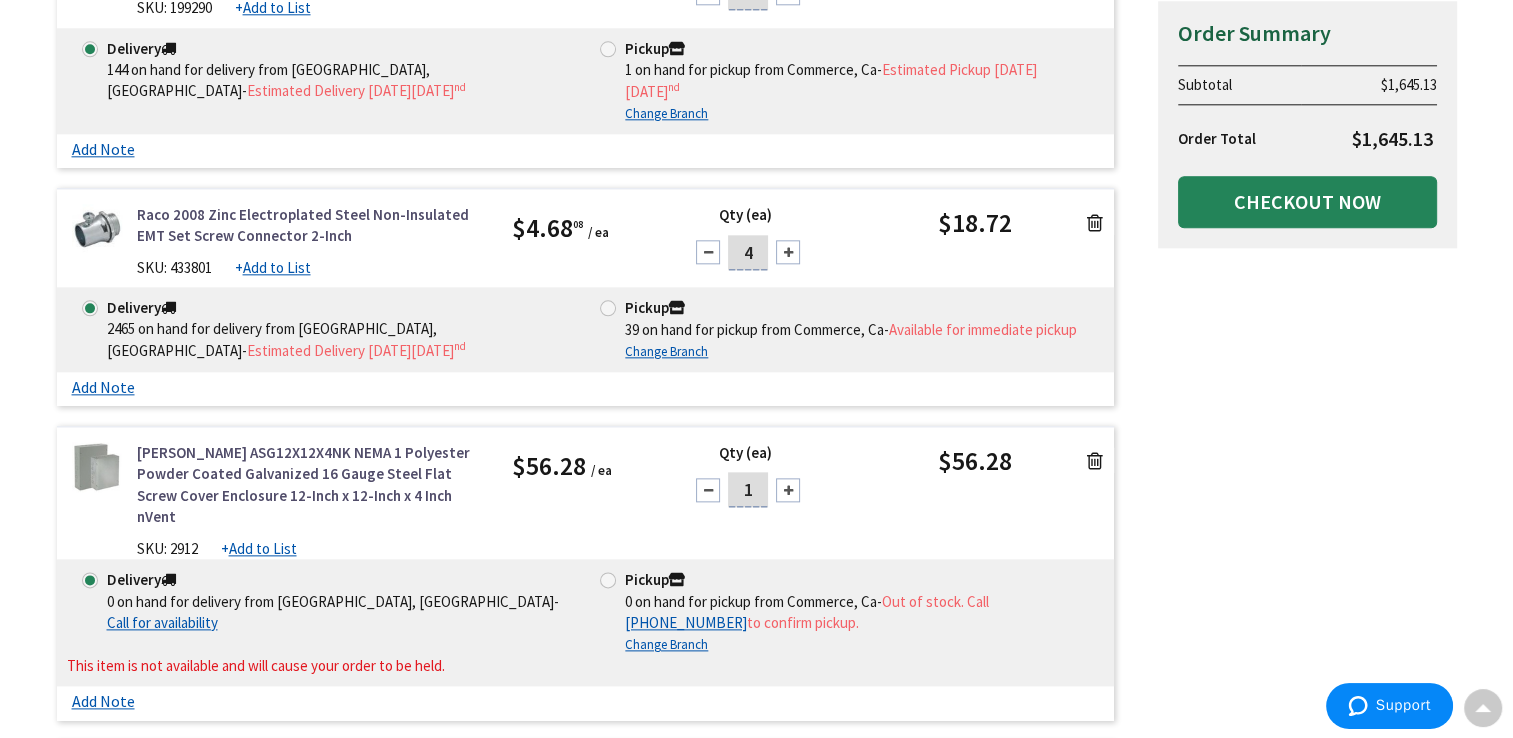 click at bounding box center [708, 252] 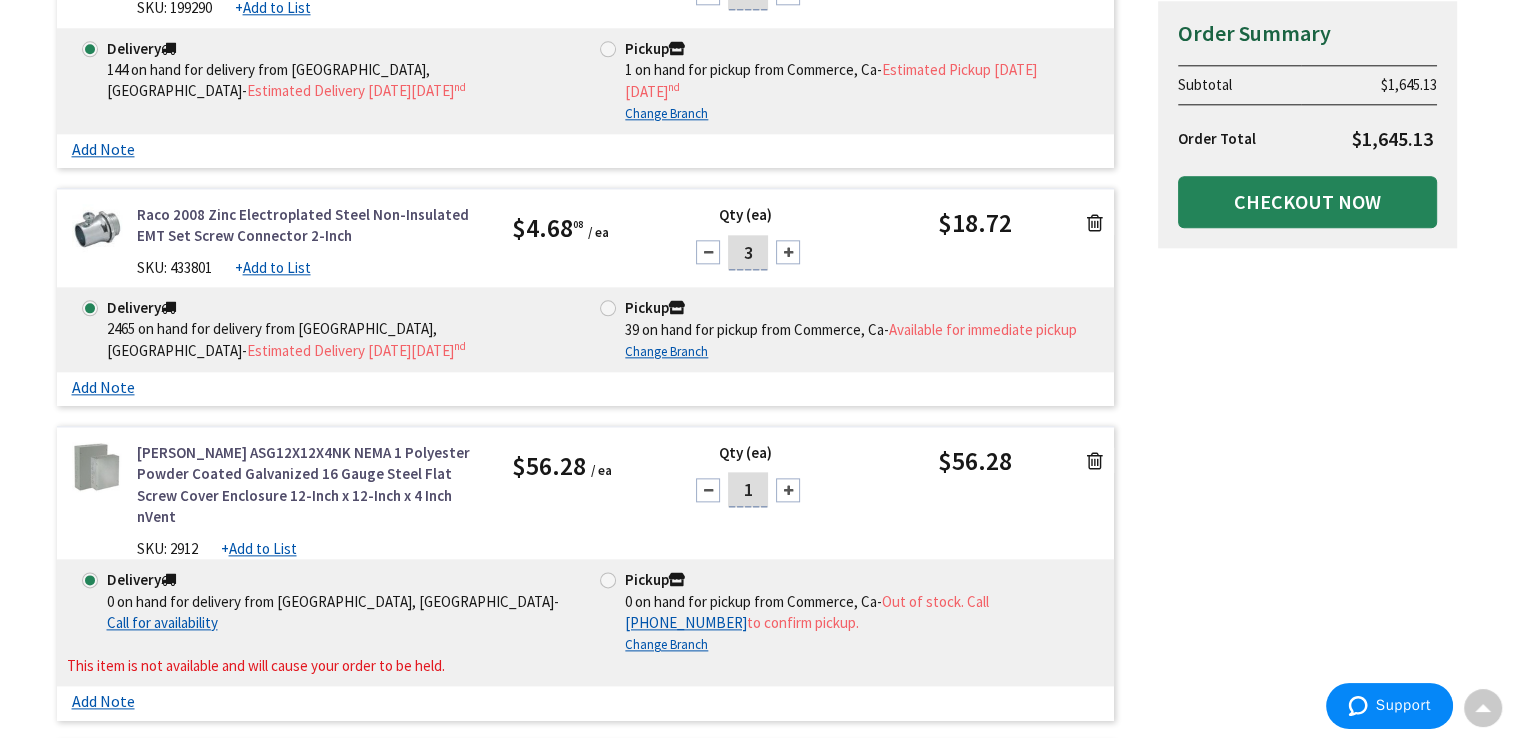 click at bounding box center (708, 252) 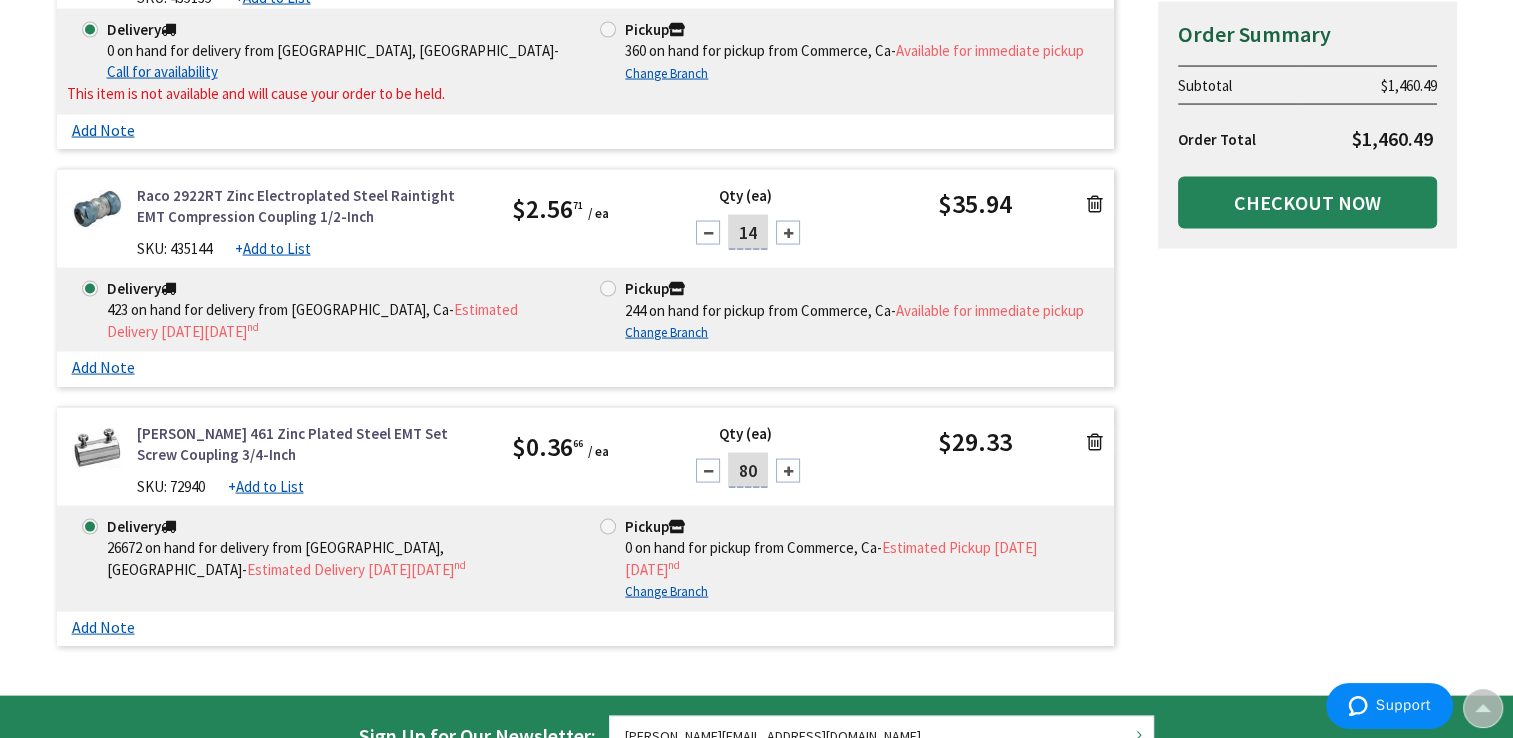 scroll, scrollTop: 3966, scrollLeft: 0, axis: vertical 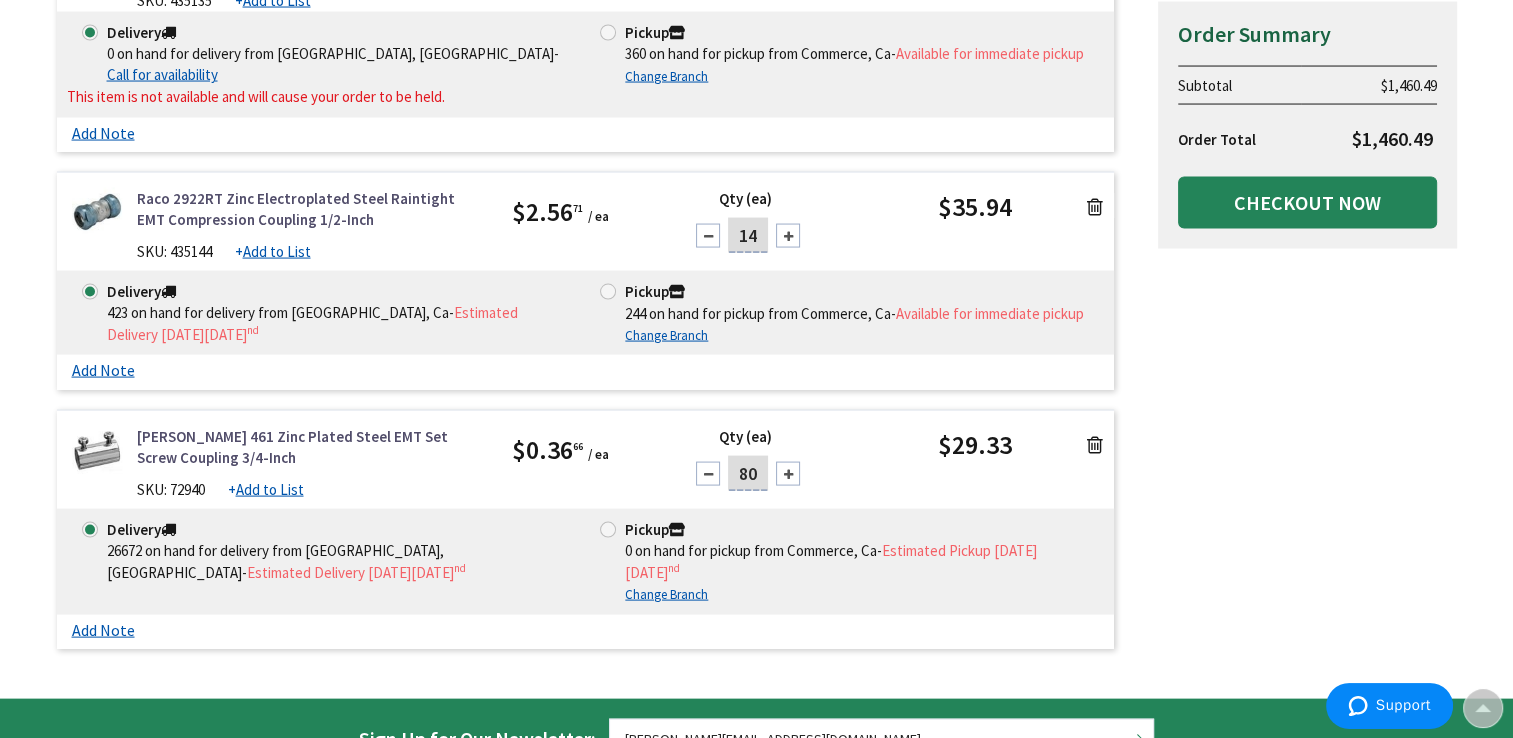click at bounding box center (1095, 445) 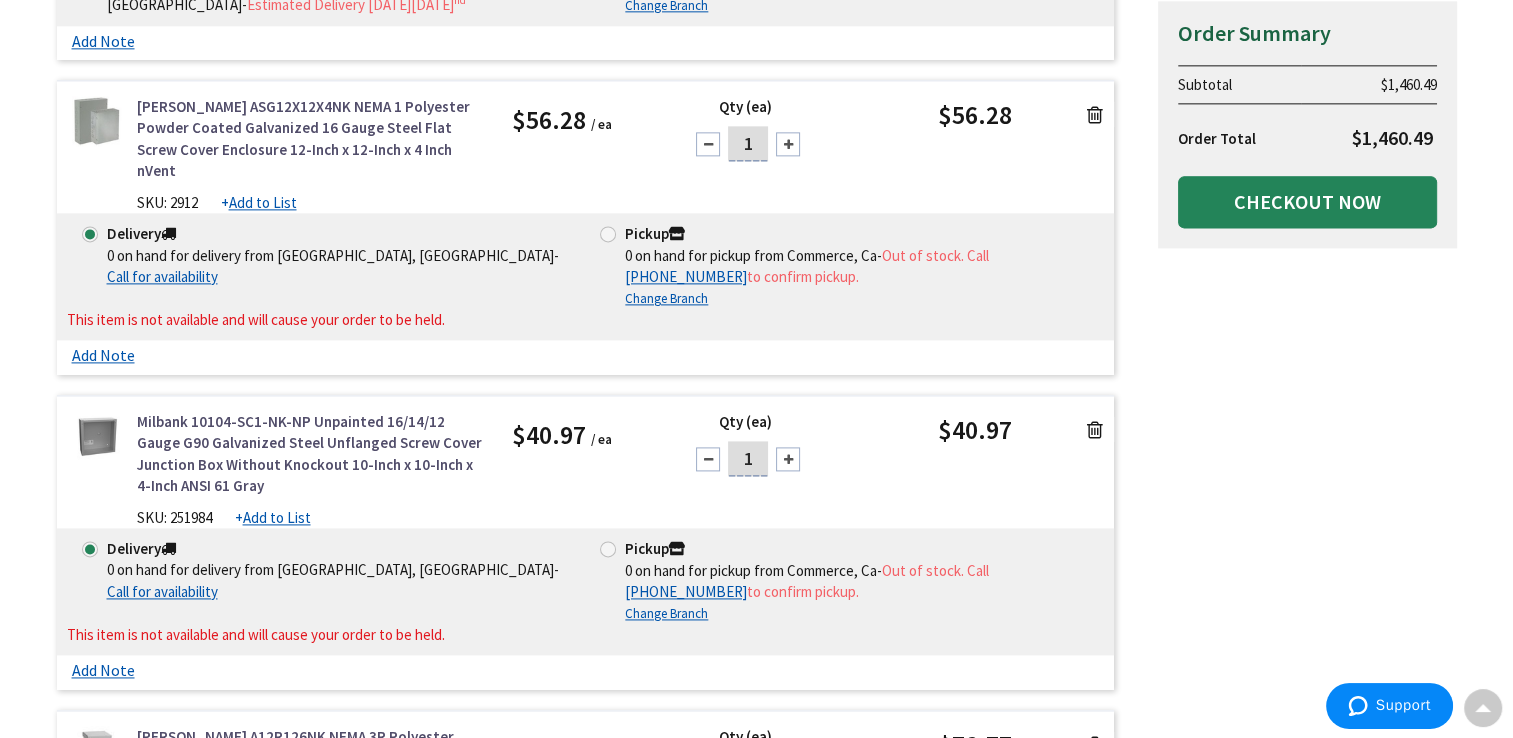 scroll, scrollTop: 2616, scrollLeft: 0, axis: vertical 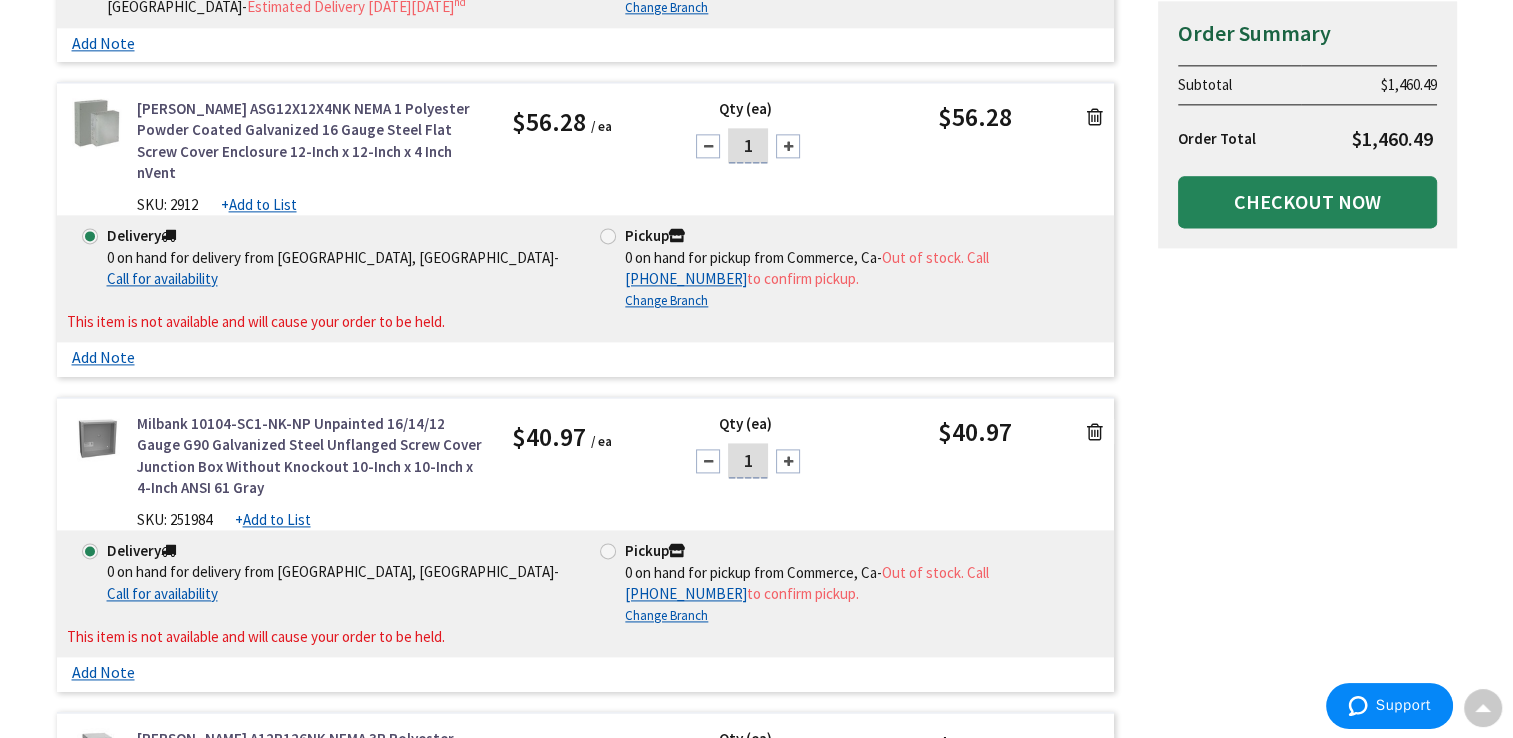 click at bounding box center [1095, 117] 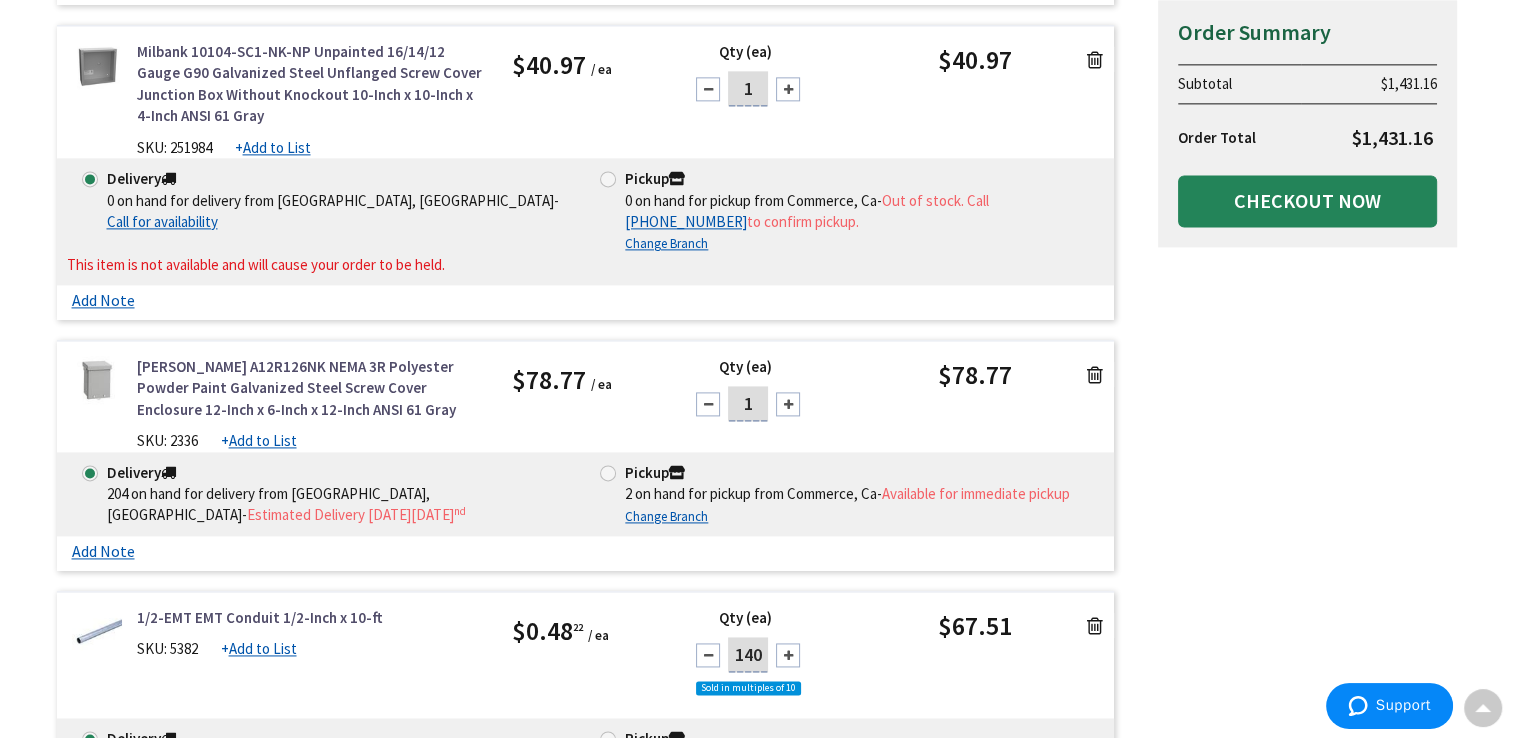 scroll, scrollTop: 2674, scrollLeft: 0, axis: vertical 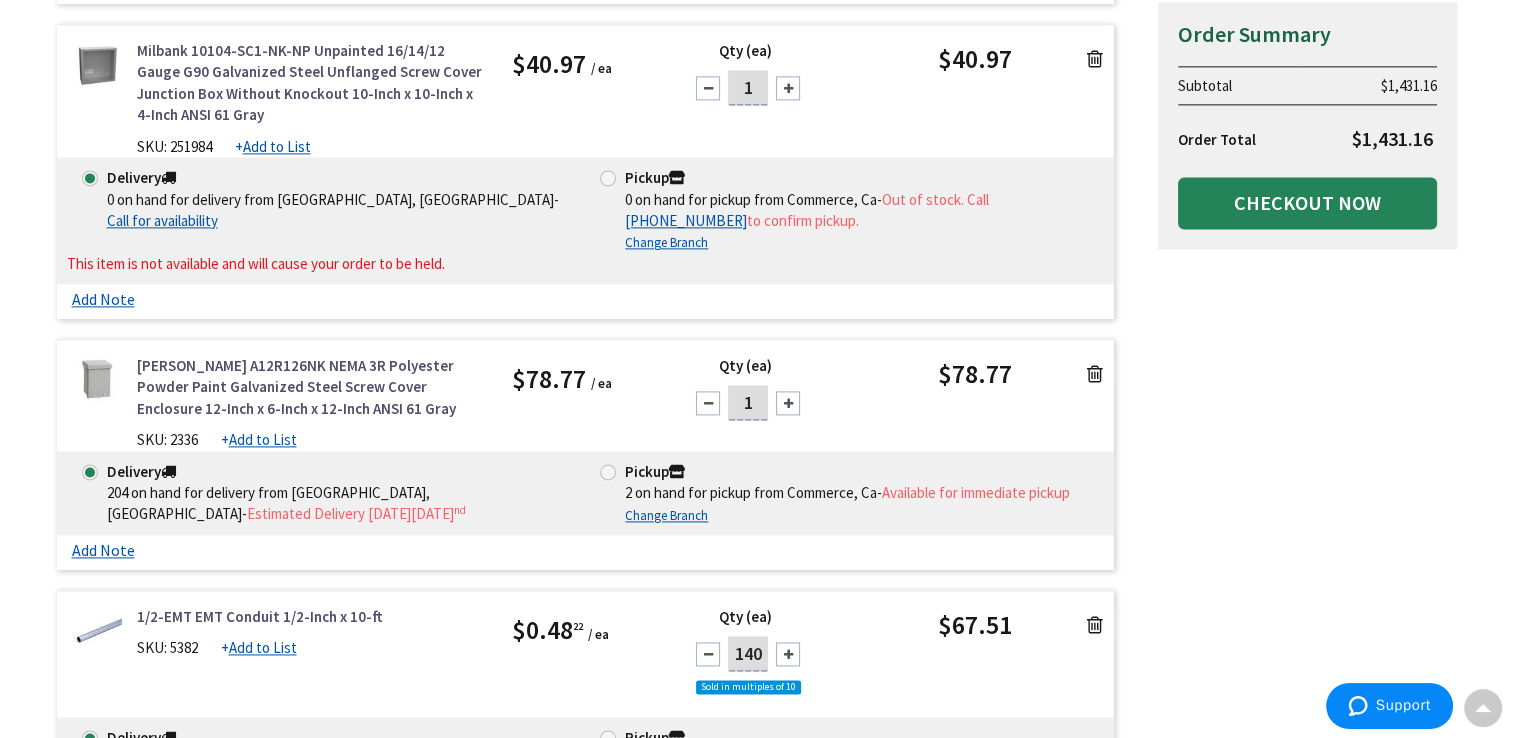 click at bounding box center (1095, 59) 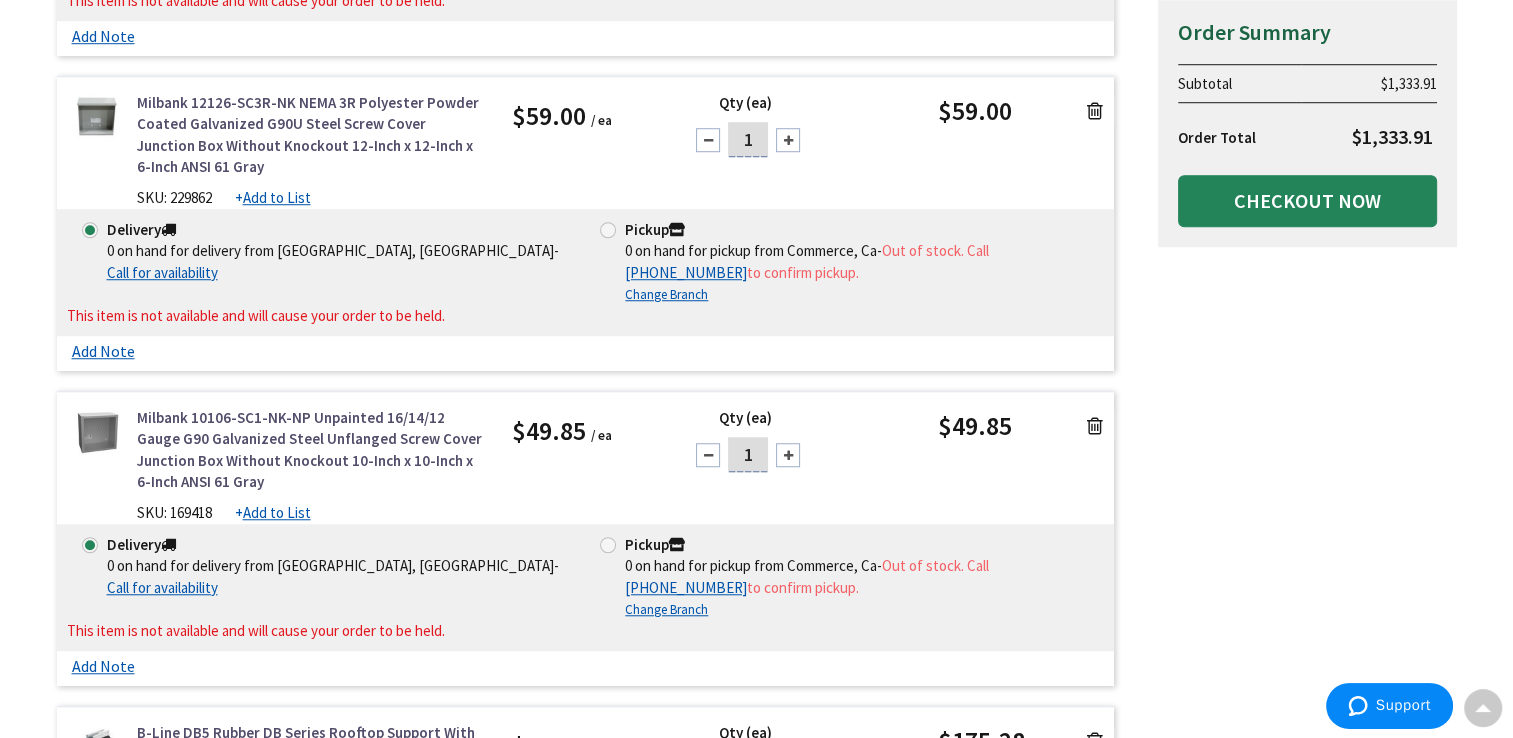 scroll, scrollTop: 1493, scrollLeft: 0, axis: vertical 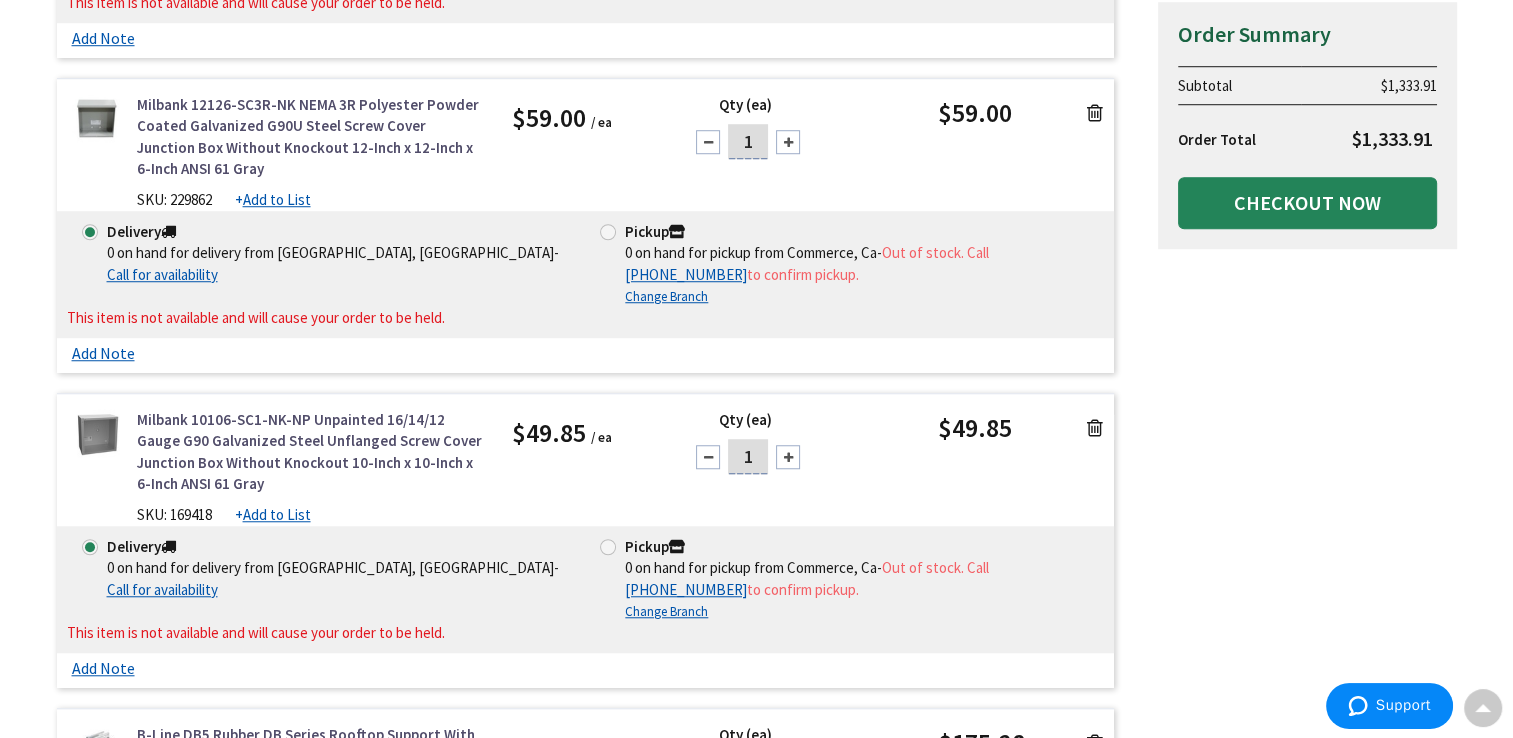 click at bounding box center (1095, 113) 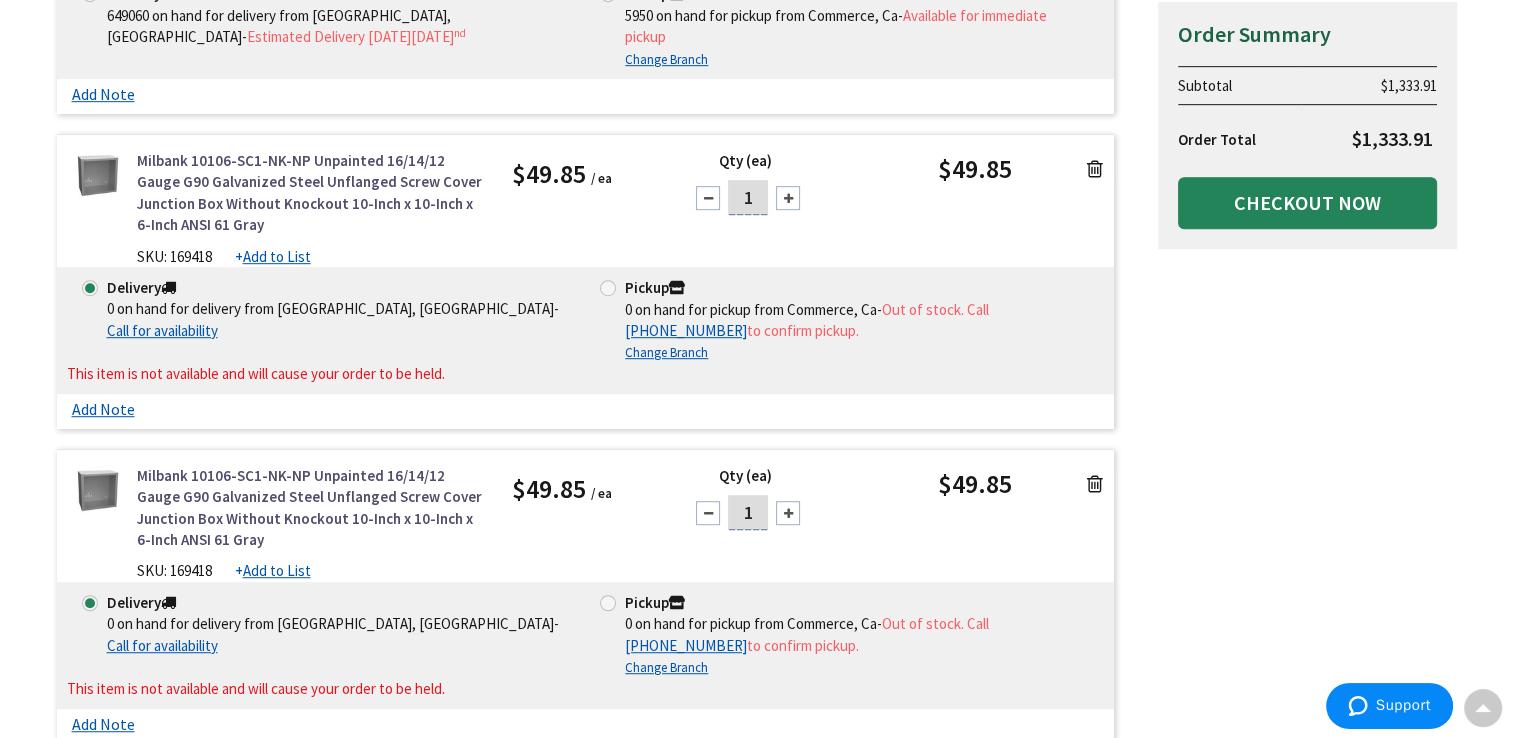 scroll, scrollTop: 1121, scrollLeft: 0, axis: vertical 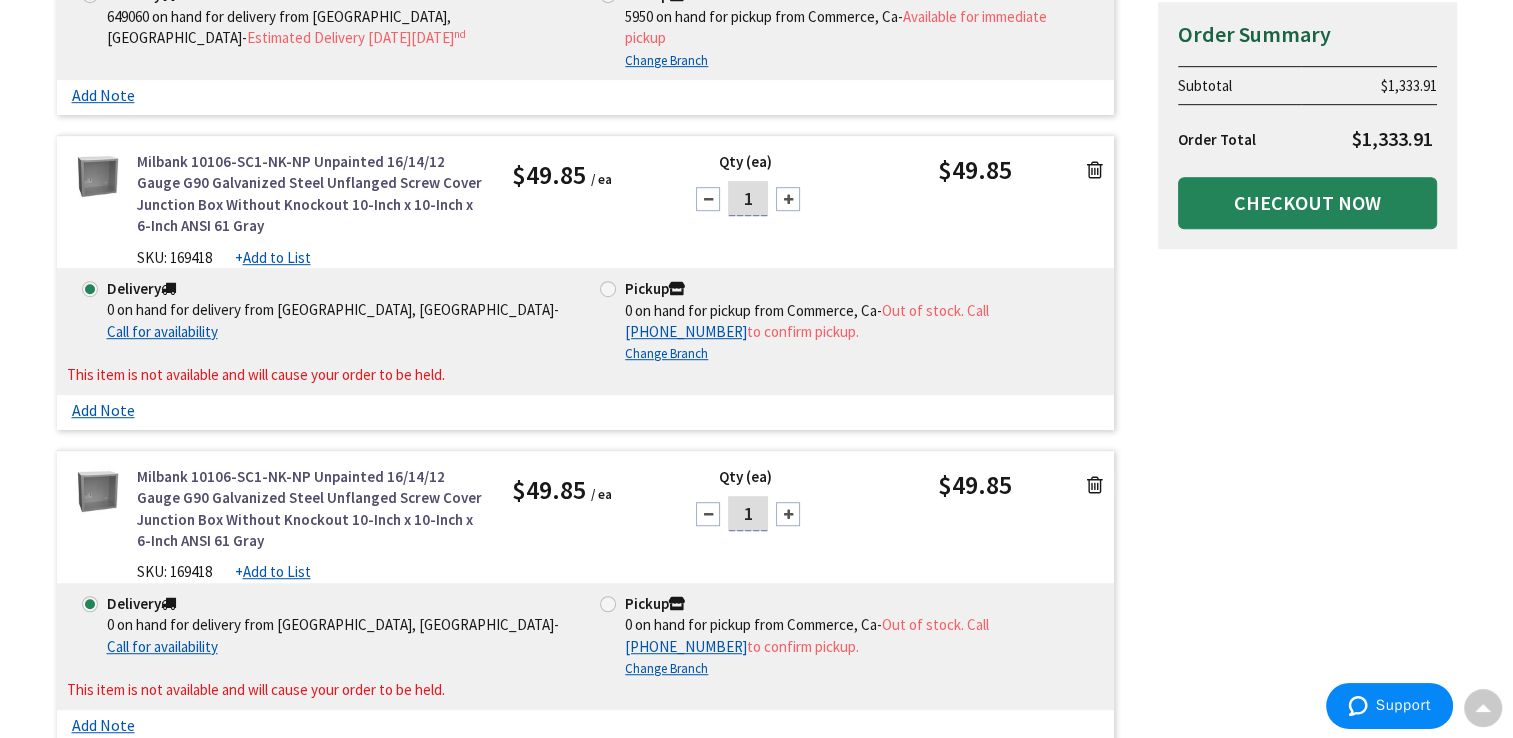 click at bounding box center (1095, 170) 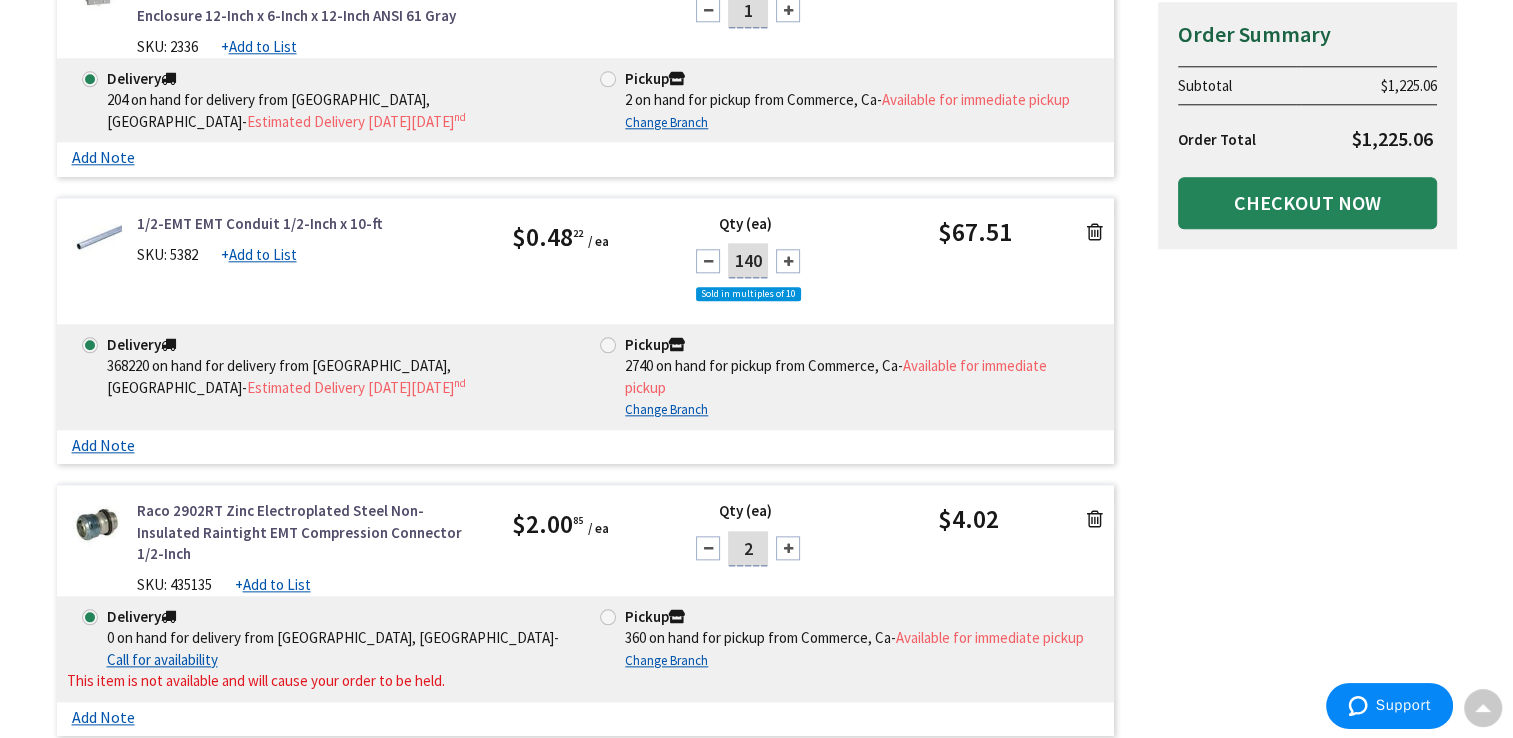 scroll, scrollTop: 2115, scrollLeft: 0, axis: vertical 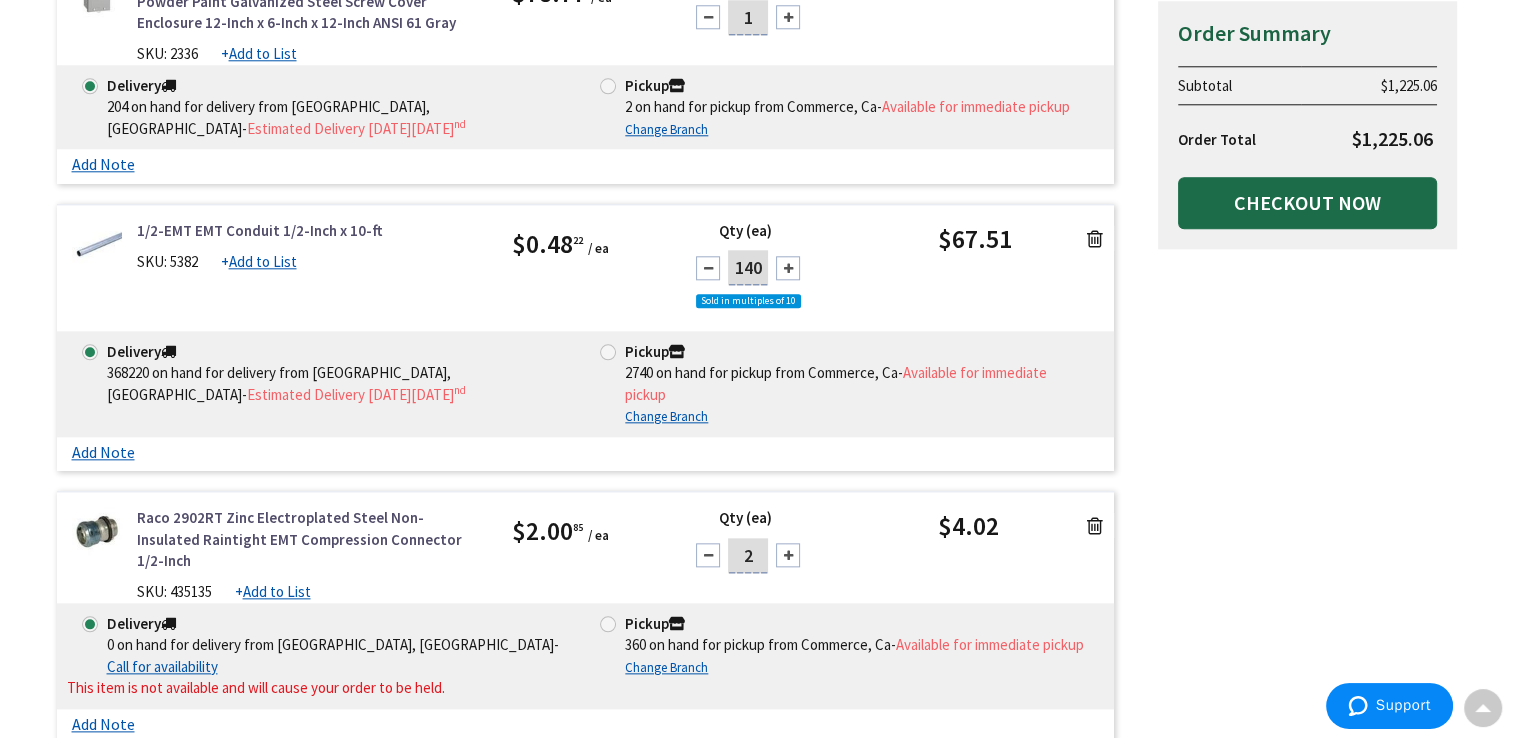 click on "Checkout Now" at bounding box center [1307, 203] 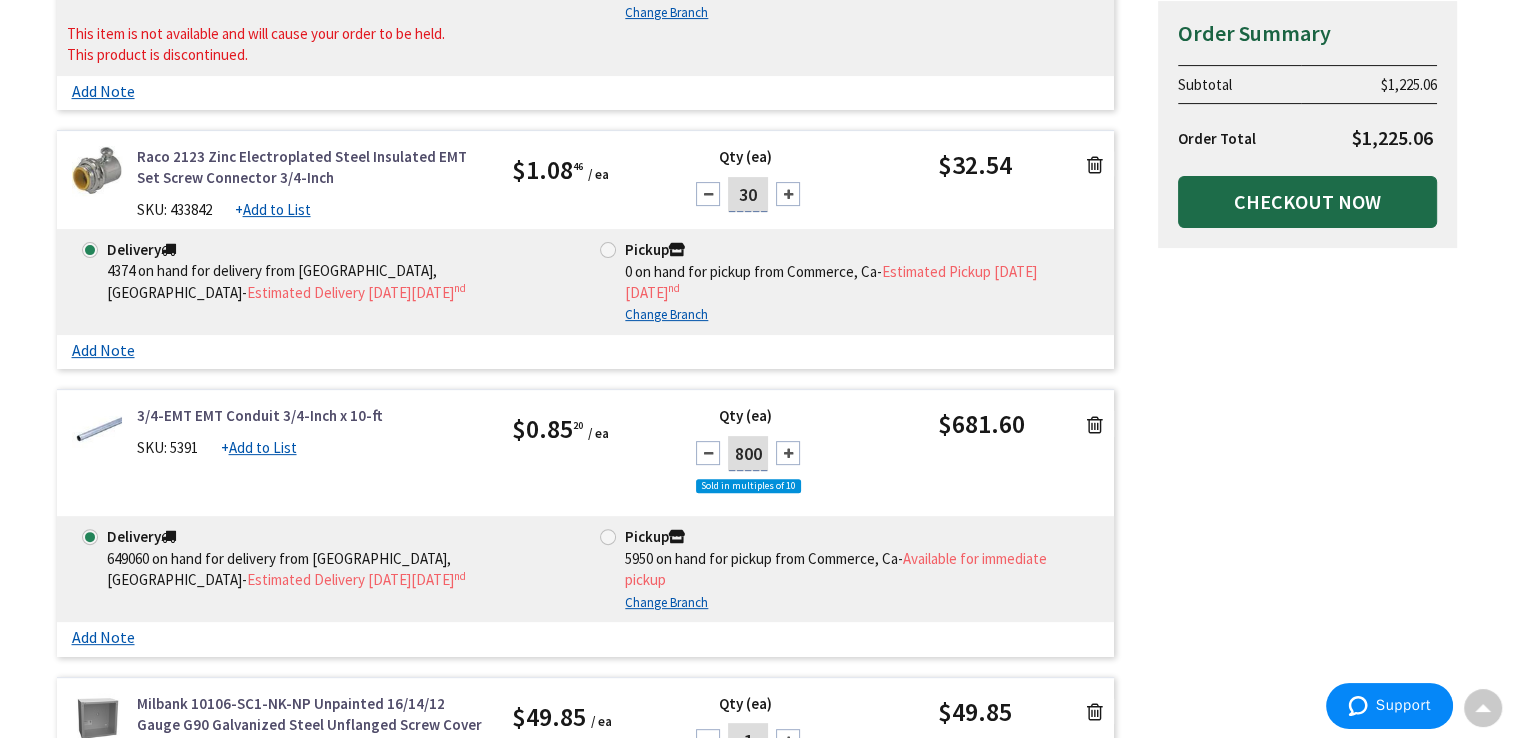 scroll, scrollTop: 578, scrollLeft: 0, axis: vertical 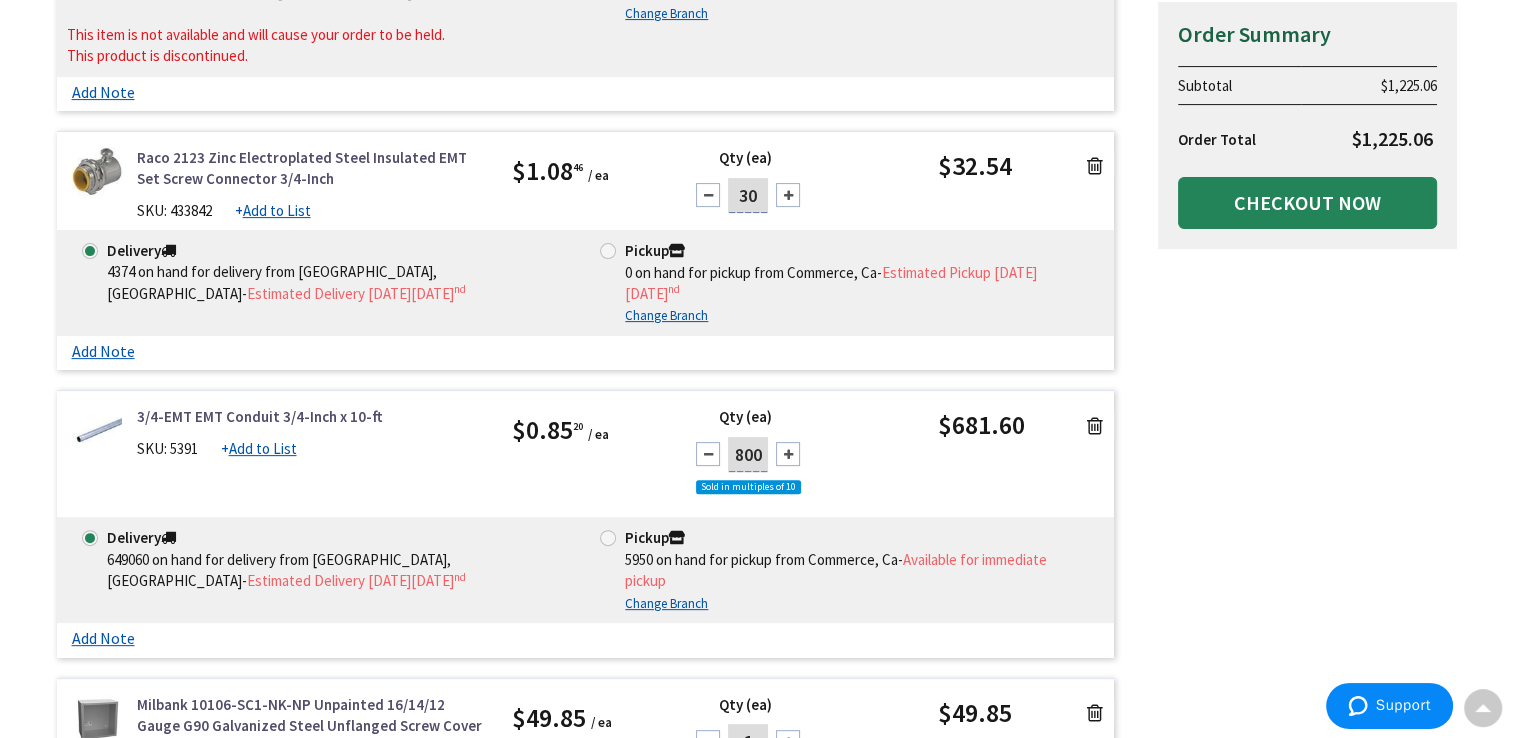 drag, startPoint x: 744, startPoint y: 473, endPoint x: 726, endPoint y: 476, distance: 18.248287 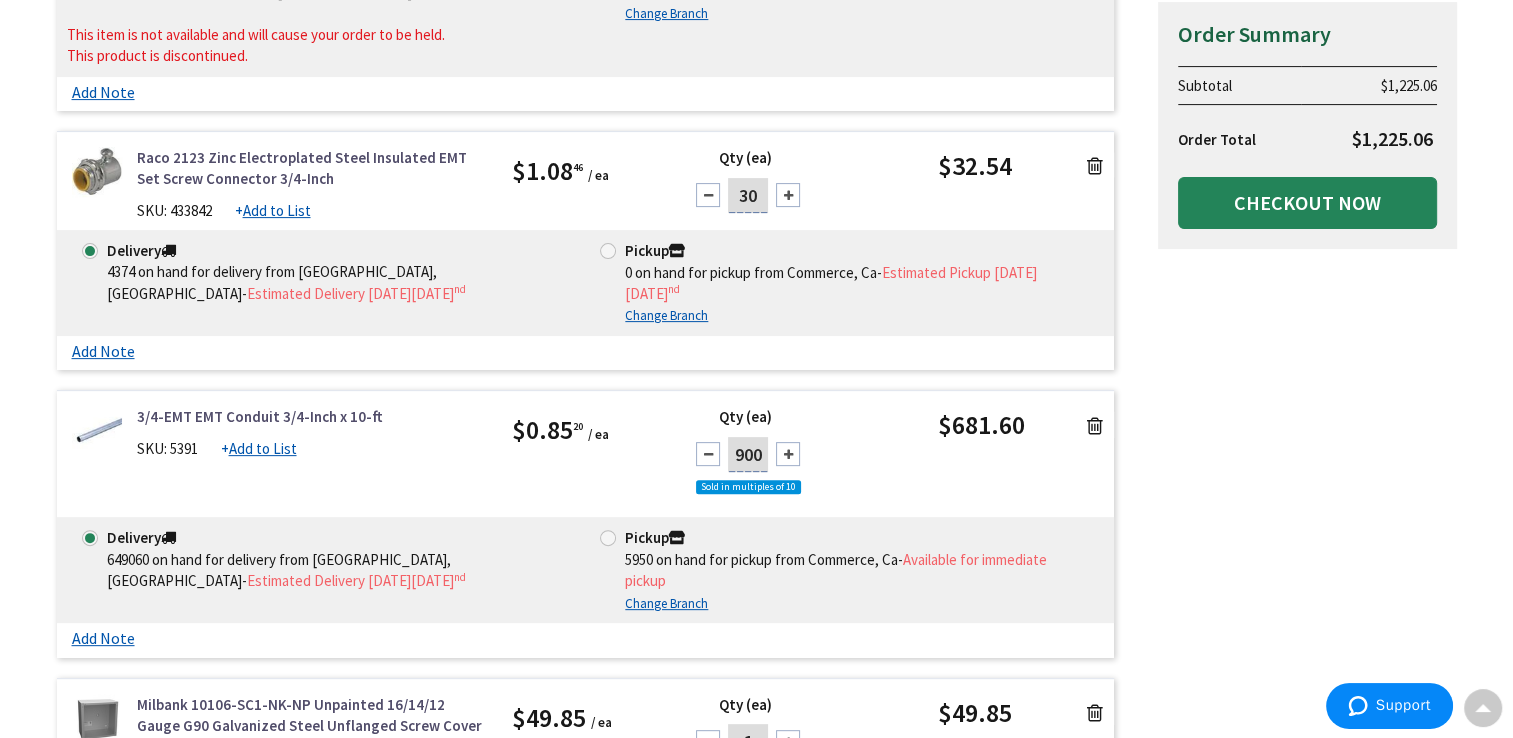 type on "900" 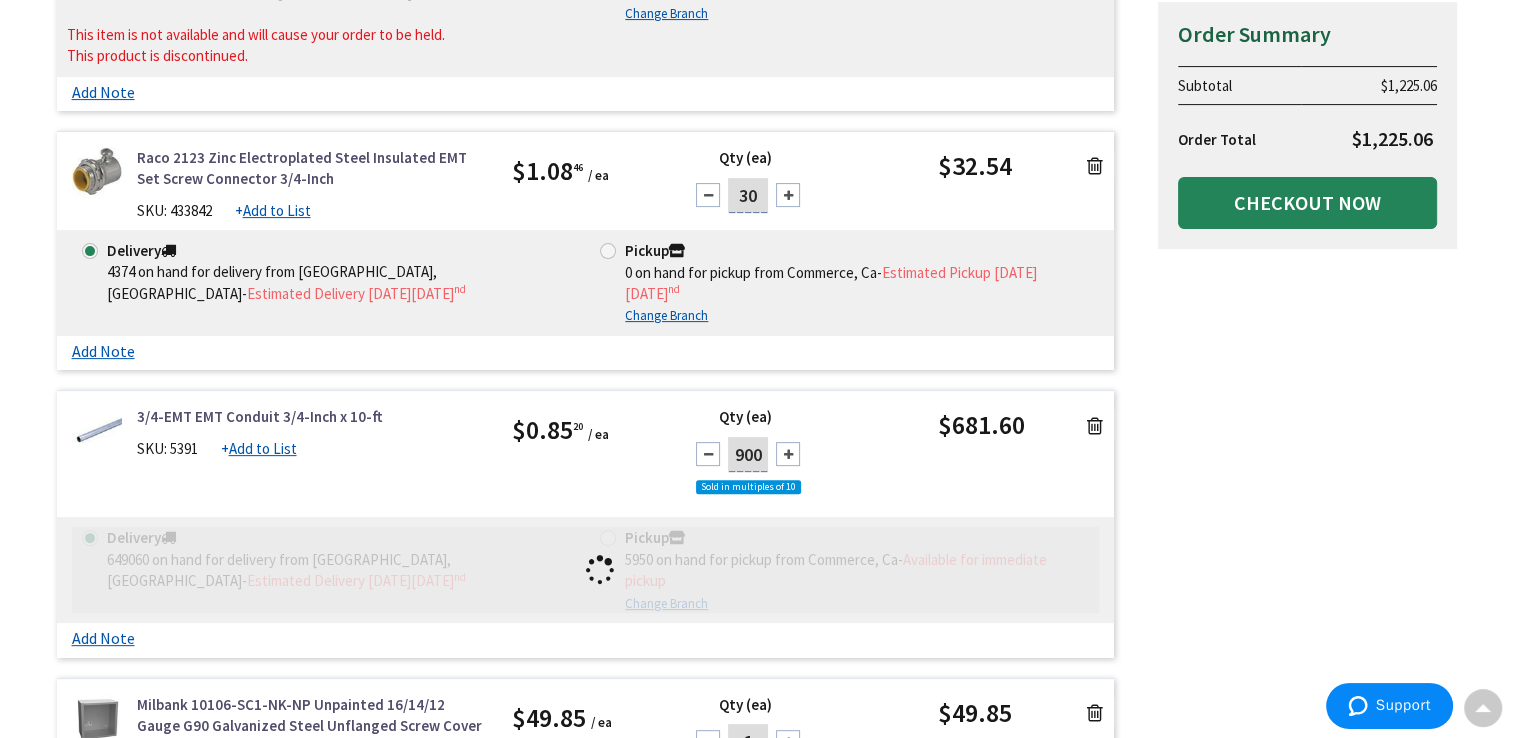 click on "Summary
Order Summary
Subtotal
$1,225.06
Order Total
$1,225.06
Checkout Now
Some items in your cart are not available and will cause your order to be held. Please review your cart items.
Some items in your cart are discontinued." at bounding box center [757, 1106] 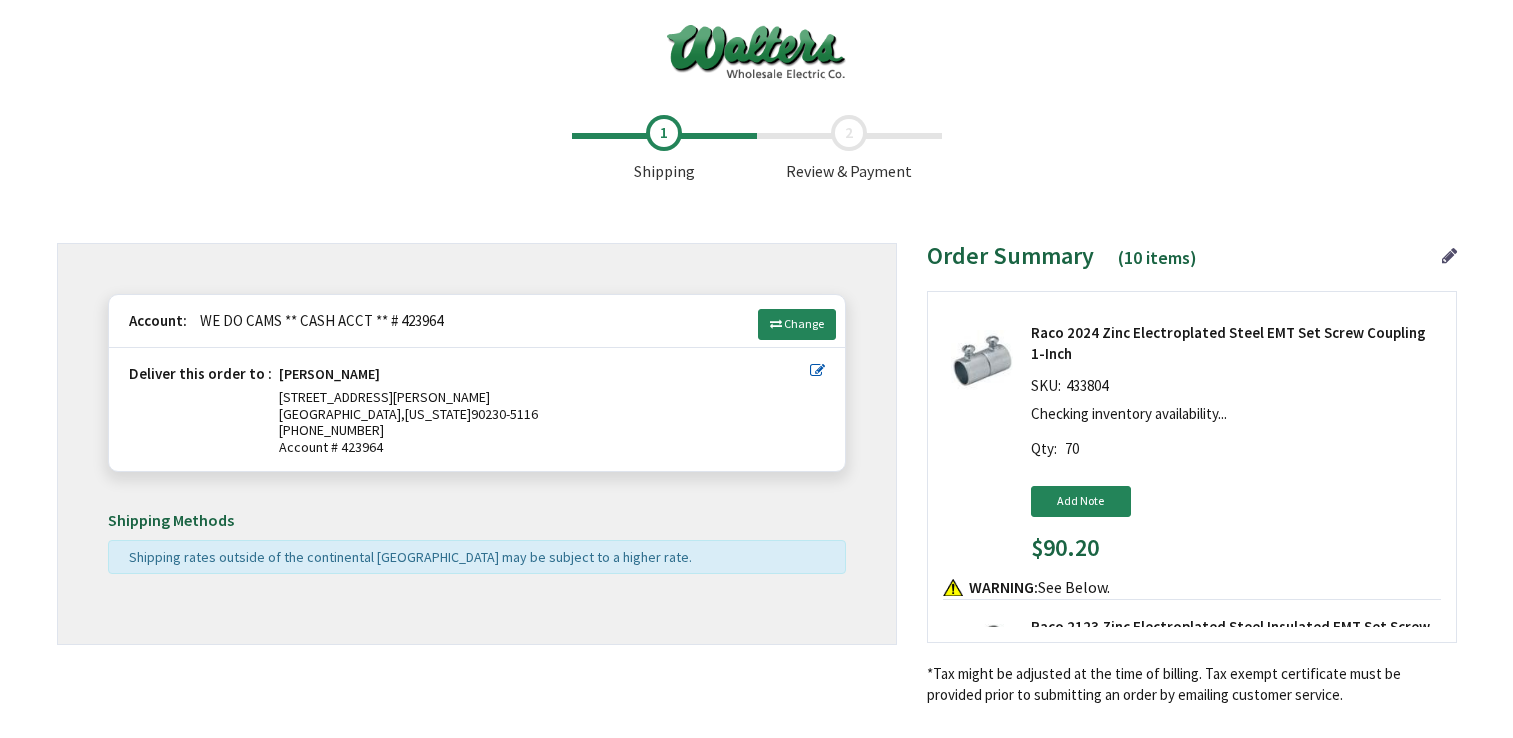 scroll, scrollTop: 0, scrollLeft: 0, axis: both 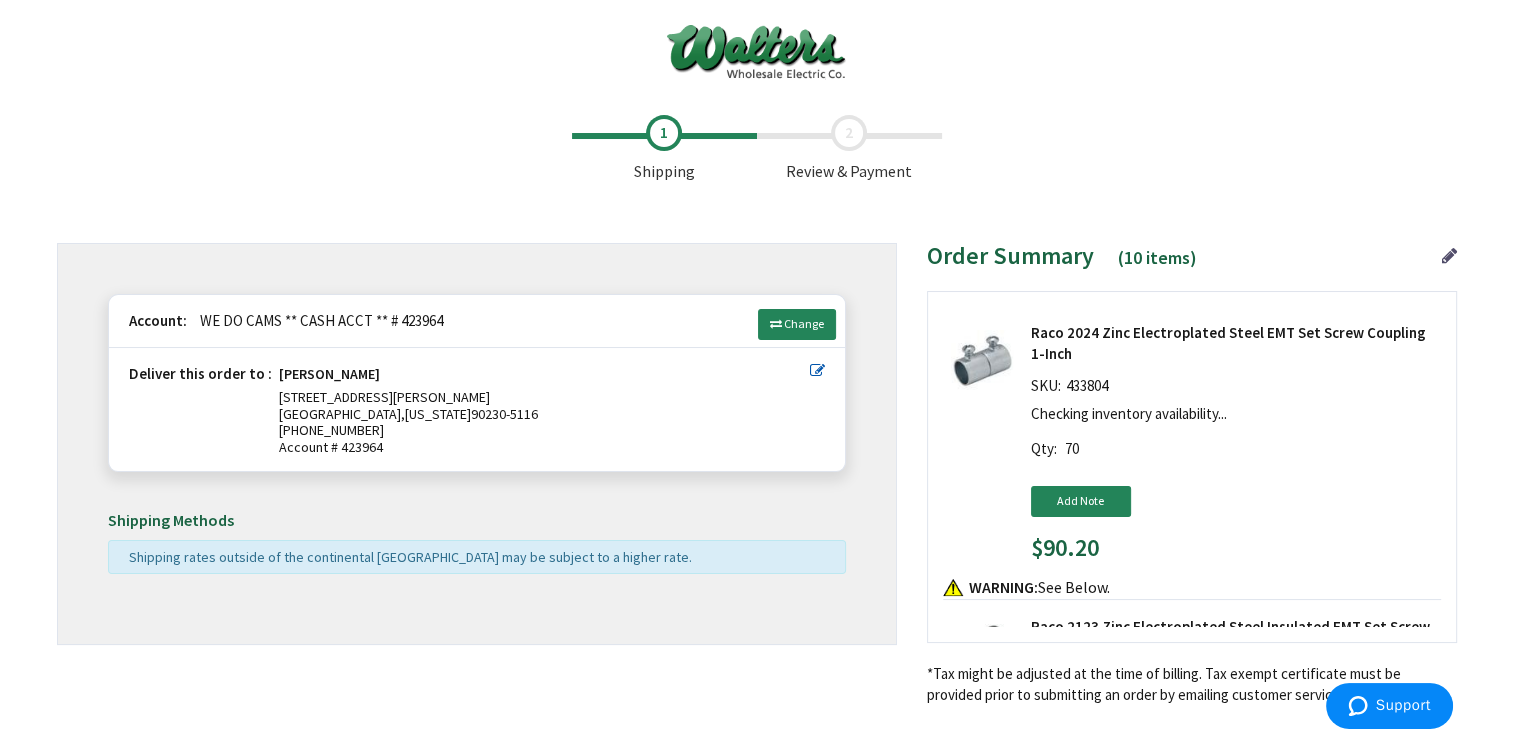click at bounding box center [817, 370] 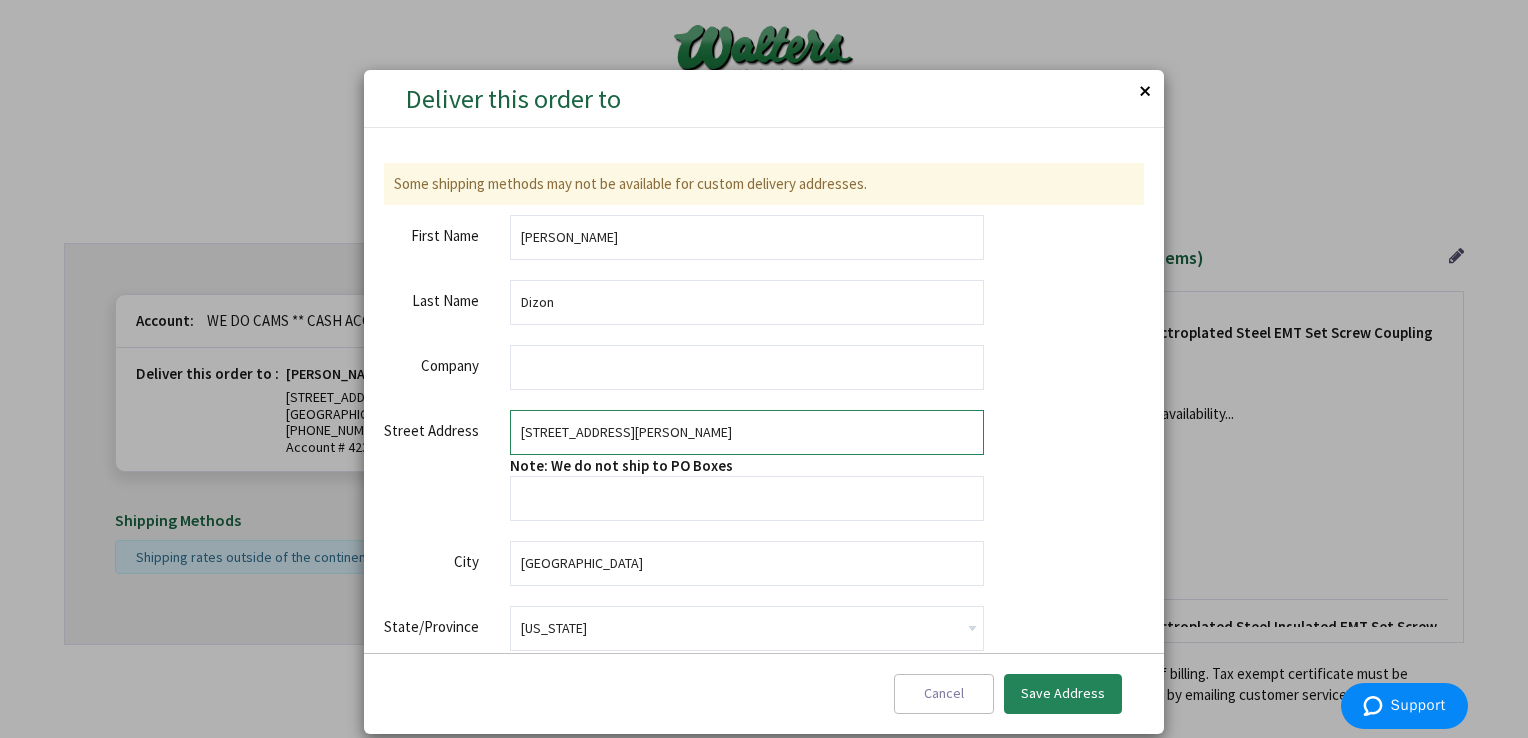 drag, startPoint x: 707, startPoint y: 419, endPoint x: 311, endPoint y: 395, distance: 396.7266 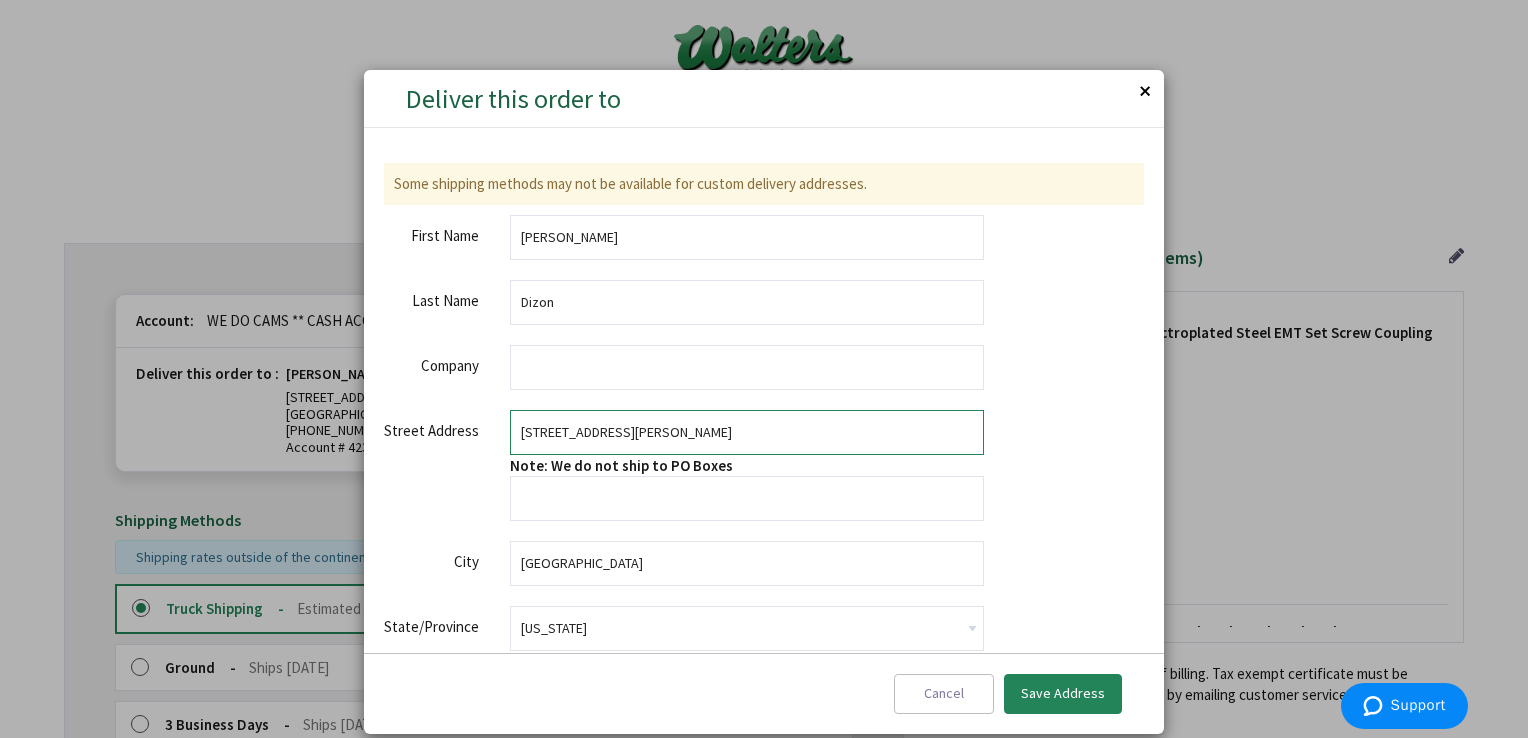 type on "9250 Veverly Blvd" 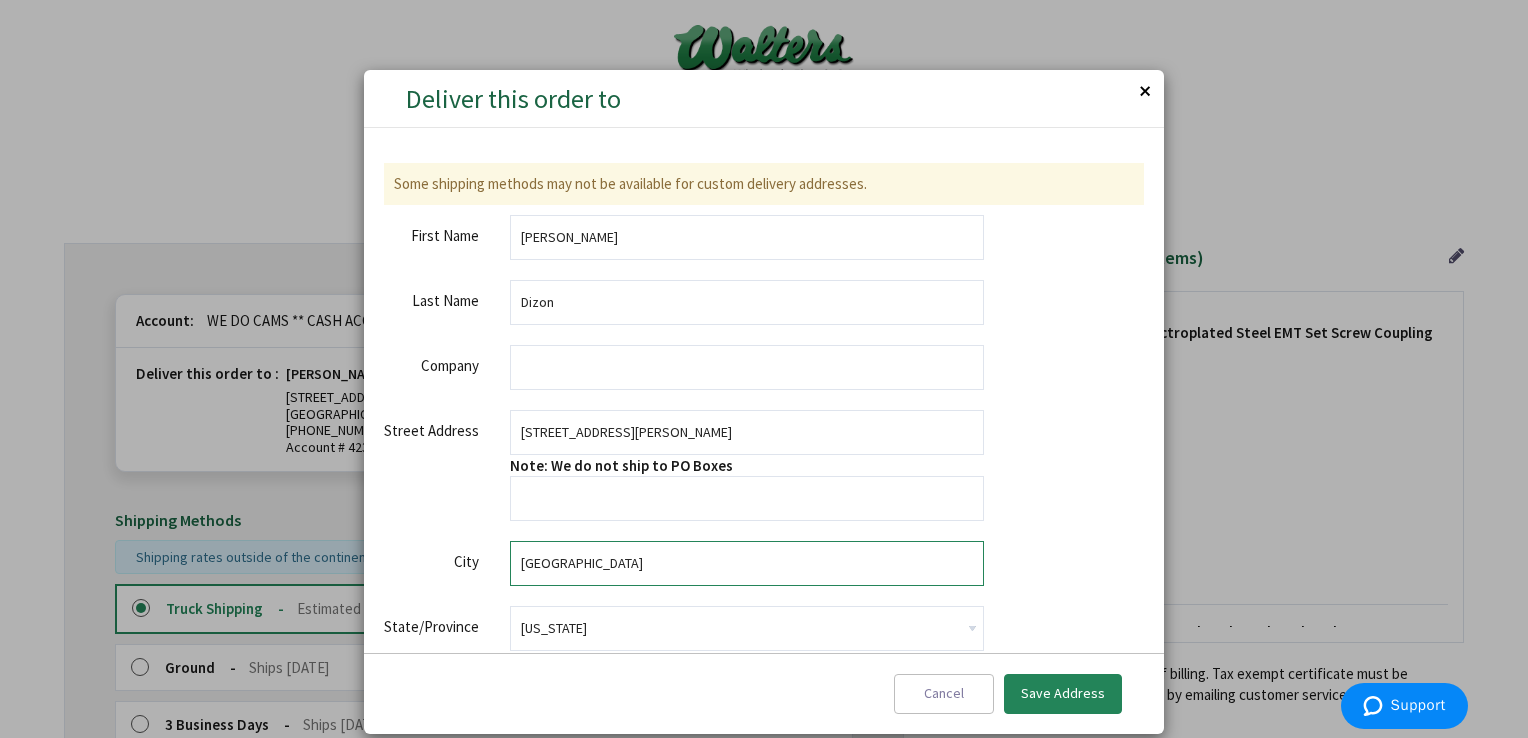 drag, startPoint x: 653, startPoint y: 553, endPoint x: 377, endPoint y: 538, distance: 276.40732 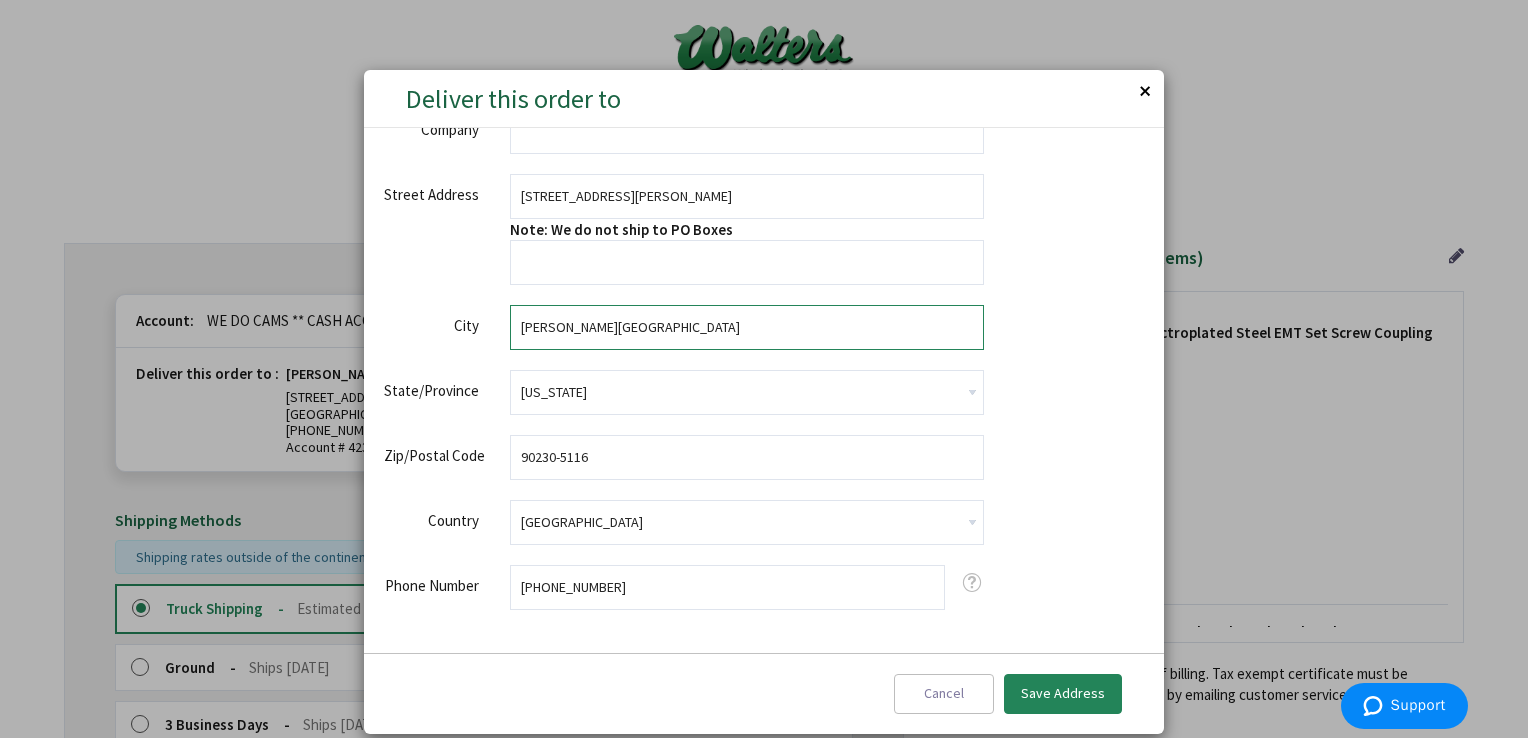 scroll, scrollTop: 251, scrollLeft: 0, axis: vertical 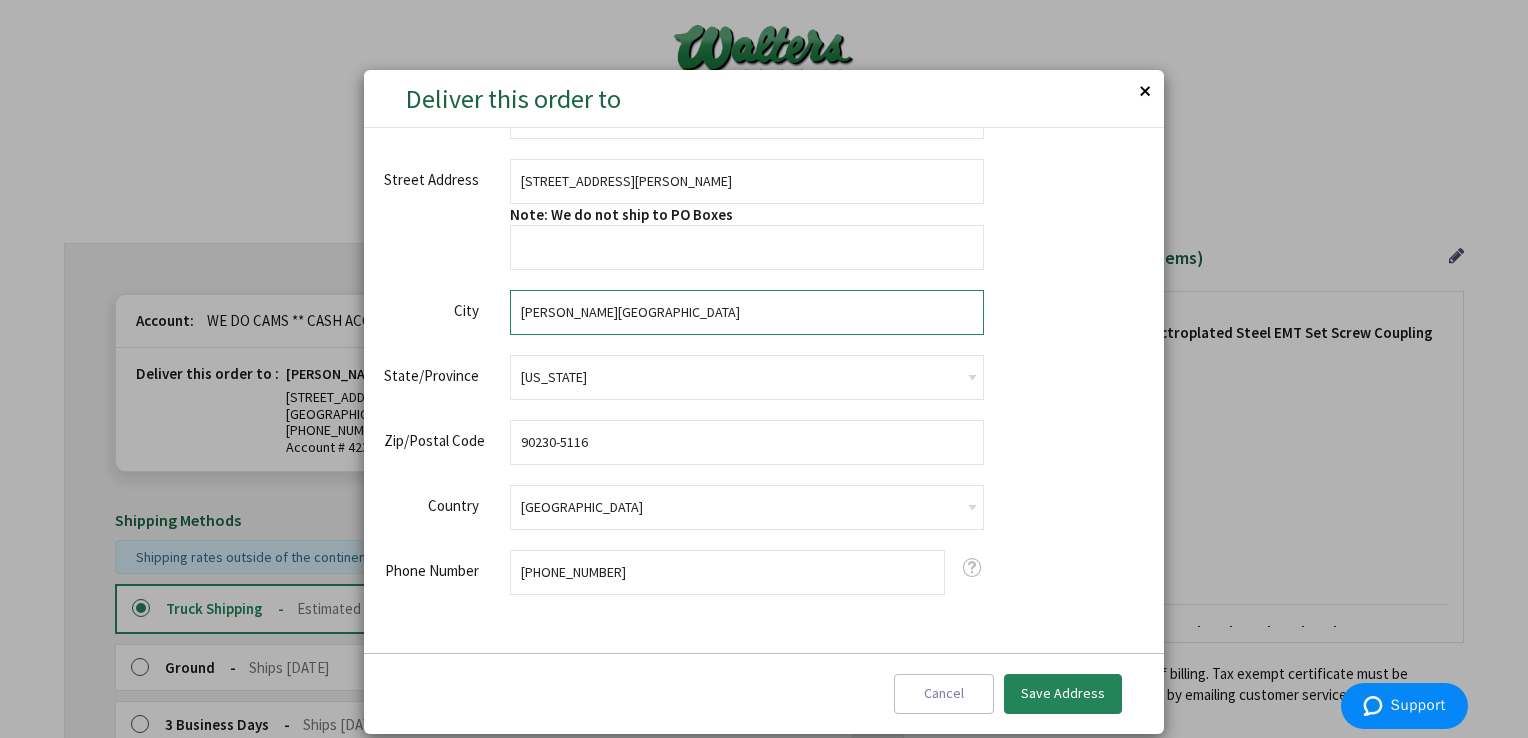type on "Beverly Hills" 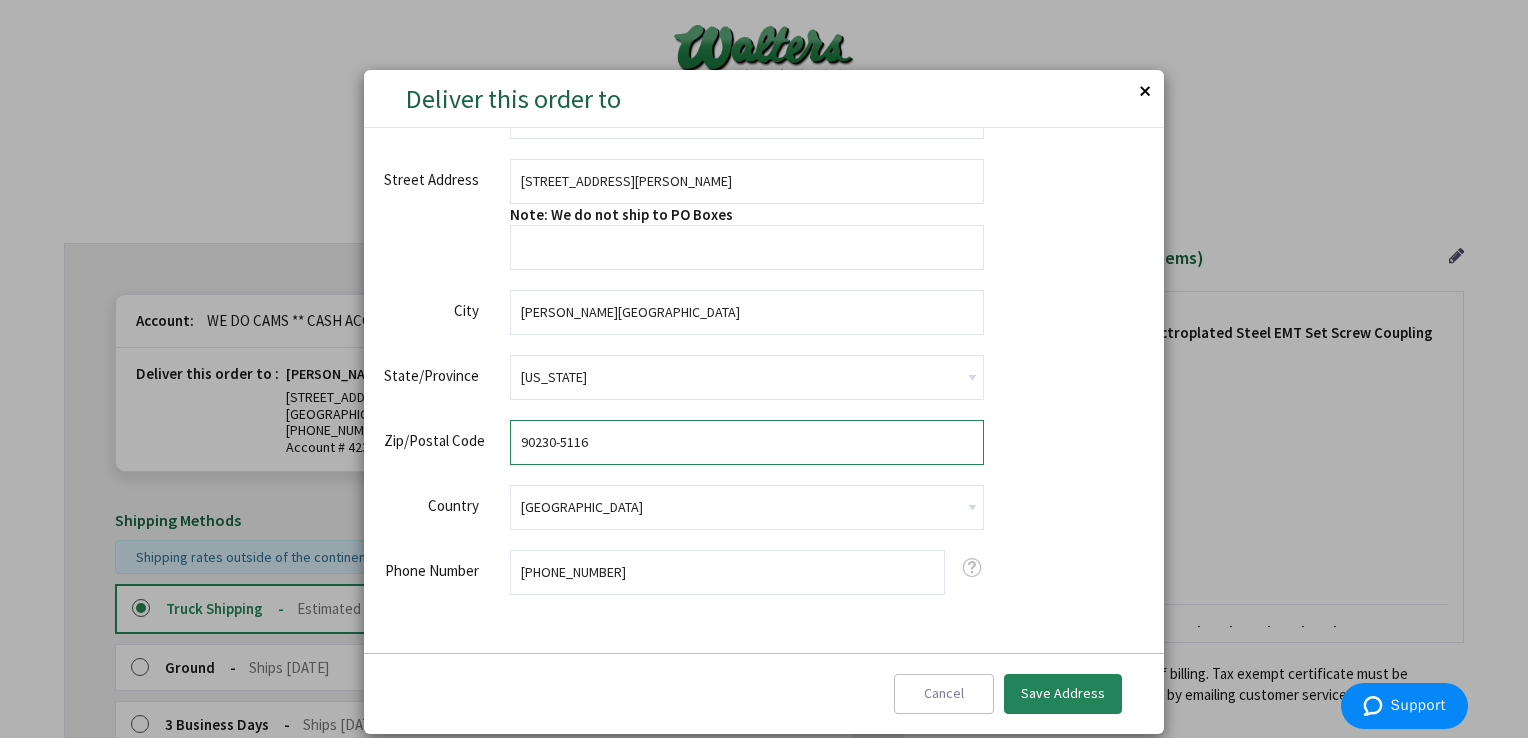 drag, startPoint x: 612, startPoint y: 448, endPoint x: 400, endPoint y: 434, distance: 212.46176 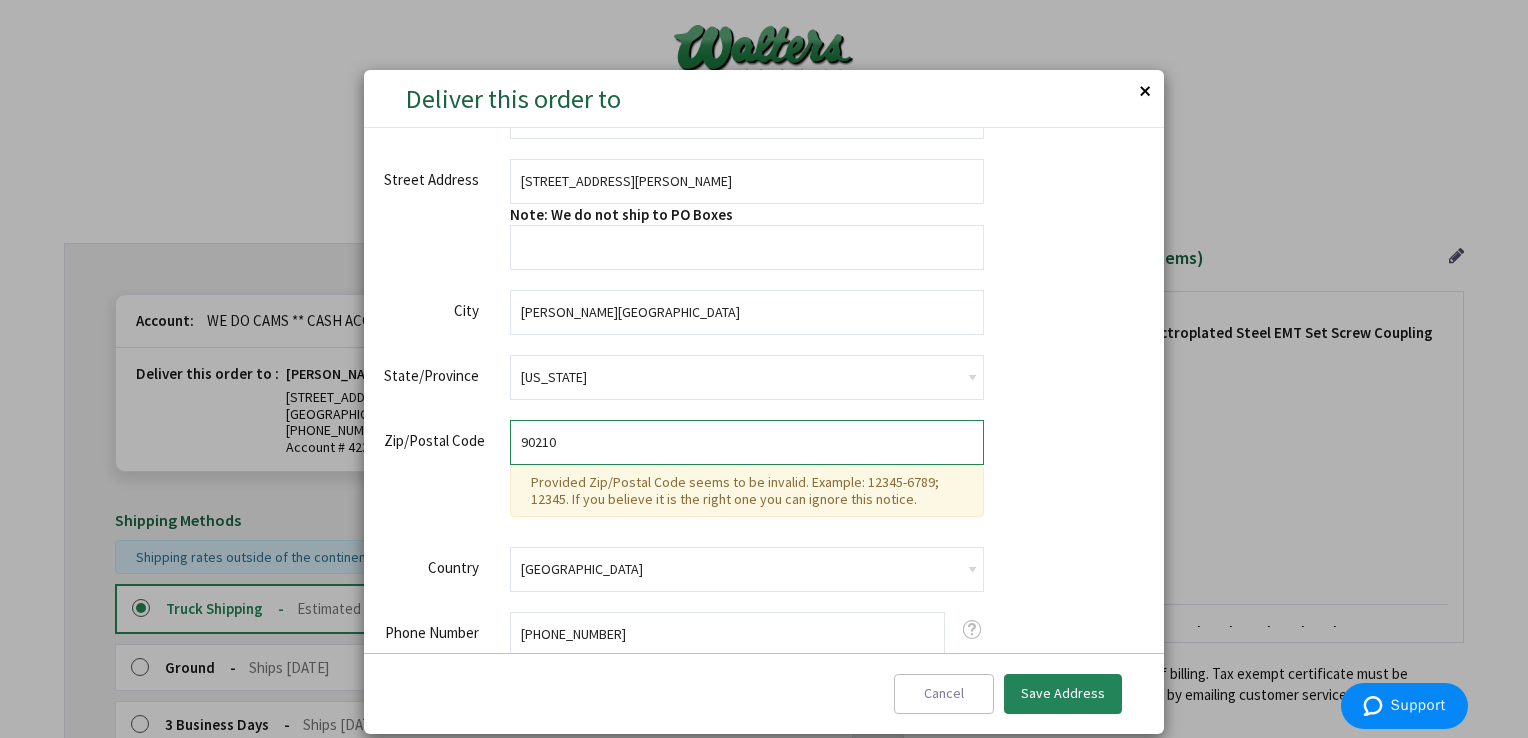 type on "90210" 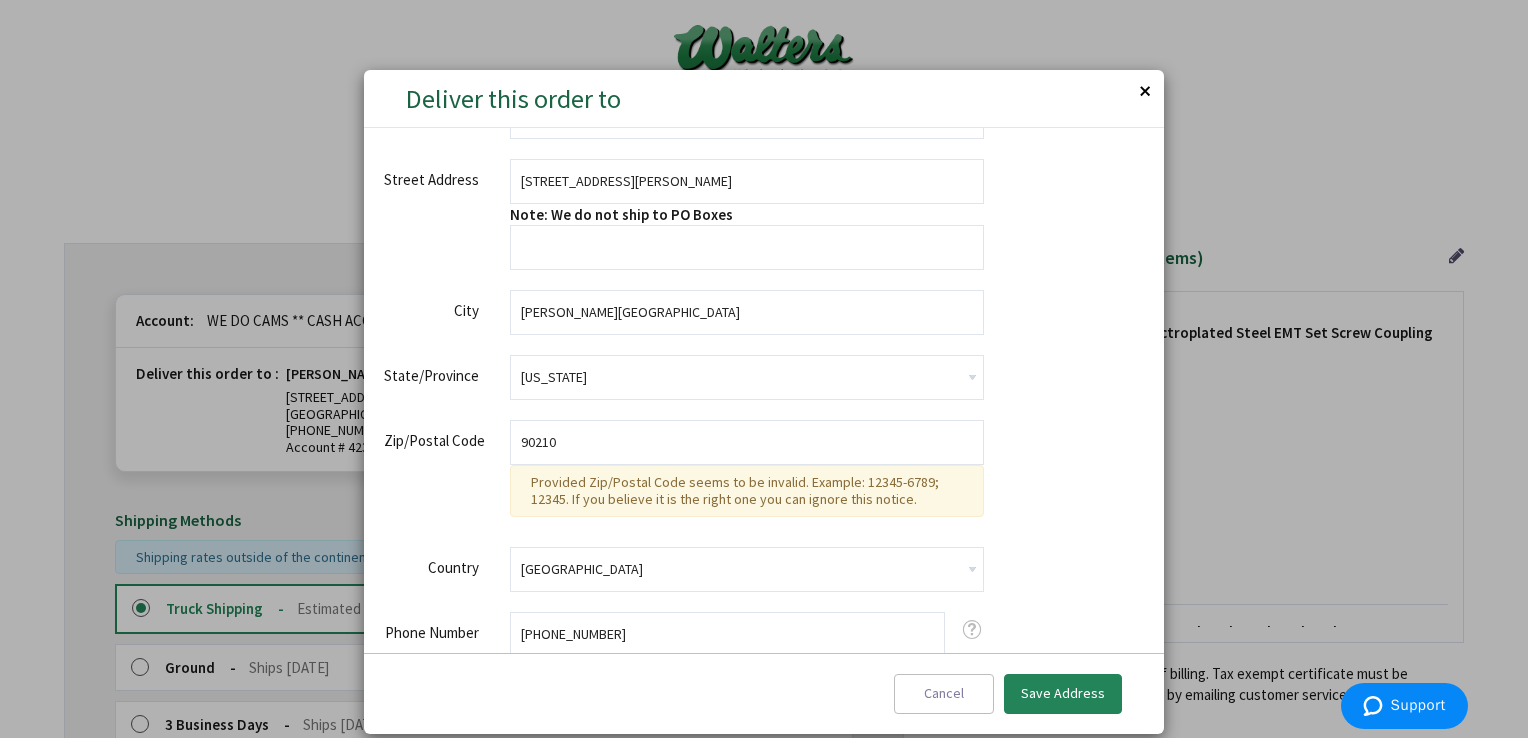 click on "Some shipping methods may not be available for custom delivery addresses.
false
First Name
Deon
Last Name
Dizon
Company
Street Address
Street Address: Line 1
9250 Veverly Blvd" at bounding box center (764, 304) 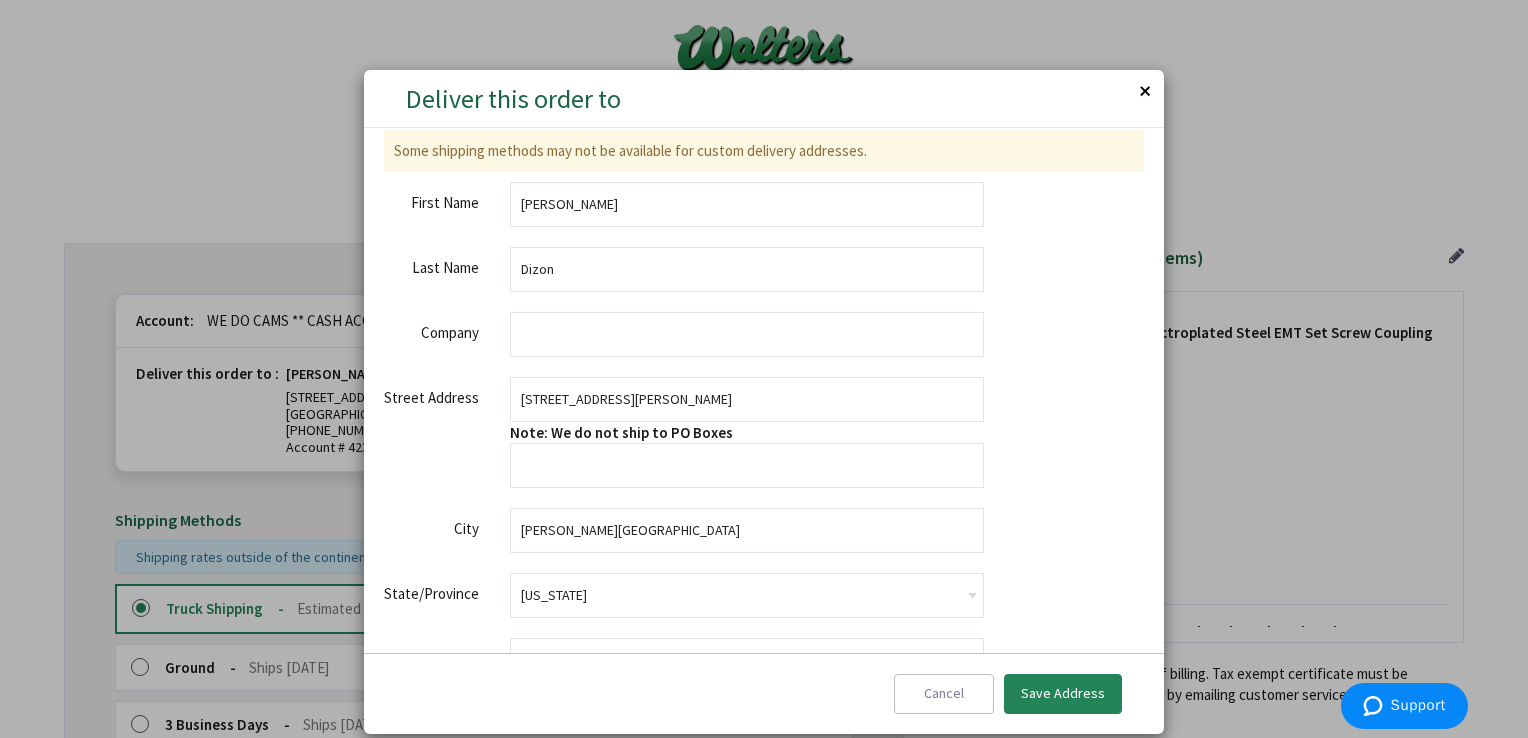 scroll, scrollTop: 0, scrollLeft: 0, axis: both 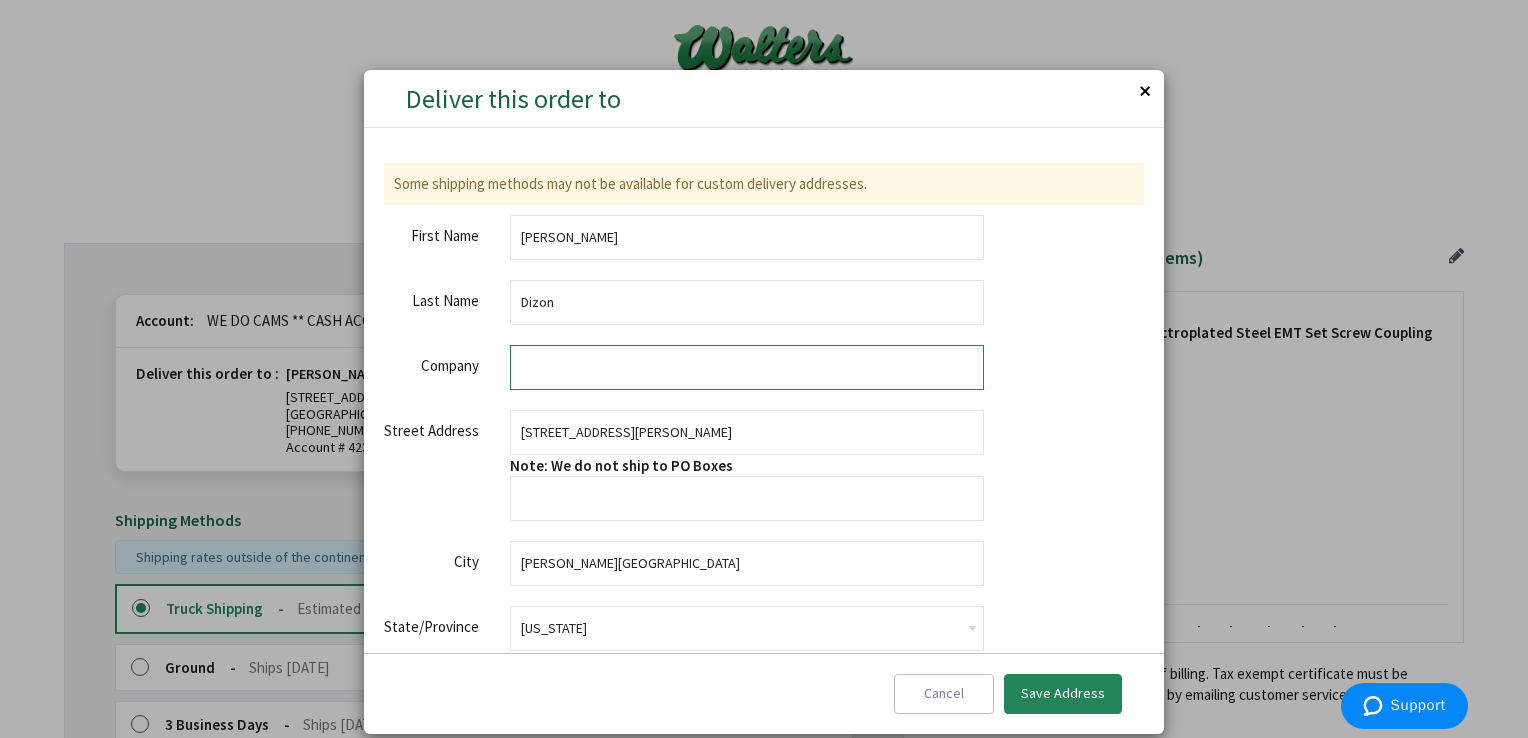 click on "Company" at bounding box center [747, 367] 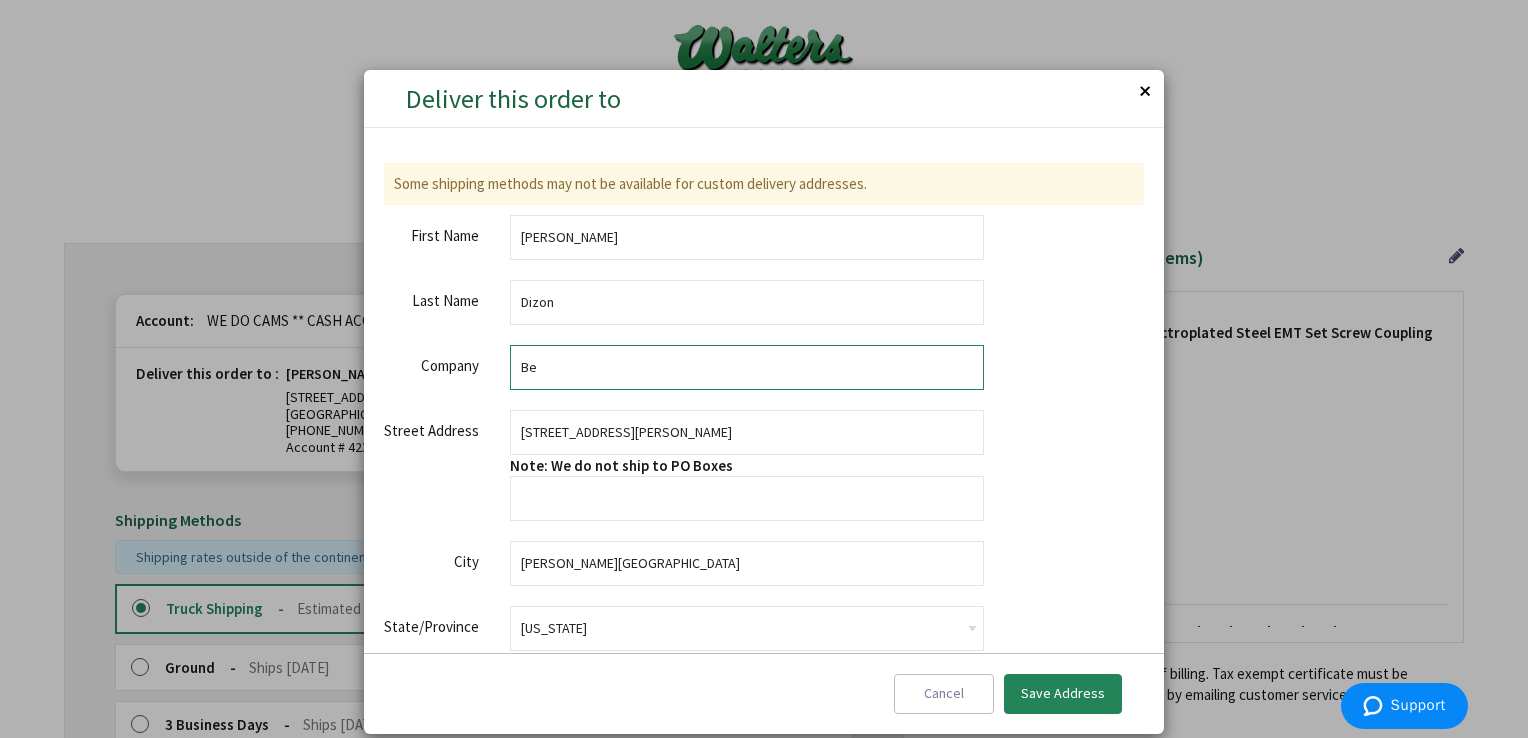 type on "B" 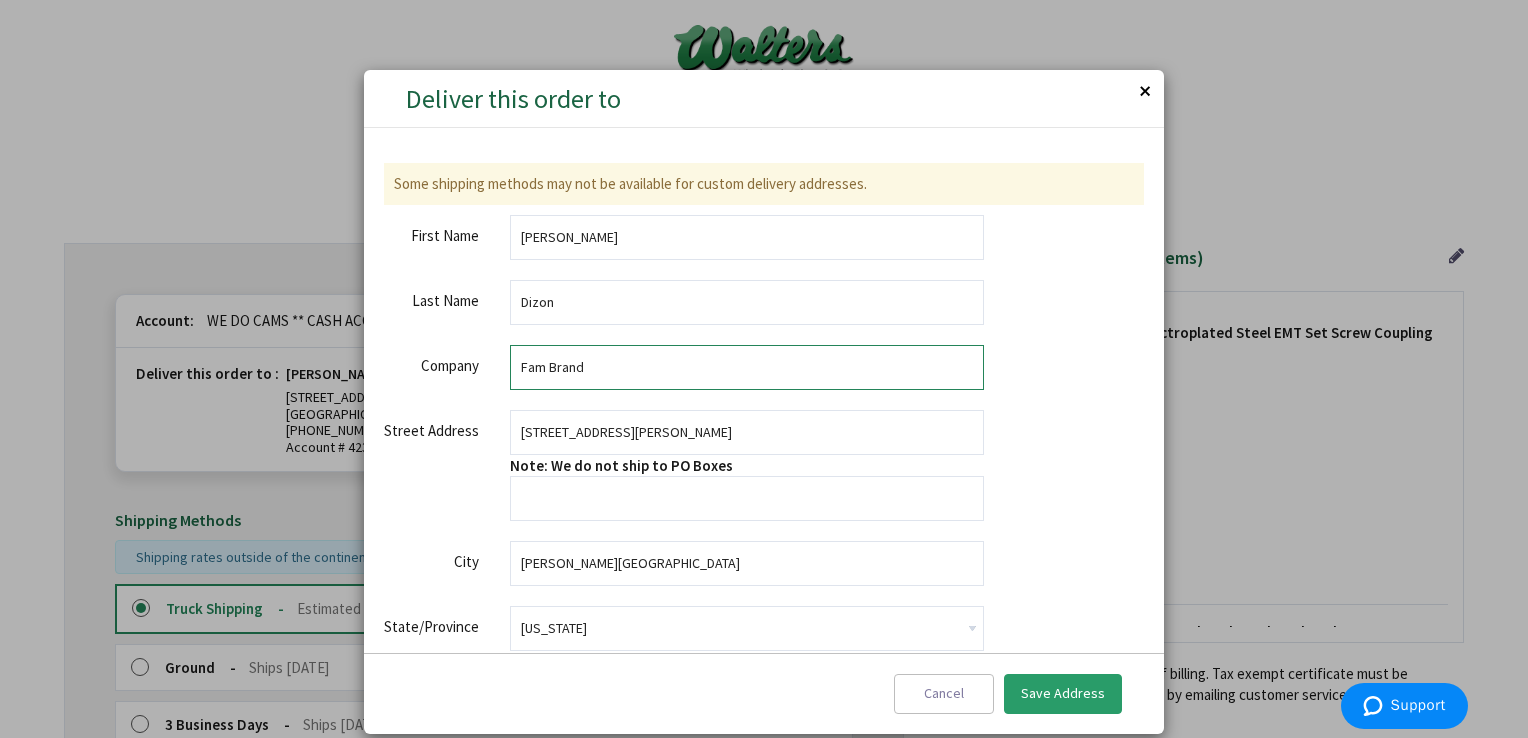 type on "Fam Brand" 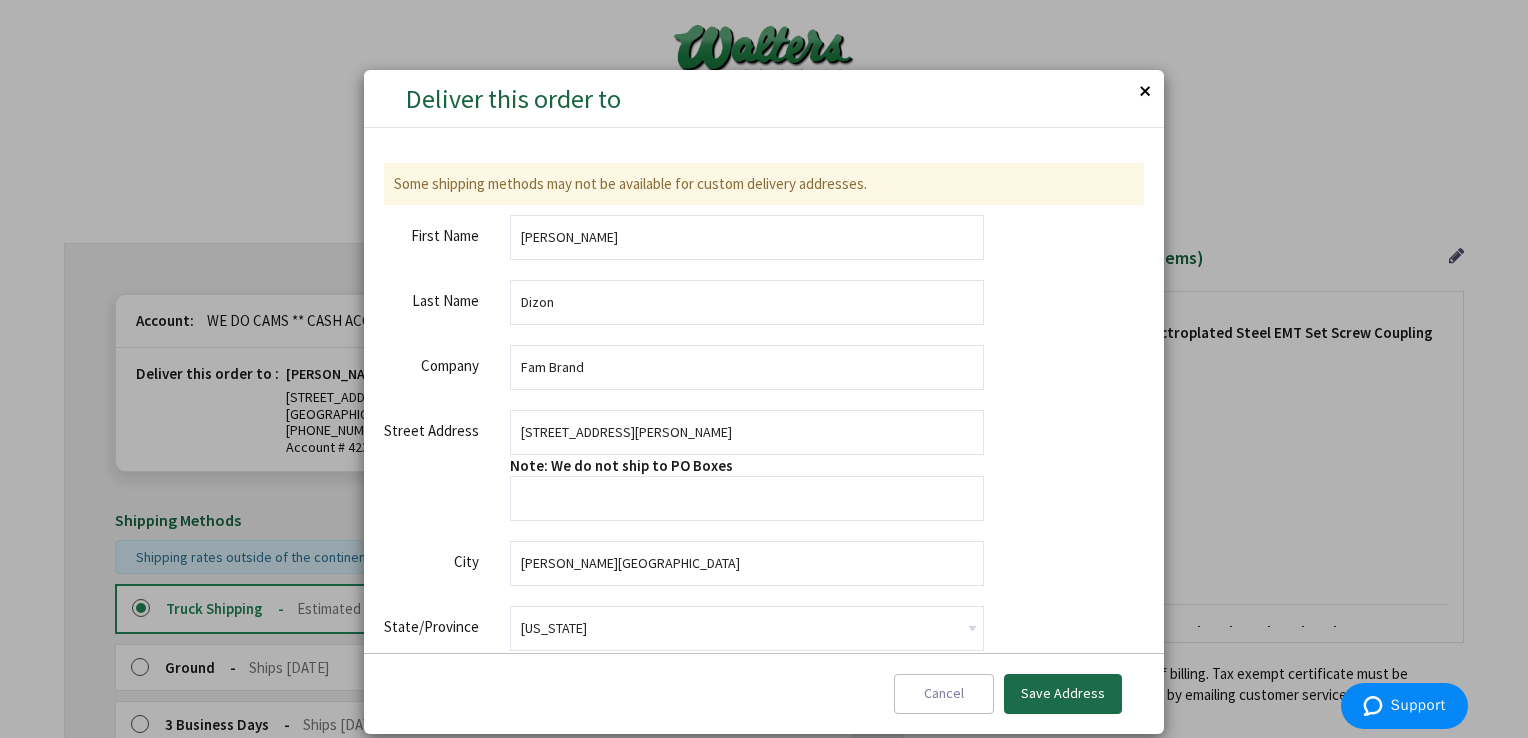 click on "Save Address" at bounding box center [1063, 693] 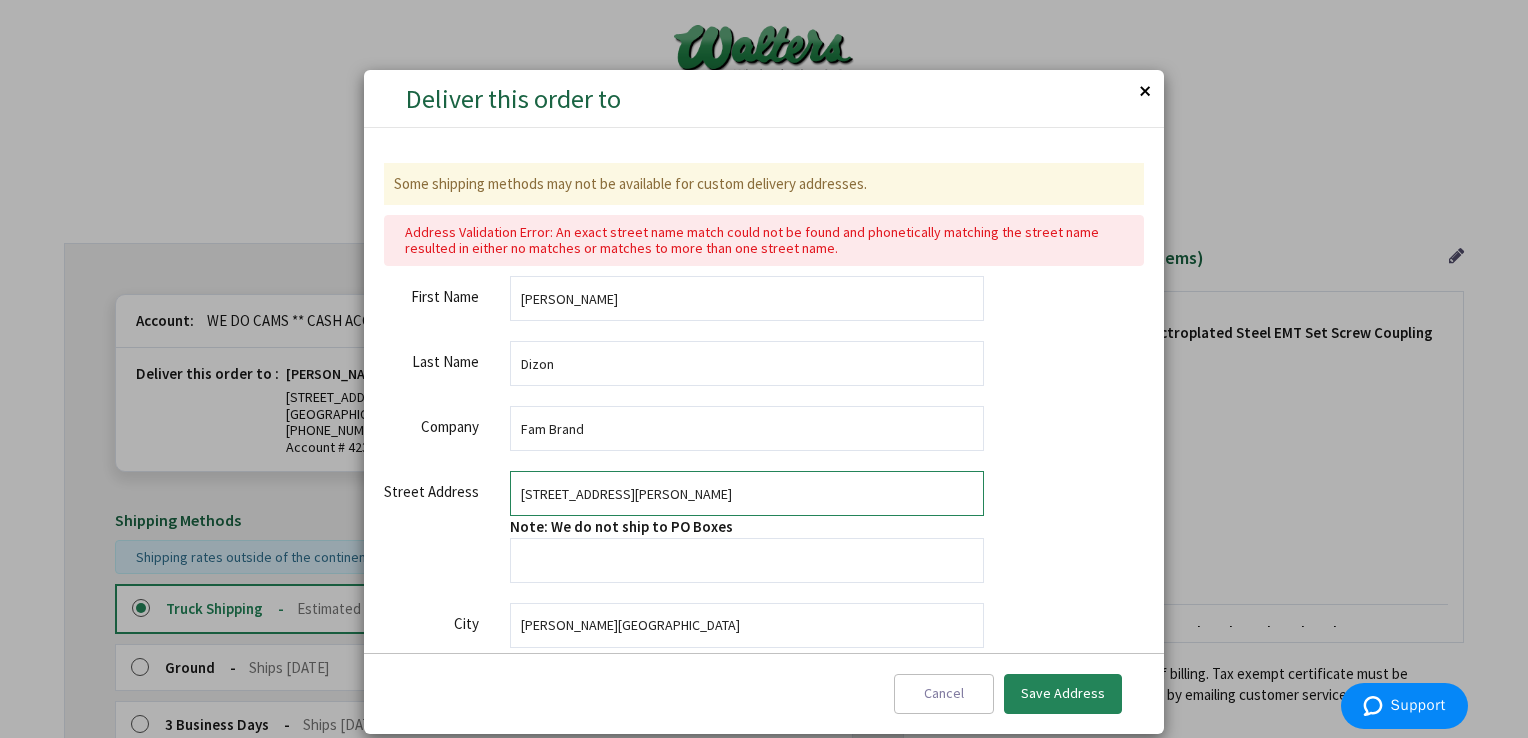 click on "9250 Veverly Blvd" at bounding box center [747, 493] 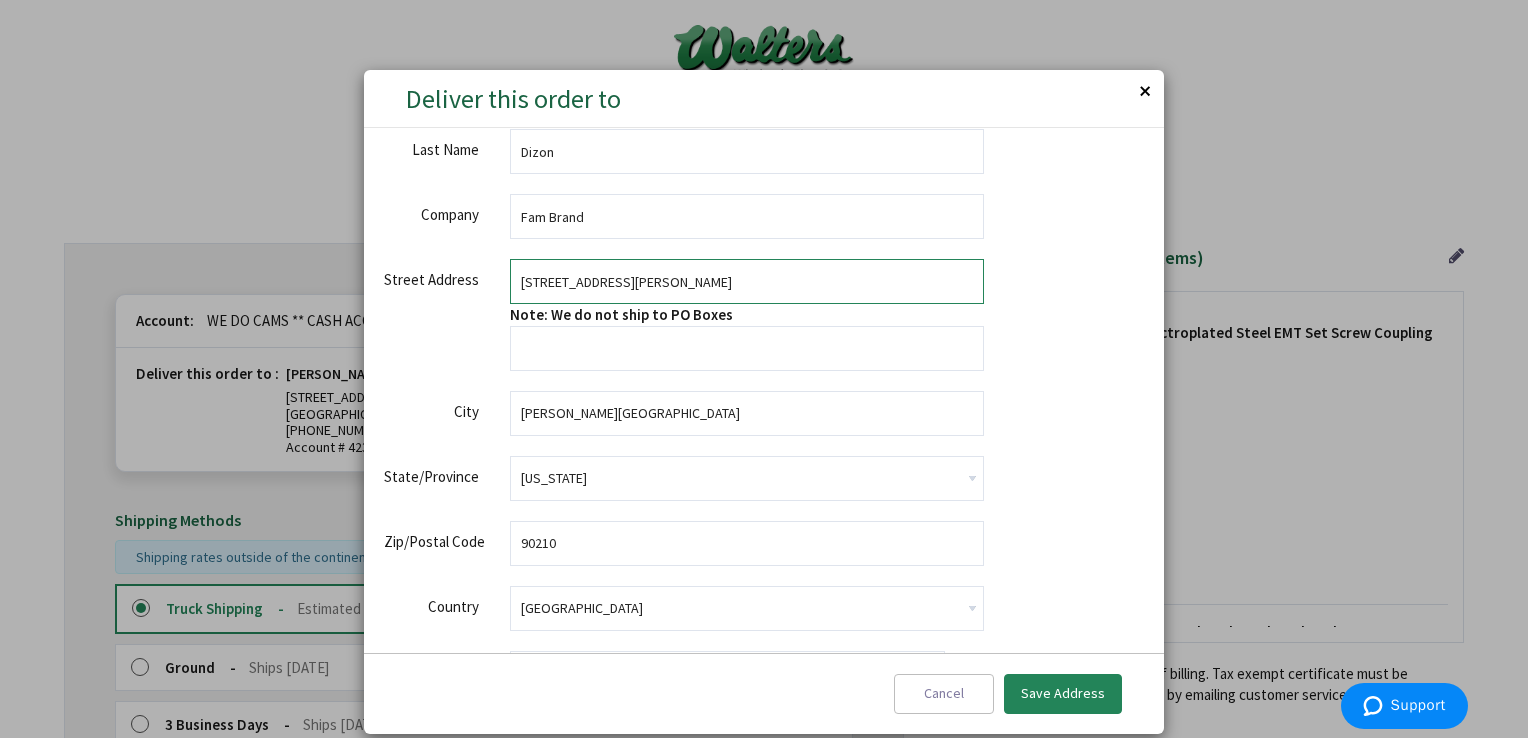 scroll, scrollTop: 312, scrollLeft: 0, axis: vertical 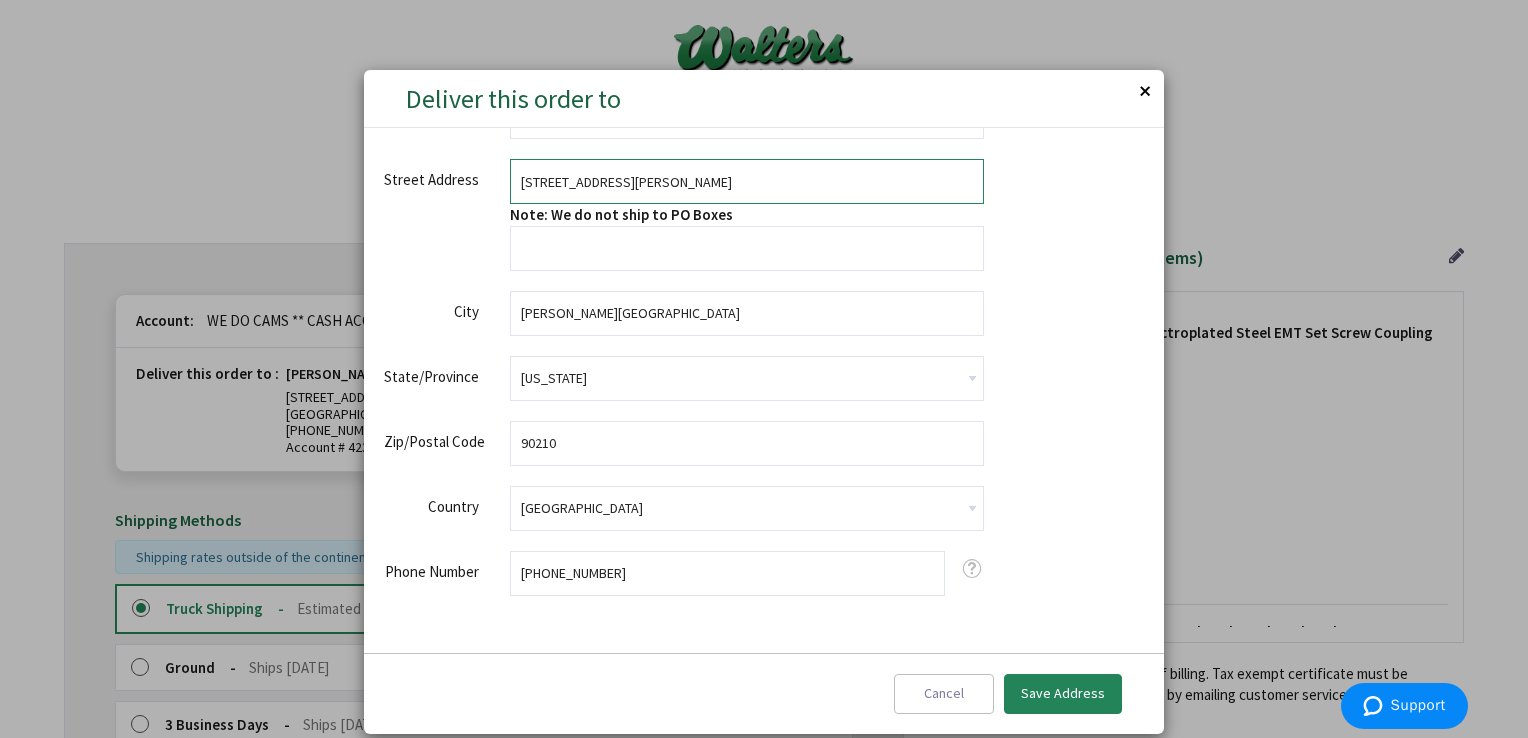 click on "9250 Veverly Blvd" at bounding box center [747, 181] 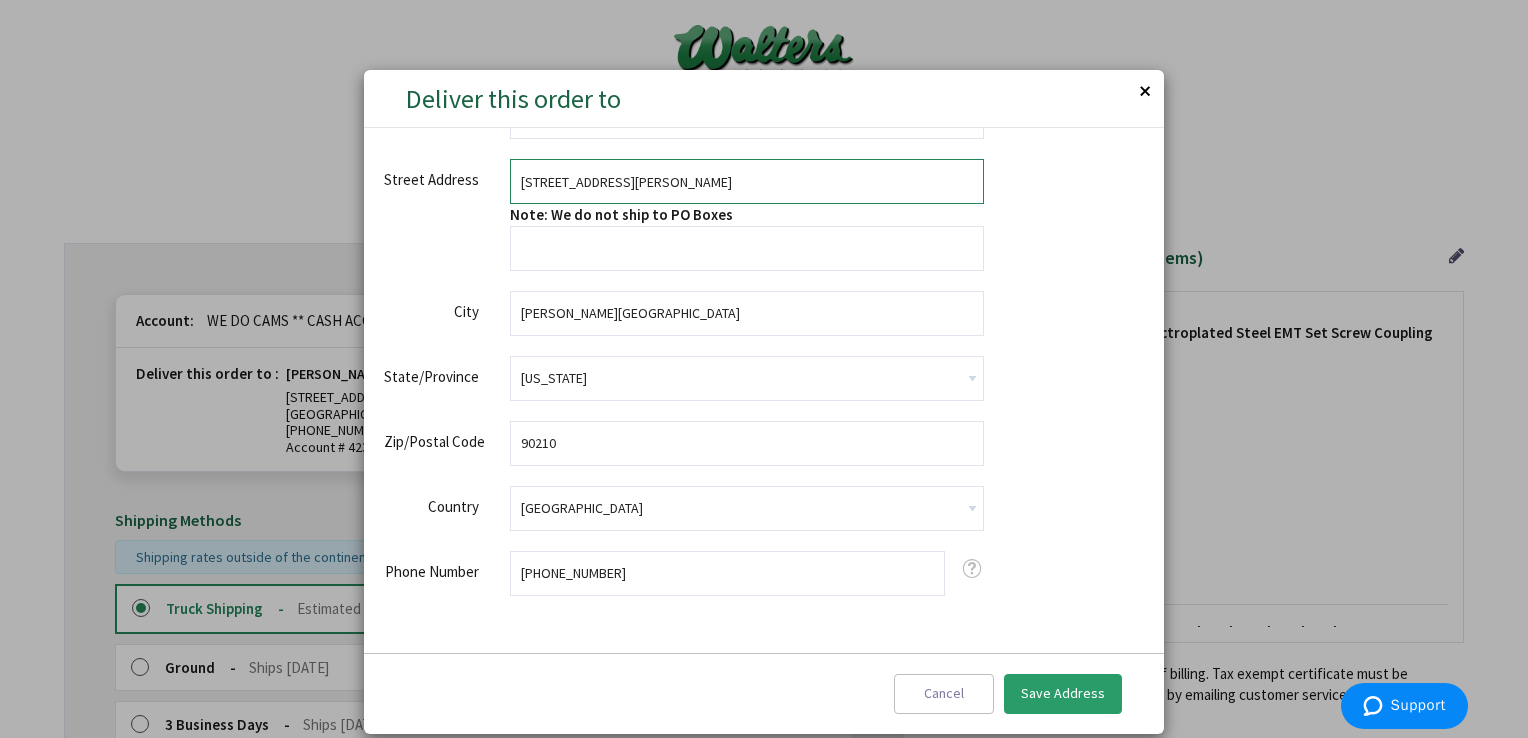 type on "9250 Beverly Blvd" 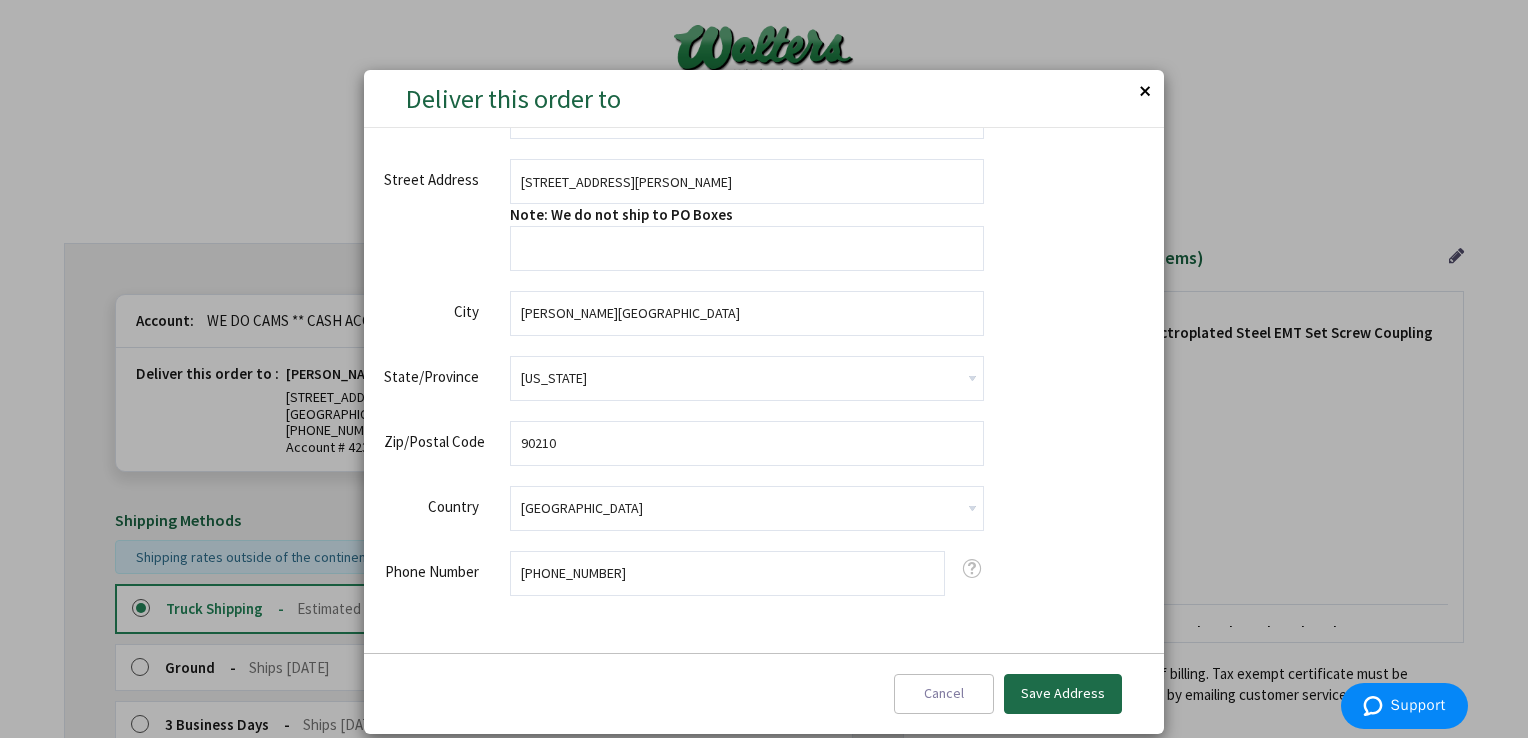 click on "Save Address" at bounding box center (1063, 694) 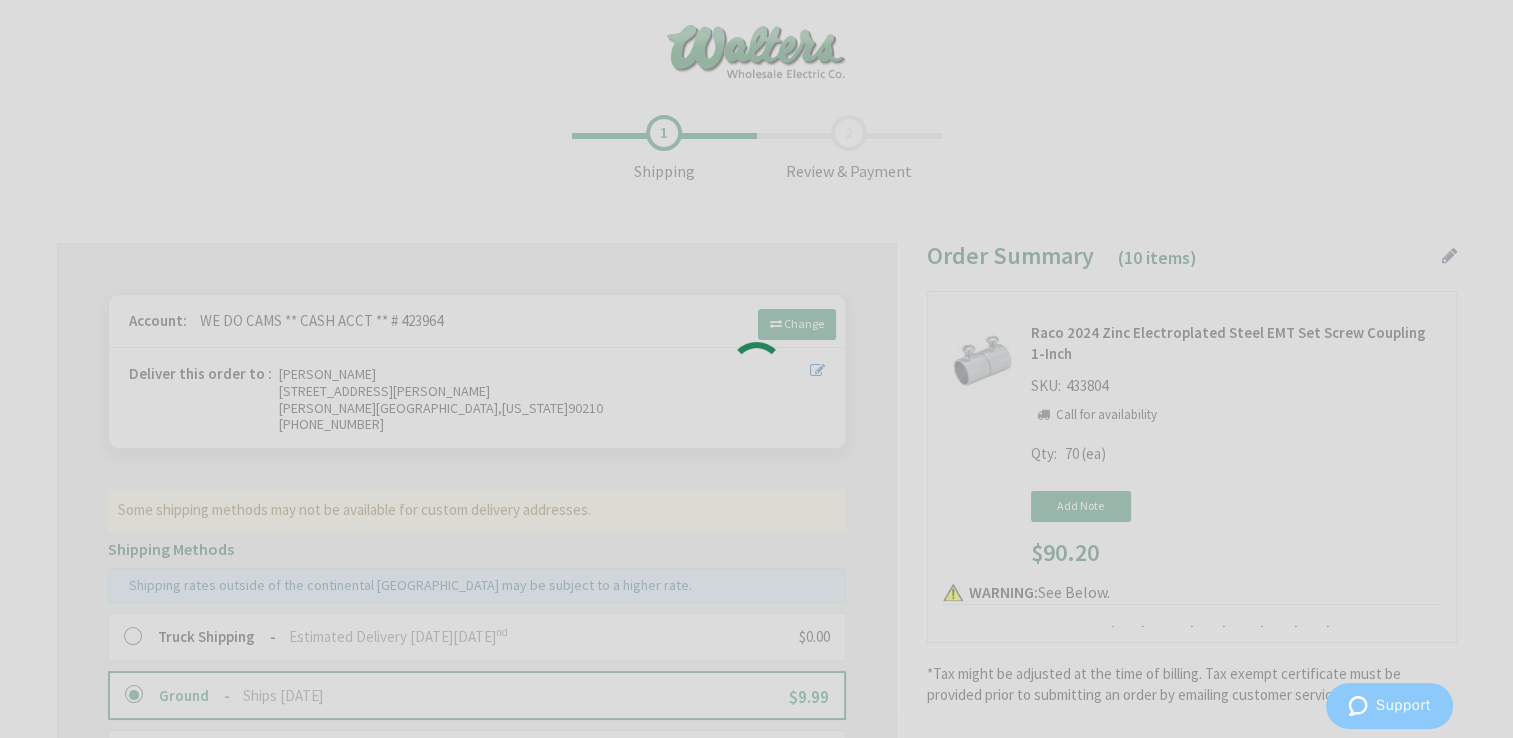 scroll, scrollTop: 0, scrollLeft: 0, axis: both 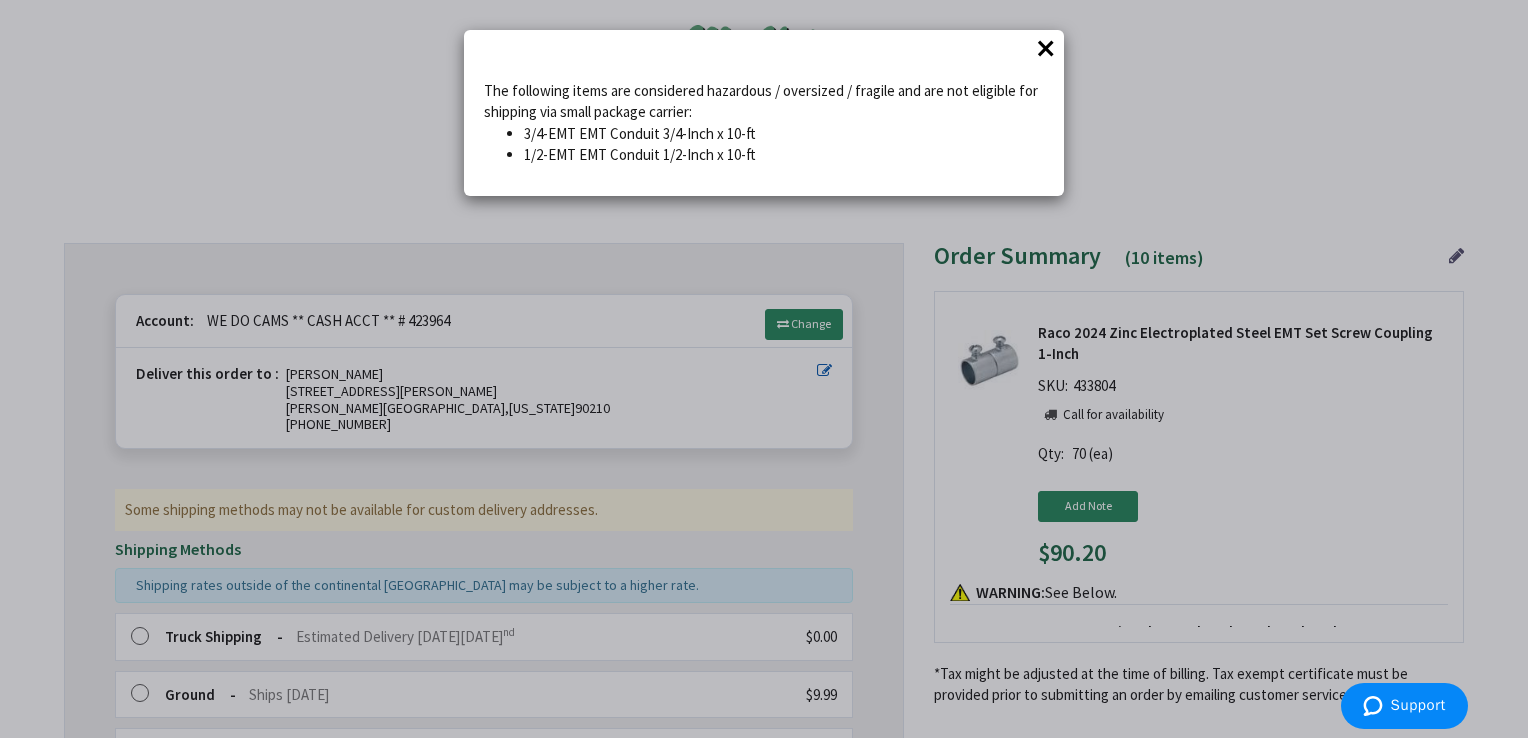 click on "×" at bounding box center [1046, 48] 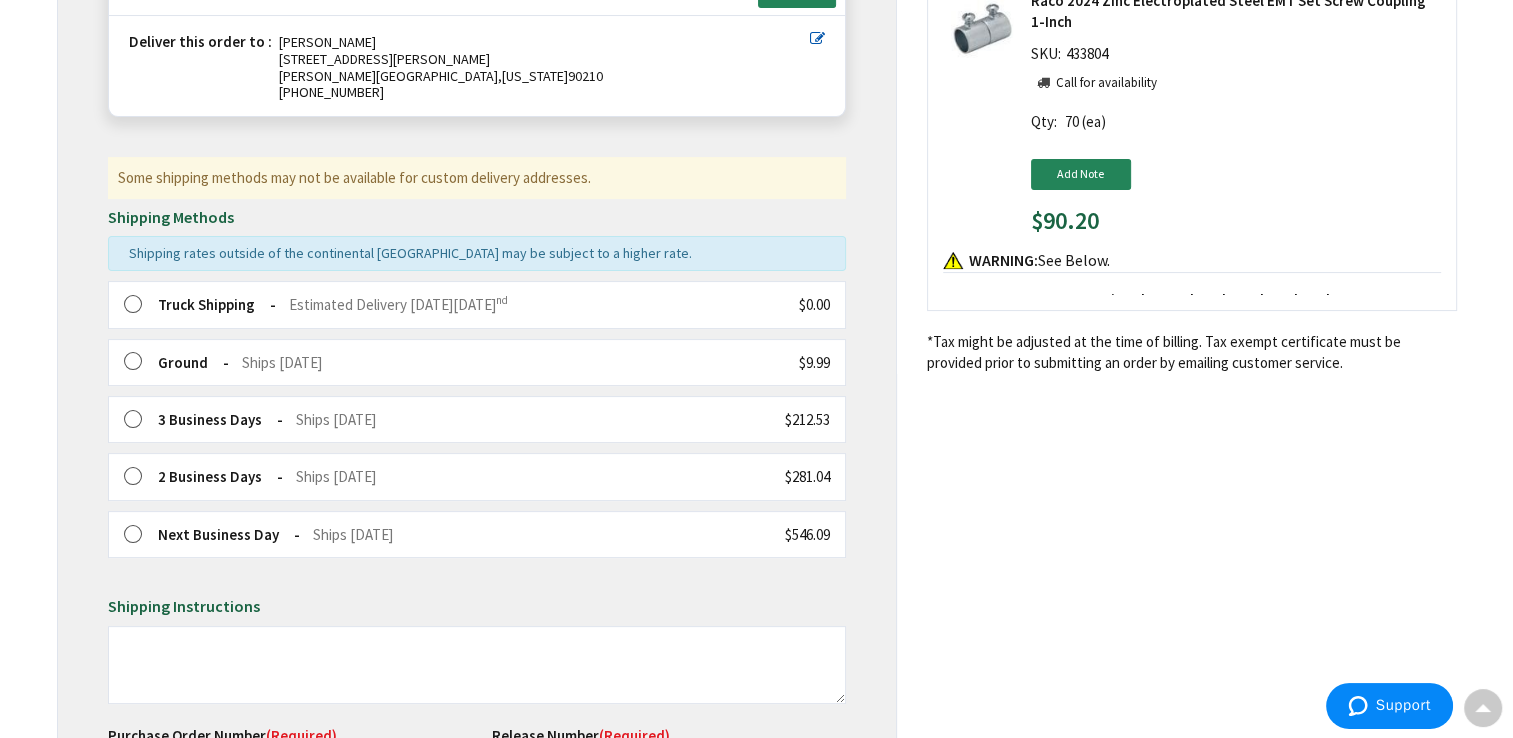 scroll, scrollTop: 334, scrollLeft: 0, axis: vertical 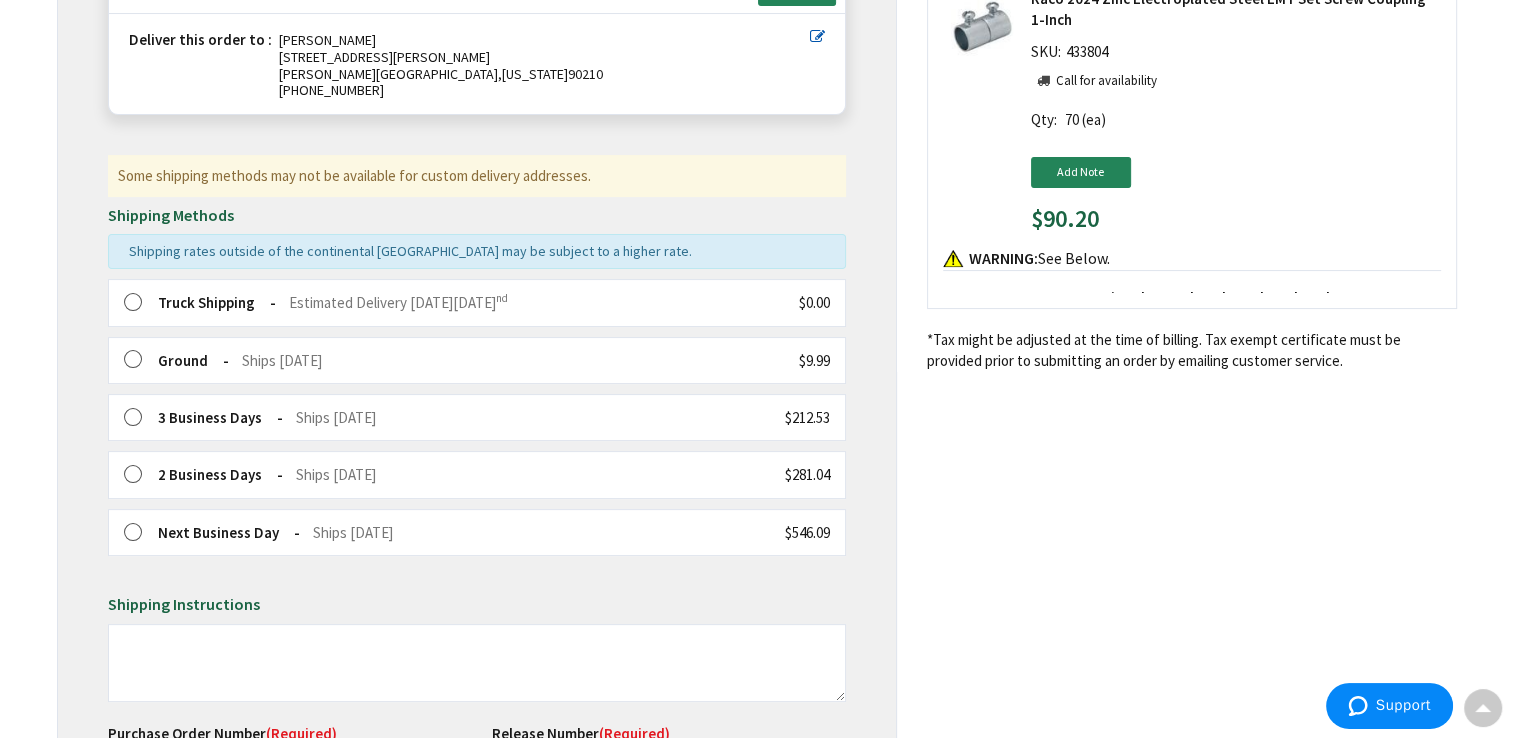 click at bounding box center (139, 303) 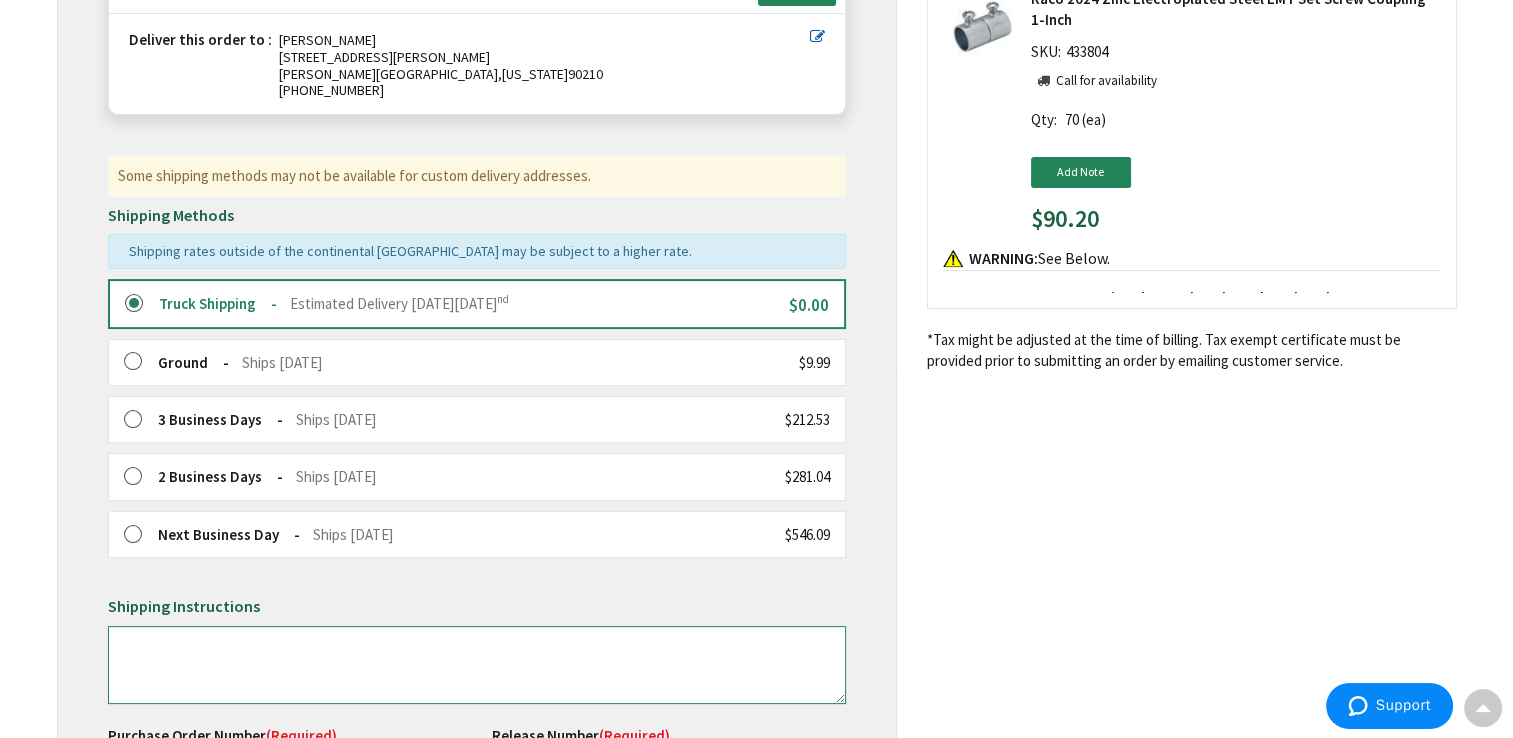 click at bounding box center [477, 665] 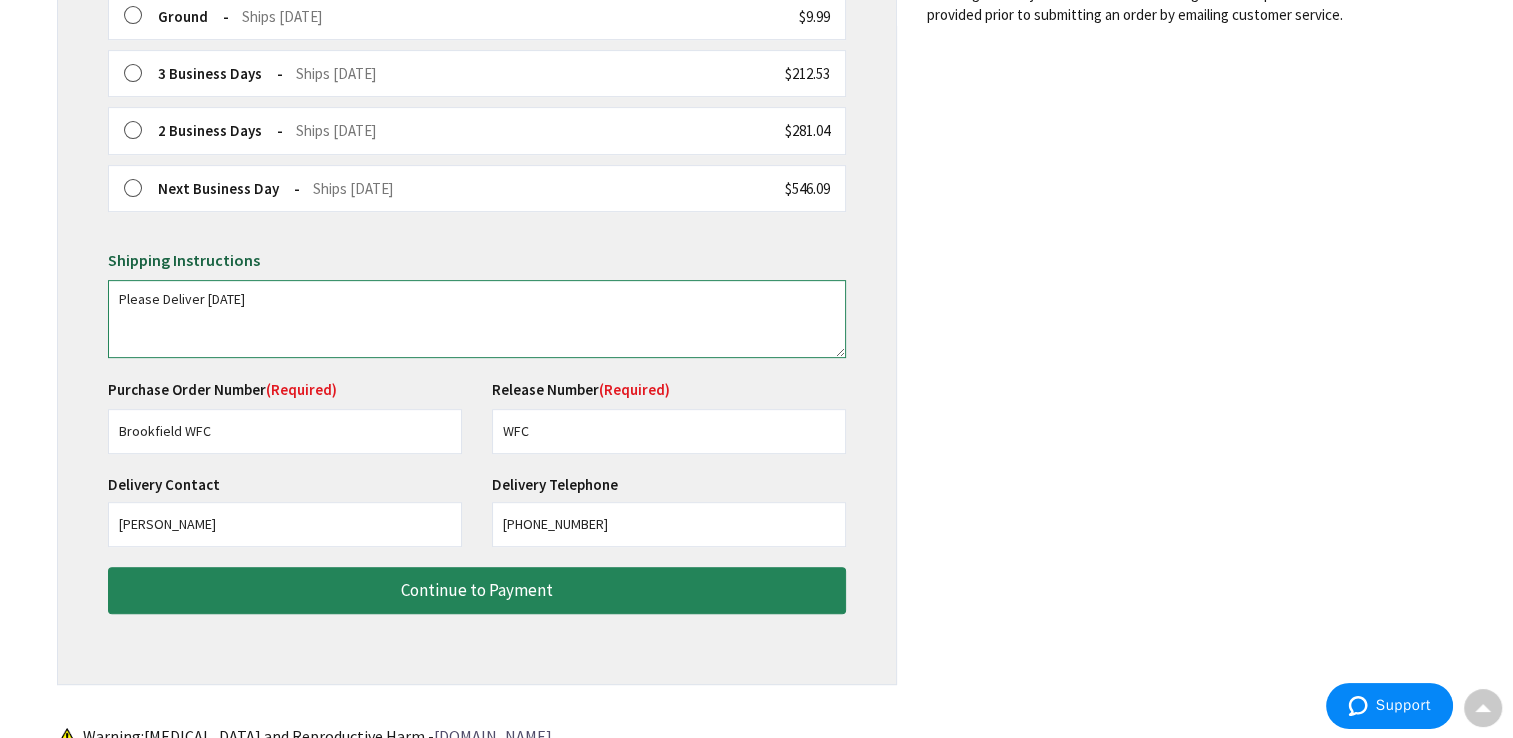 scroll, scrollTop: 774, scrollLeft: 0, axis: vertical 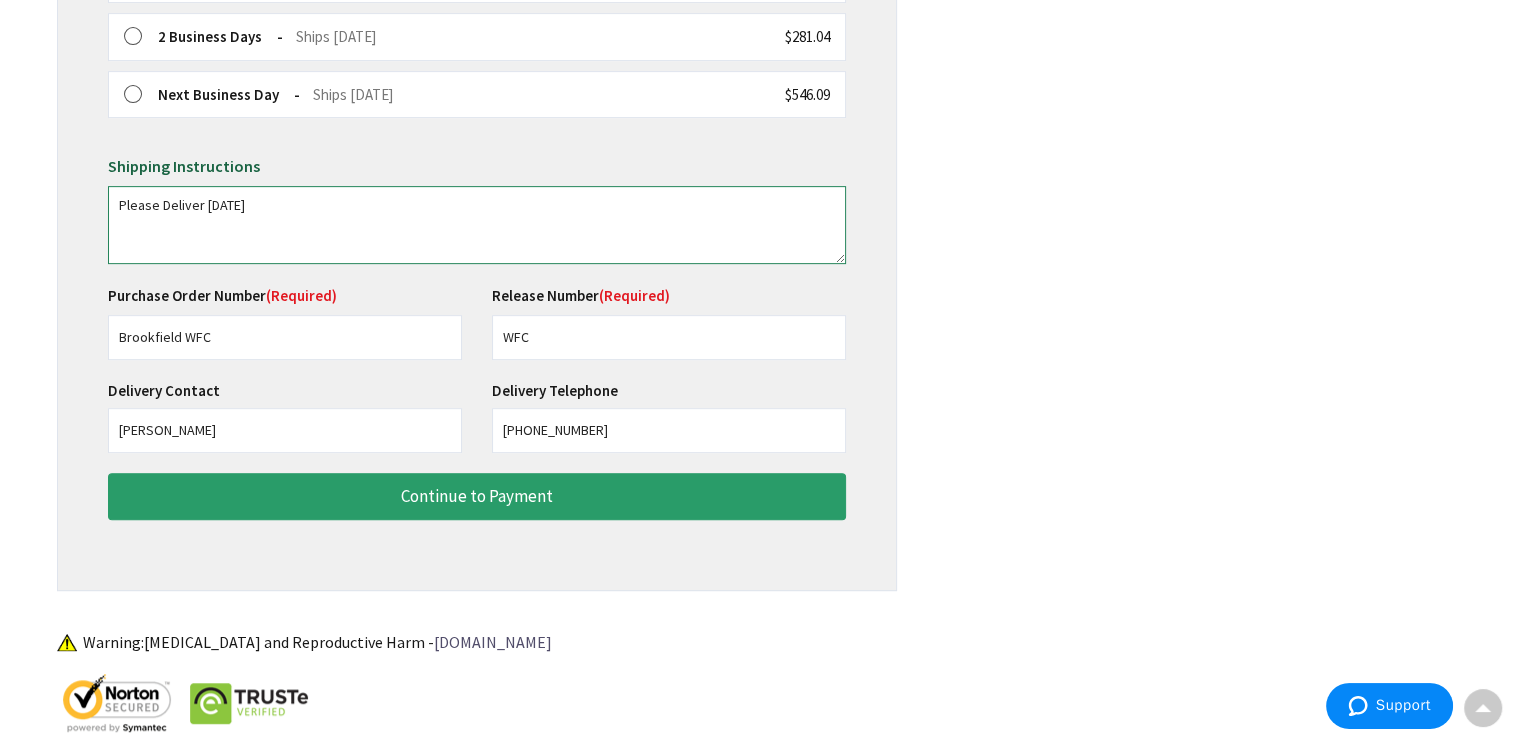 type on "Please Deliver Monday July 7th" 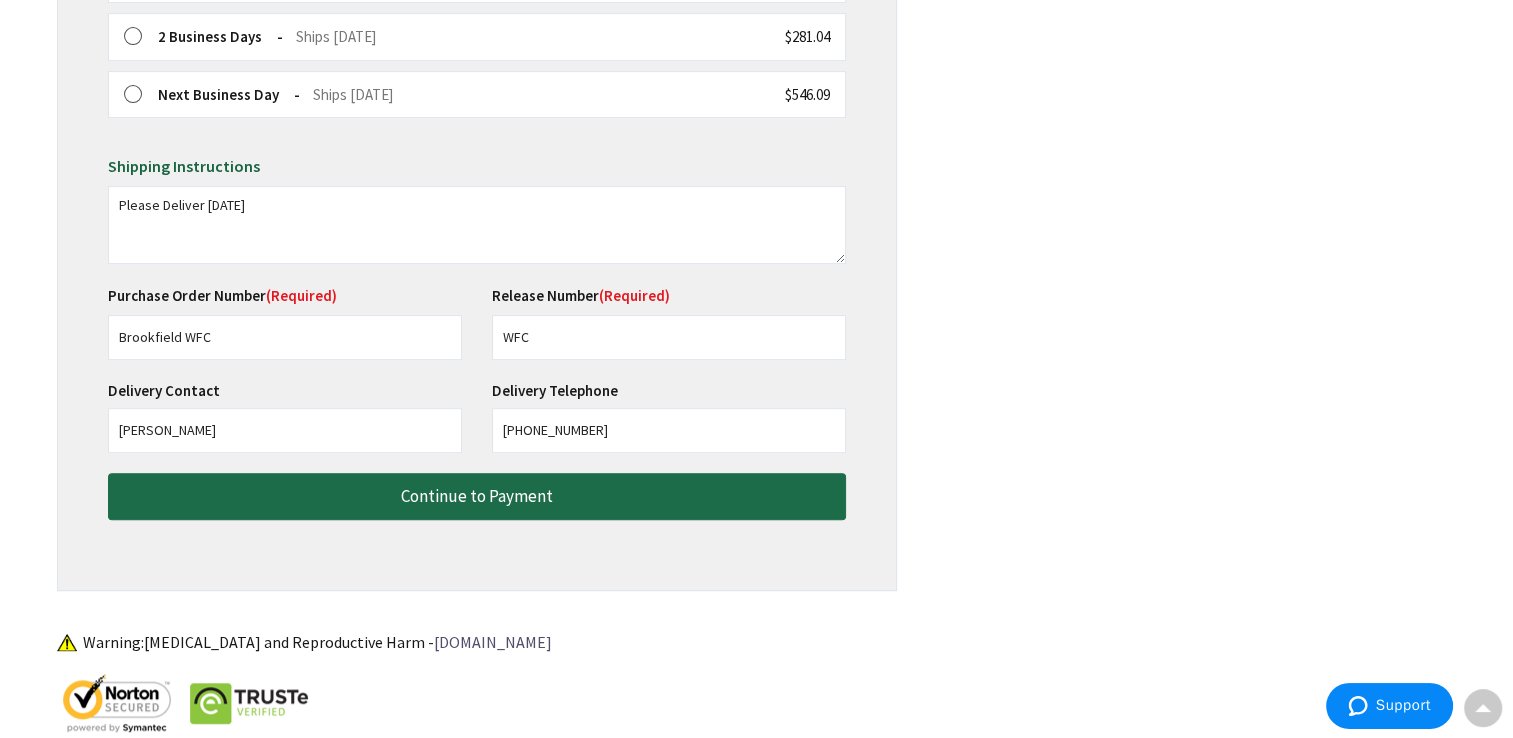 click on "Continue to Payment" at bounding box center (477, 496) 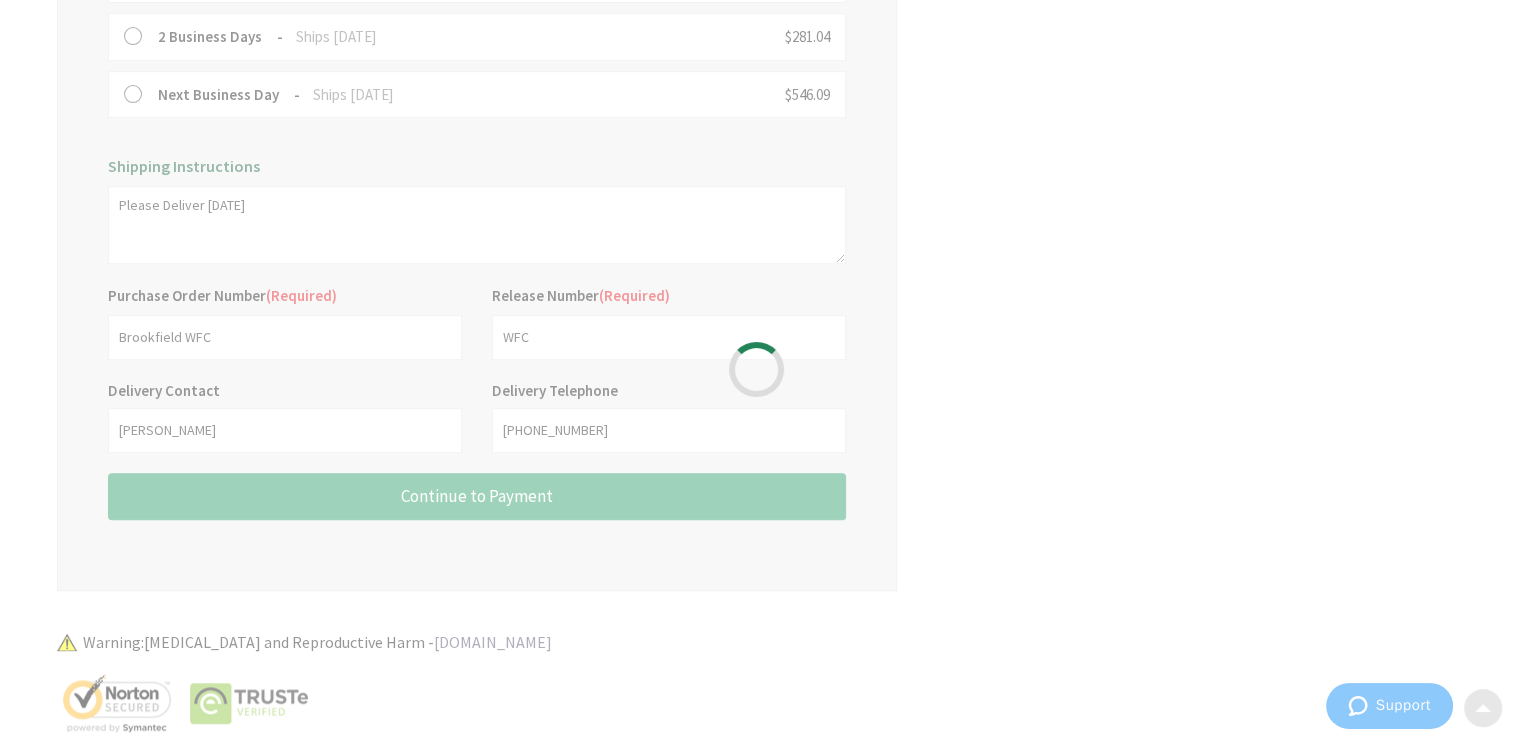 scroll, scrollTop: 0, scrollLeft: 0, axis: both 